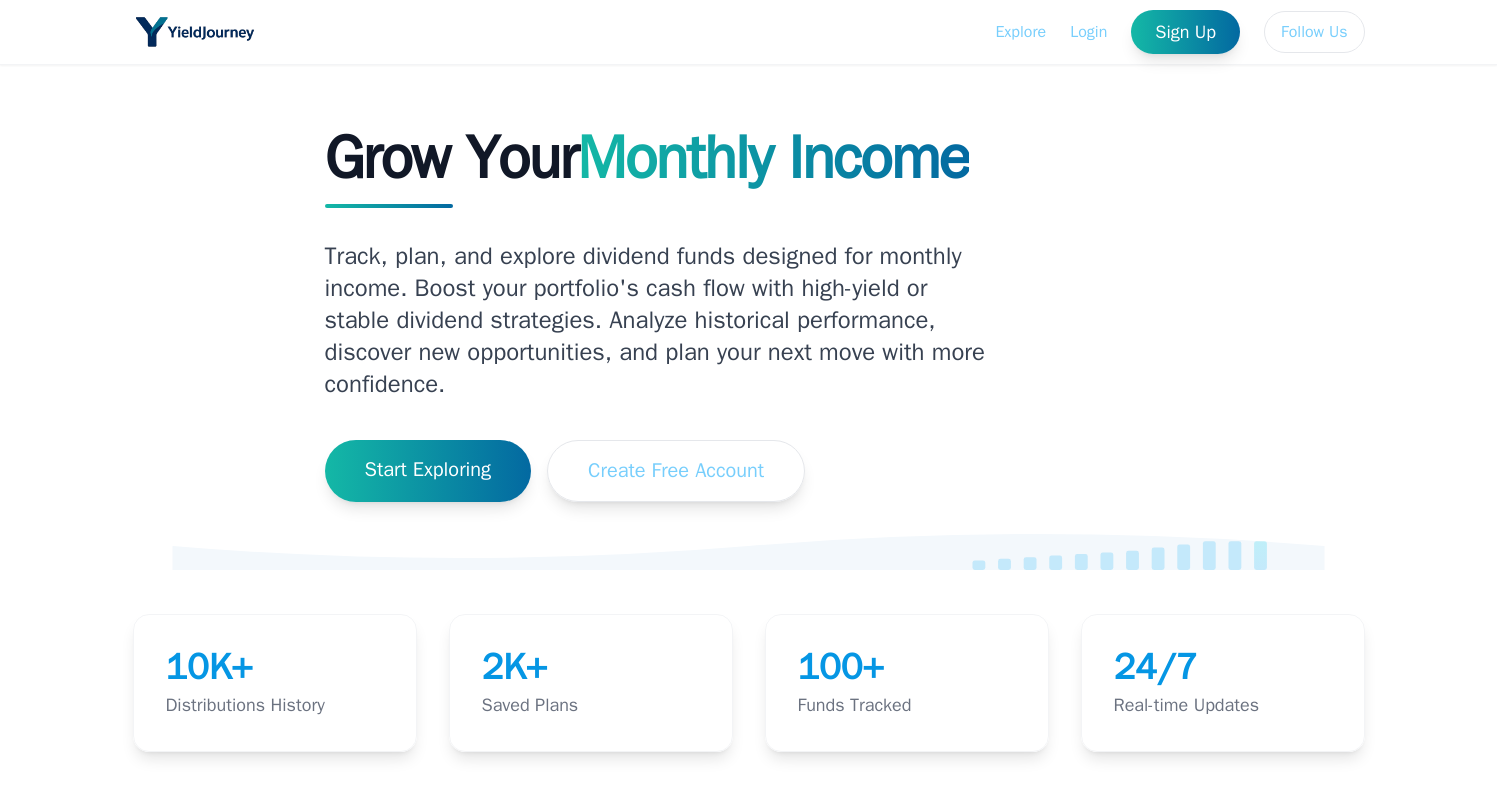 scroll, scrollTop: 0, scrollLeft: 0, axis: both 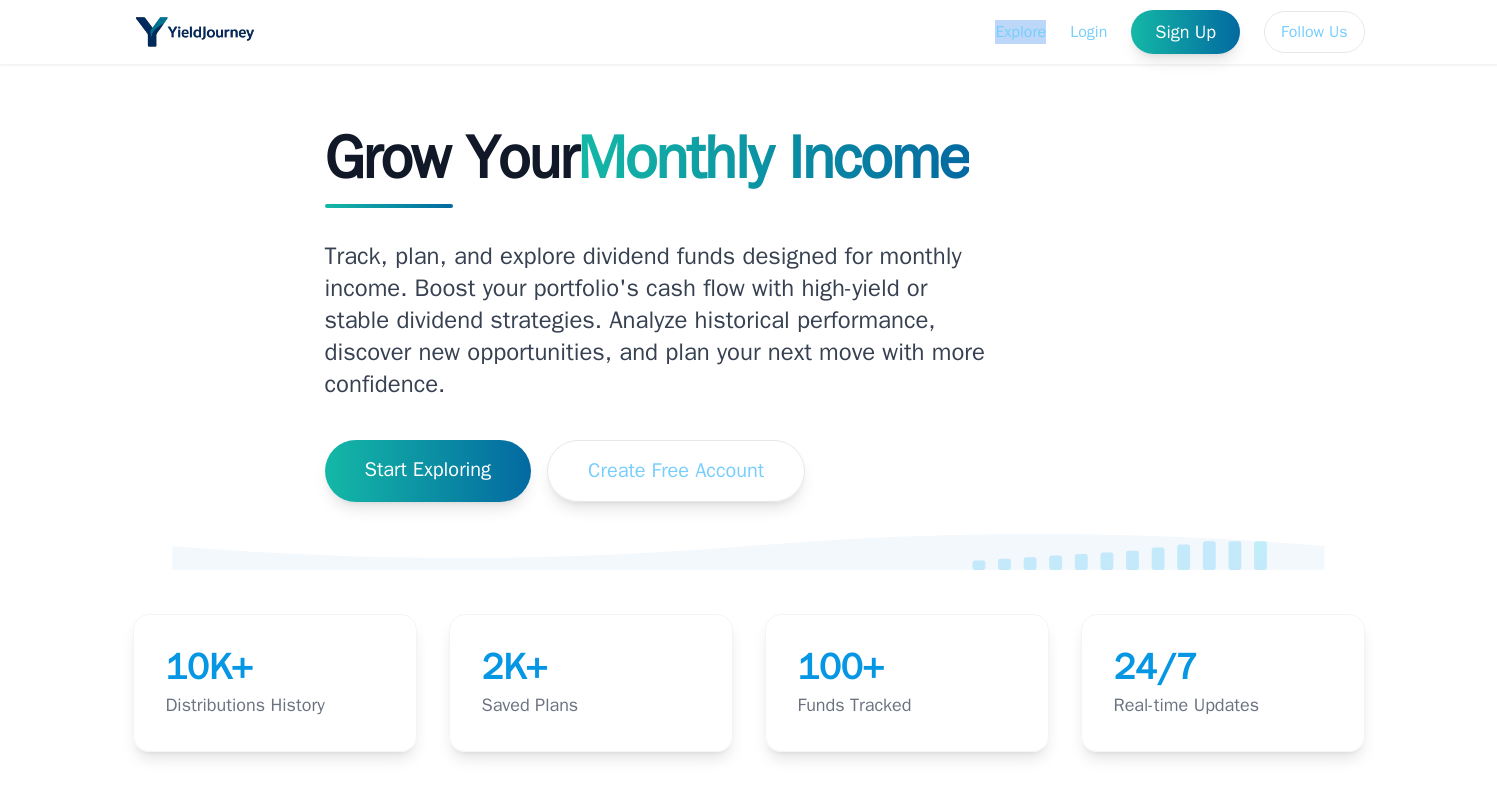 click on "Explore Login Sign Up Follow Us" at bounding box center (749, 32) 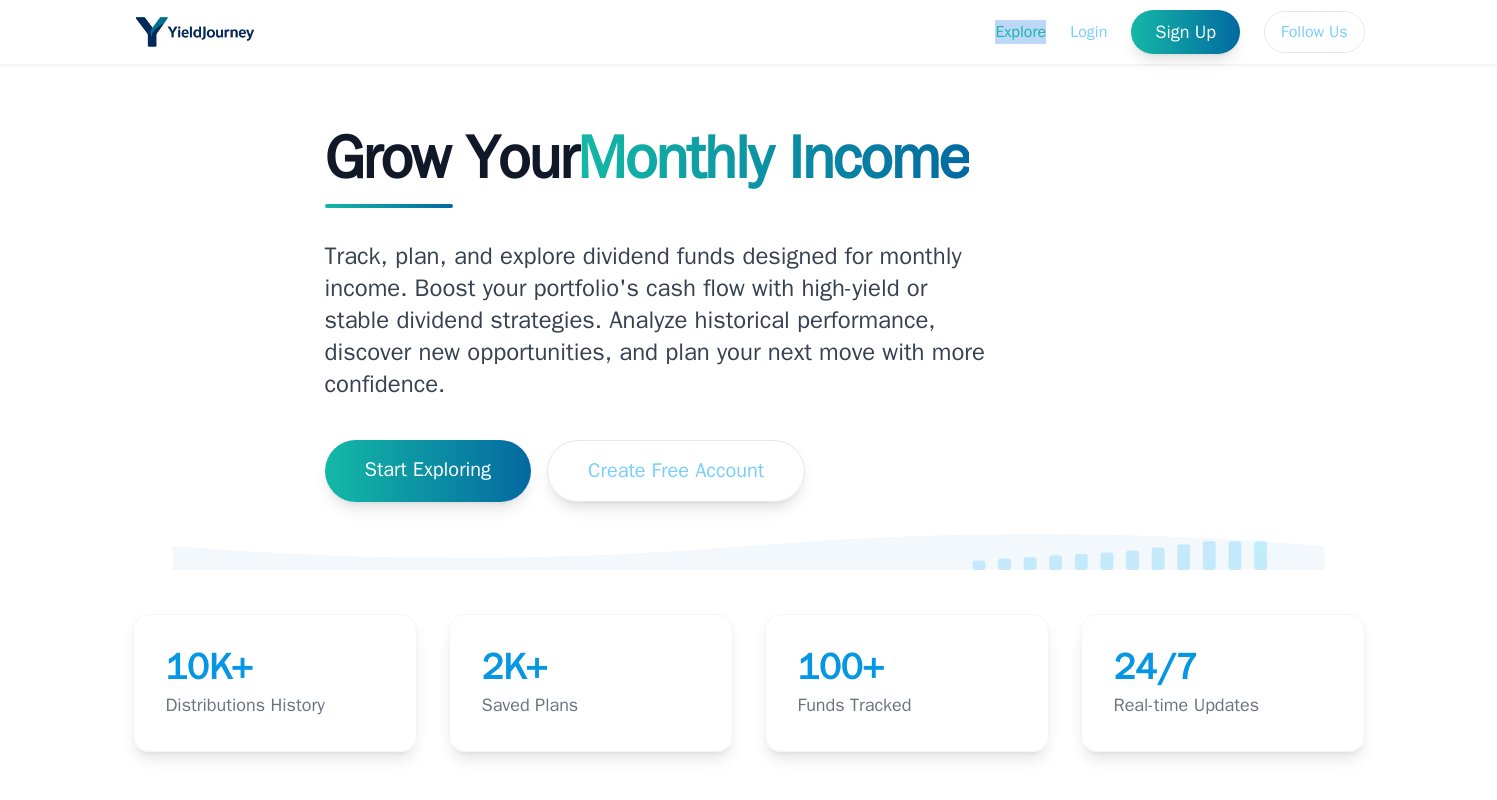 click on "Explore" at bounding box center [1020, 32] 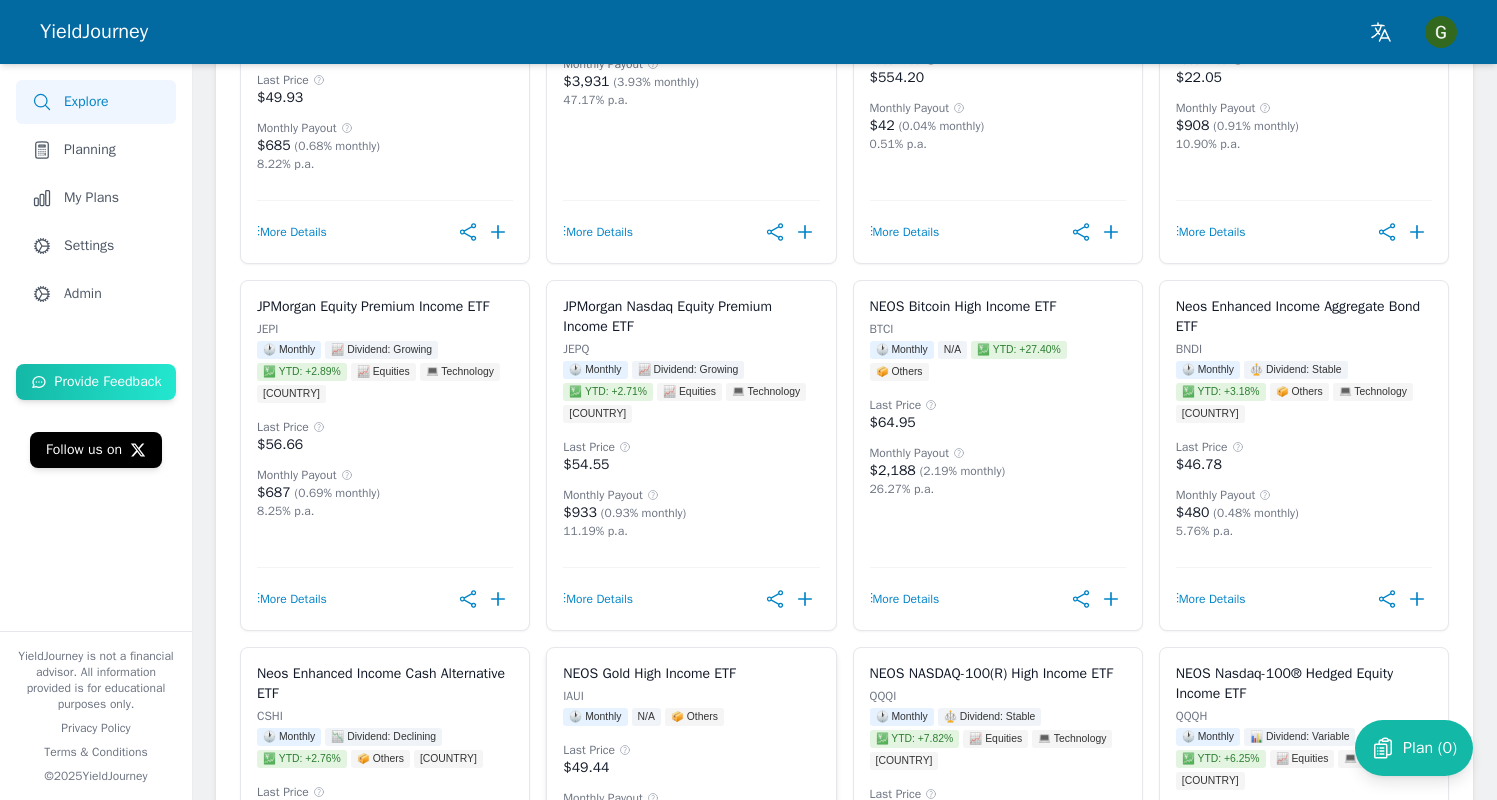 scroll, scrollTop: 0, scrollLeft: 0, axis: both 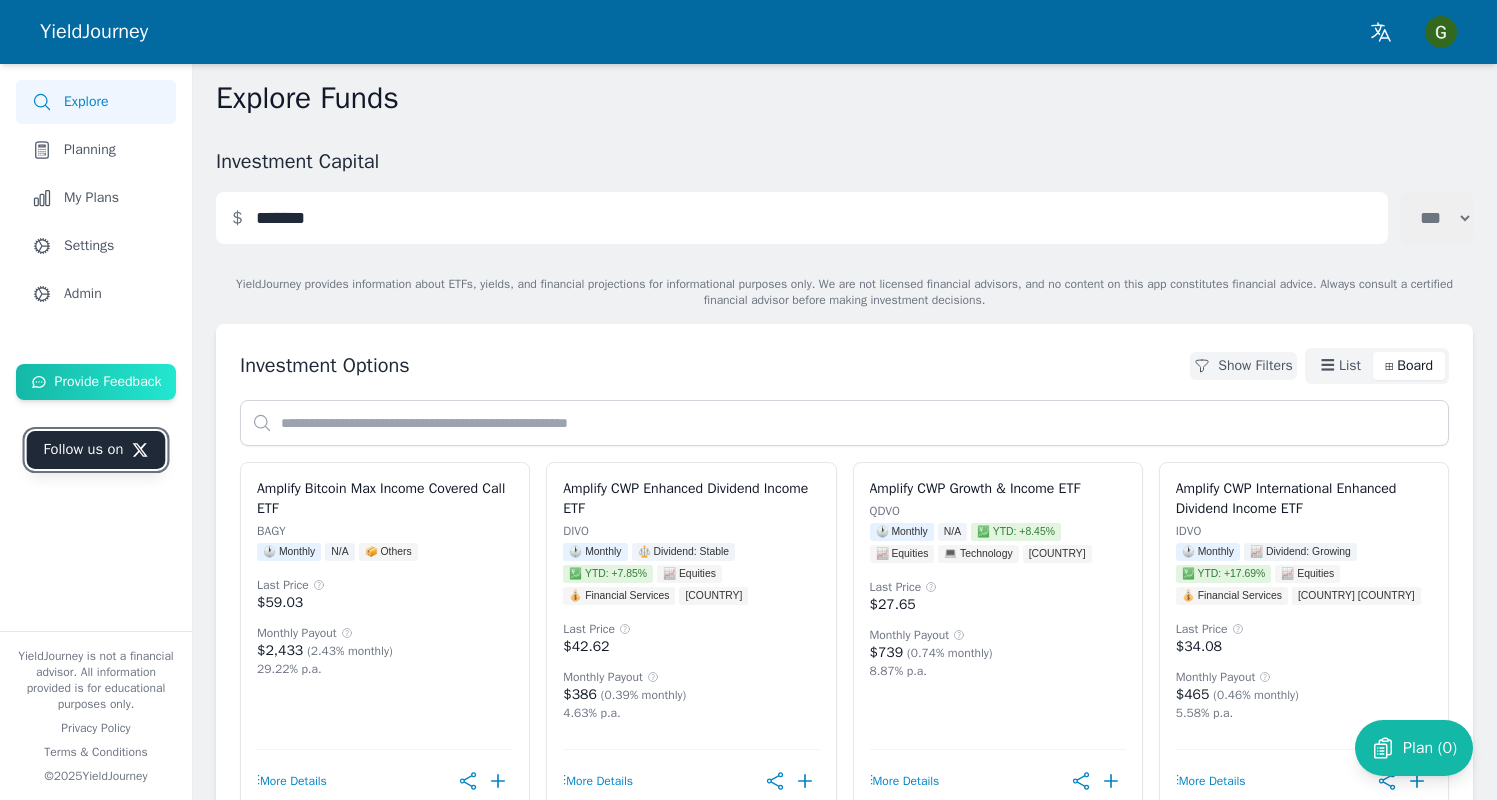 click on "Follow us on" at bounding box center (83, 450) 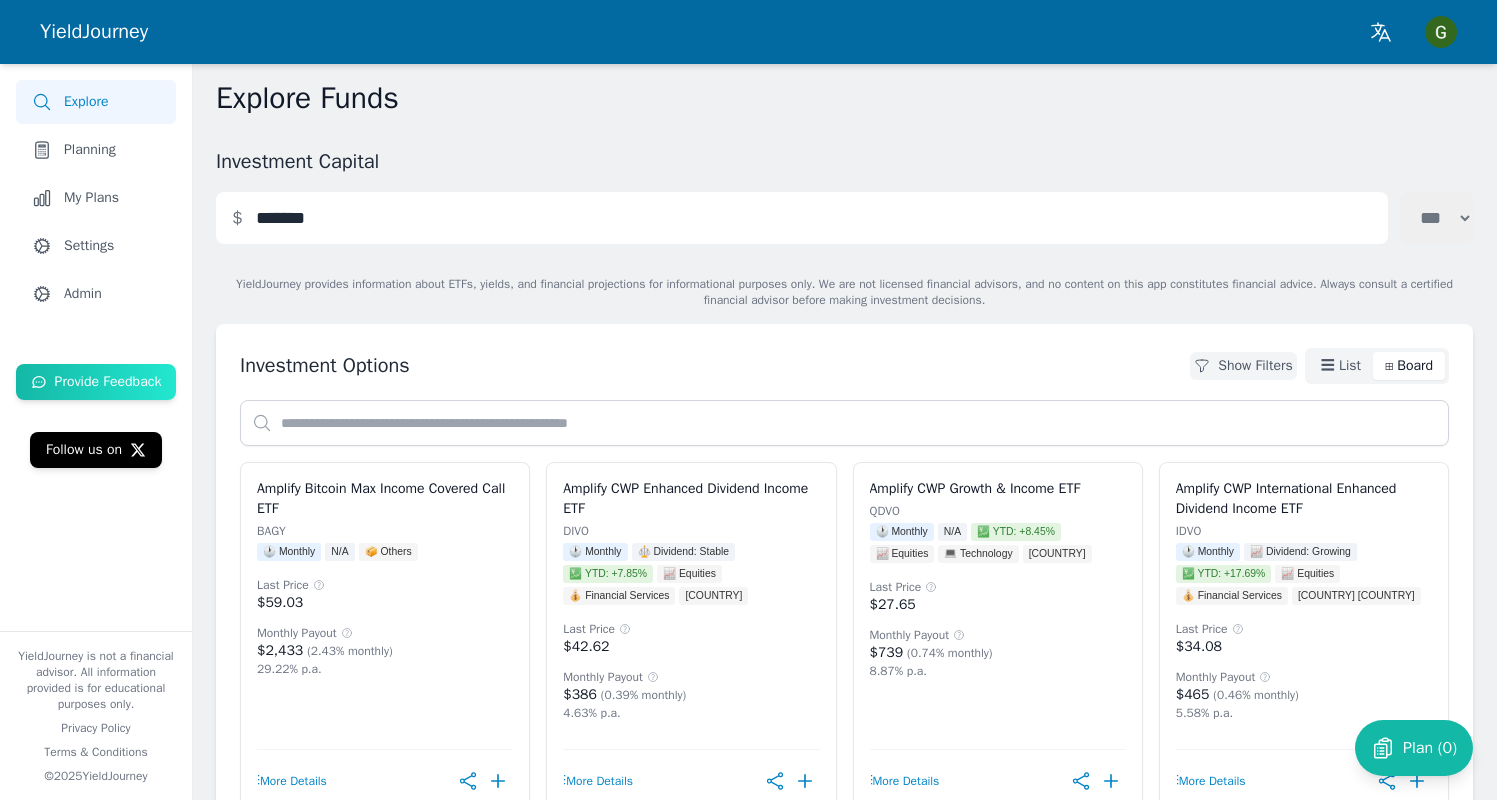 click on "Explore Funds" at bounding box center [844, 98] 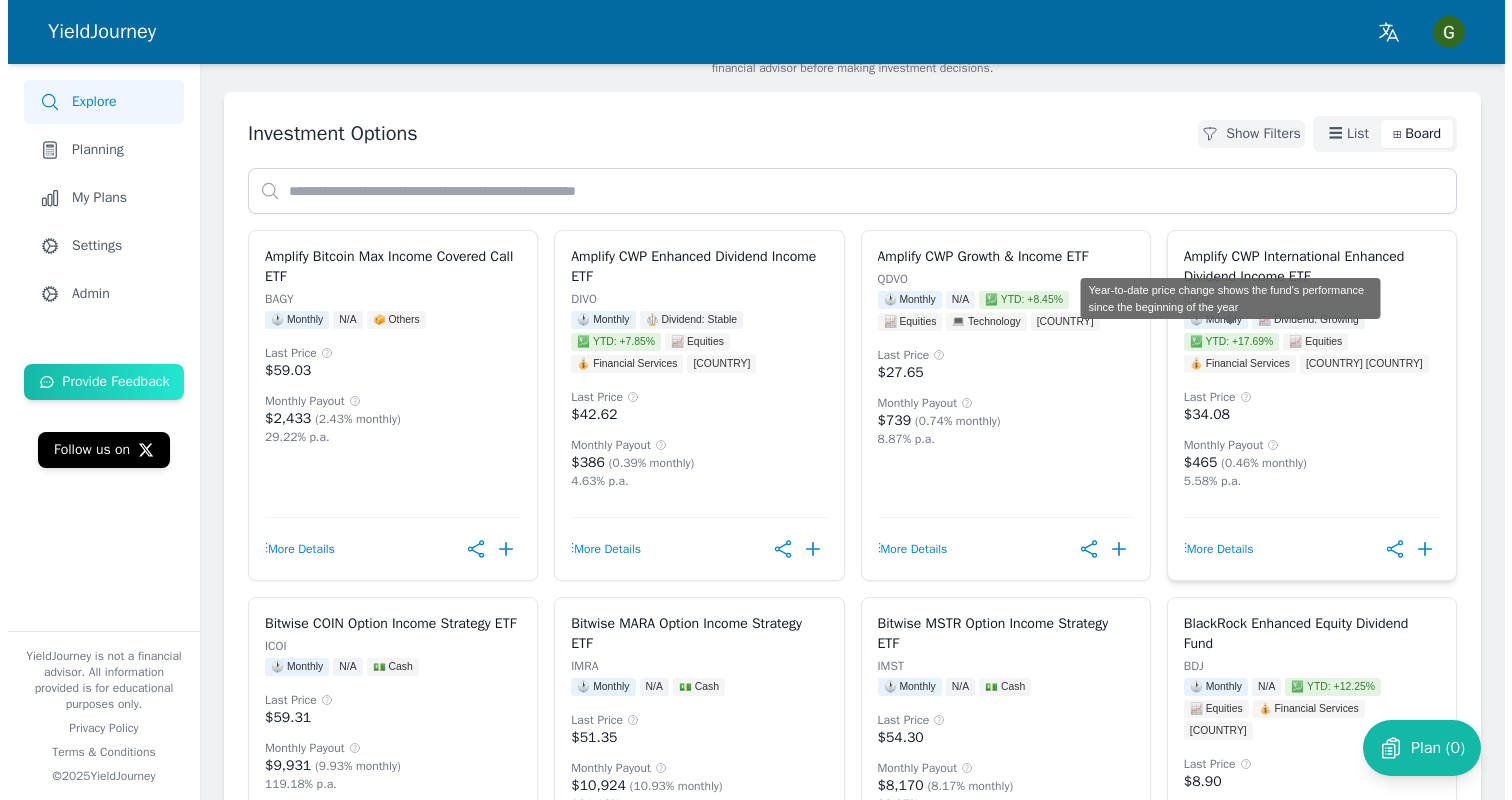scroll, scrollTop: 233, scrollLeft: 0, axis: vertical 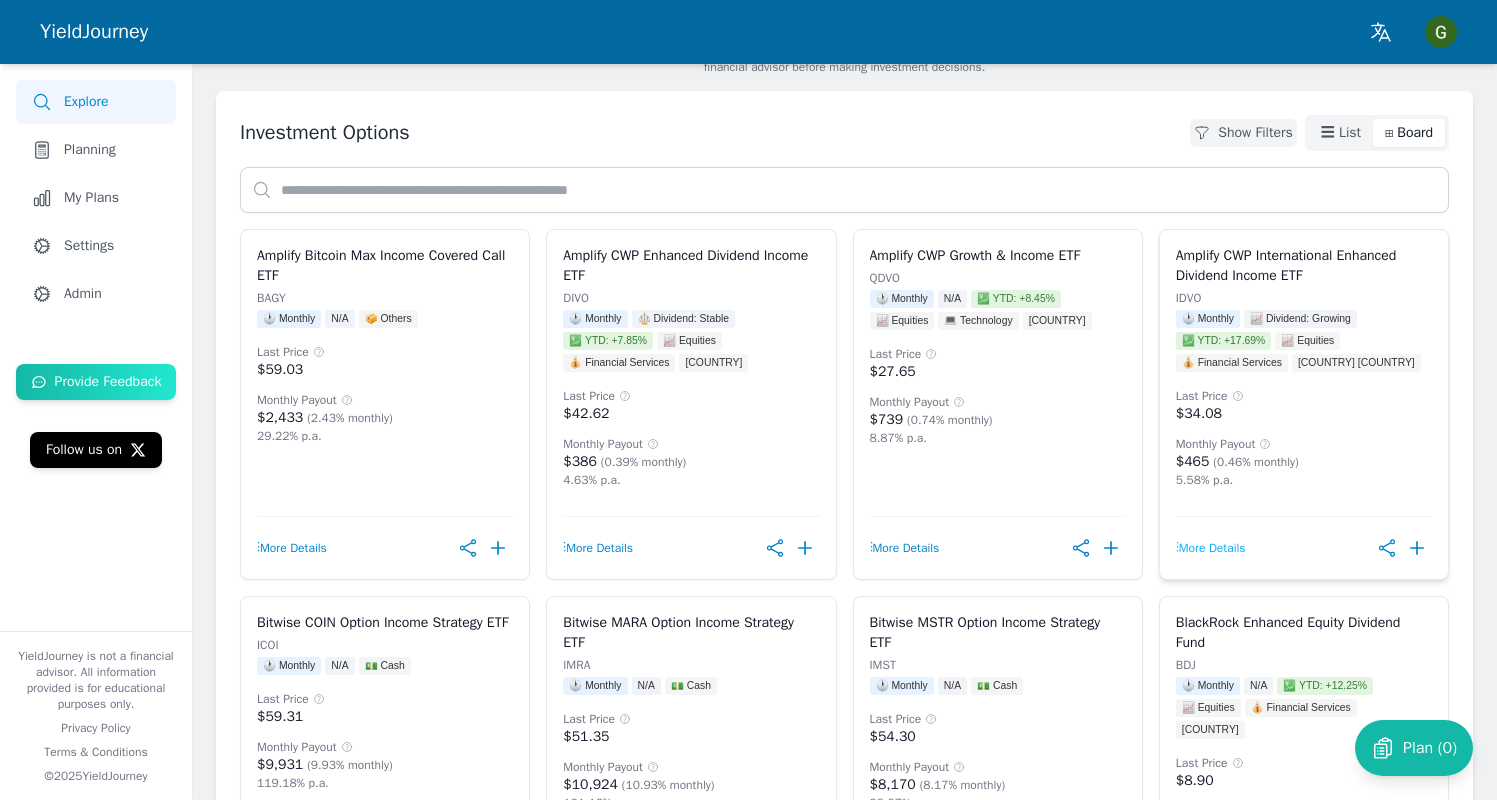 click on "⋮  More Details" at bounding box center (1211, 548) 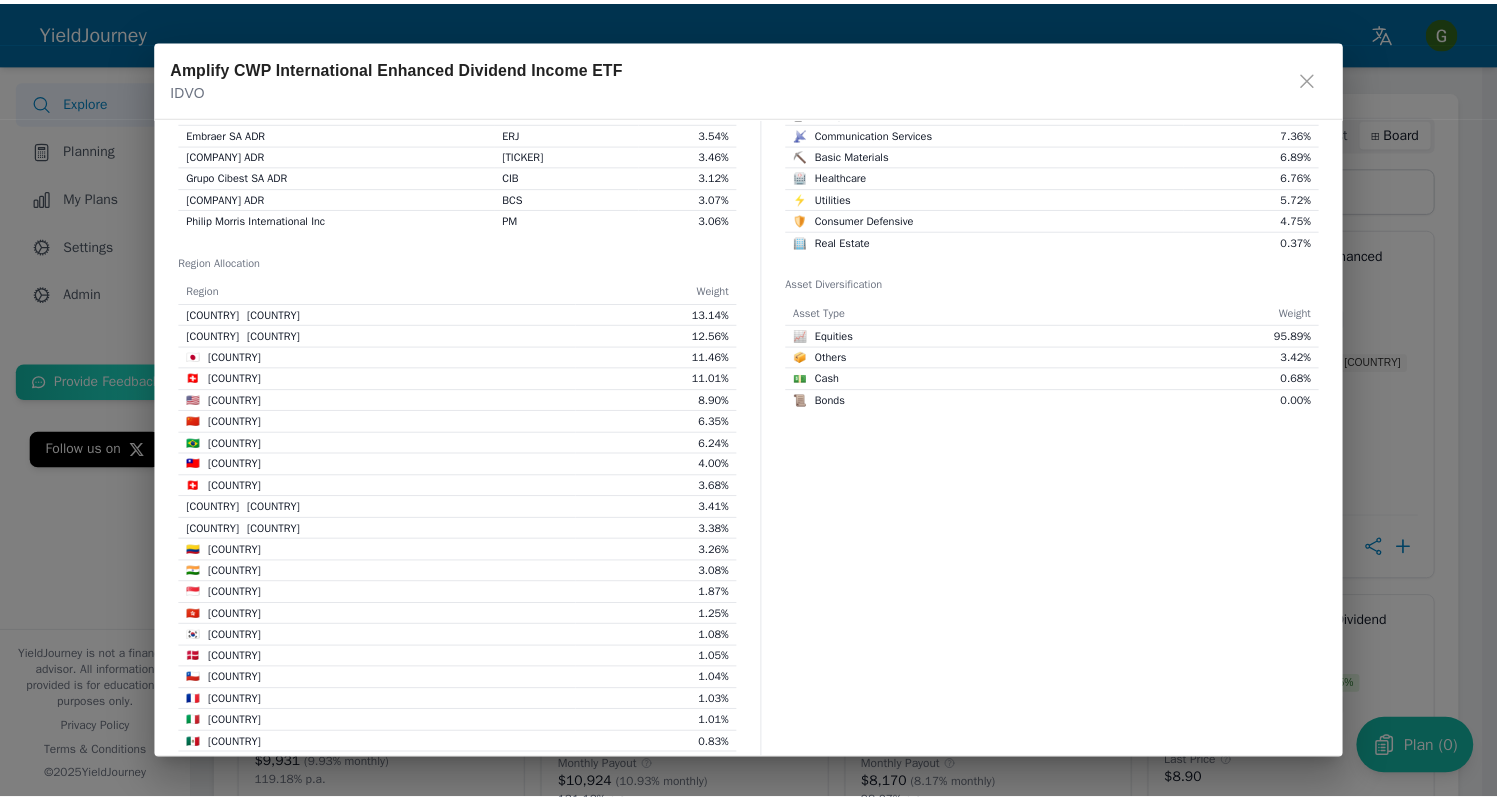 scroll, scrollTop: 0, scrollLeft: 0, axis: both 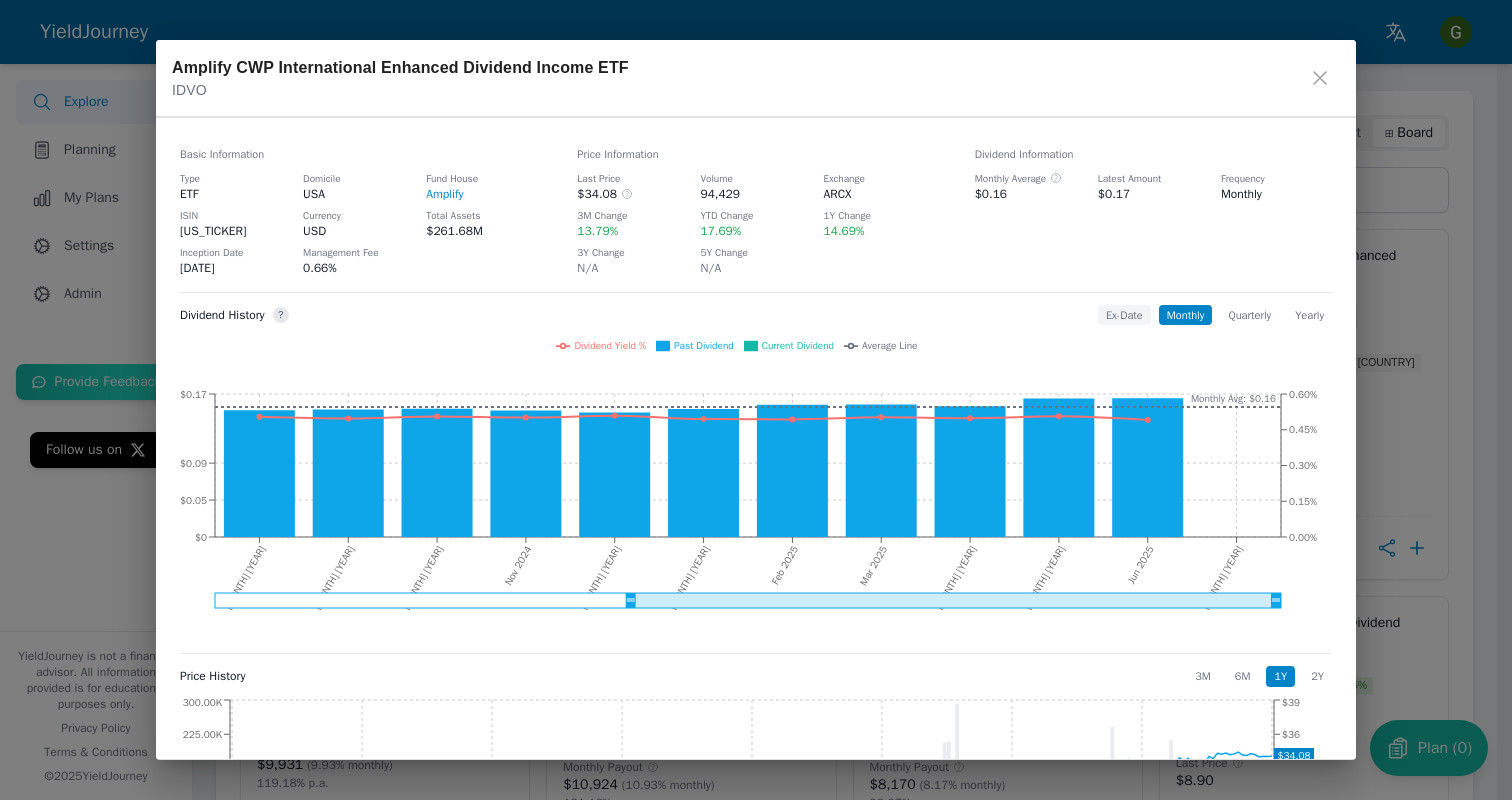 click on "Ex-Date" at bounding box center [1124, 315] 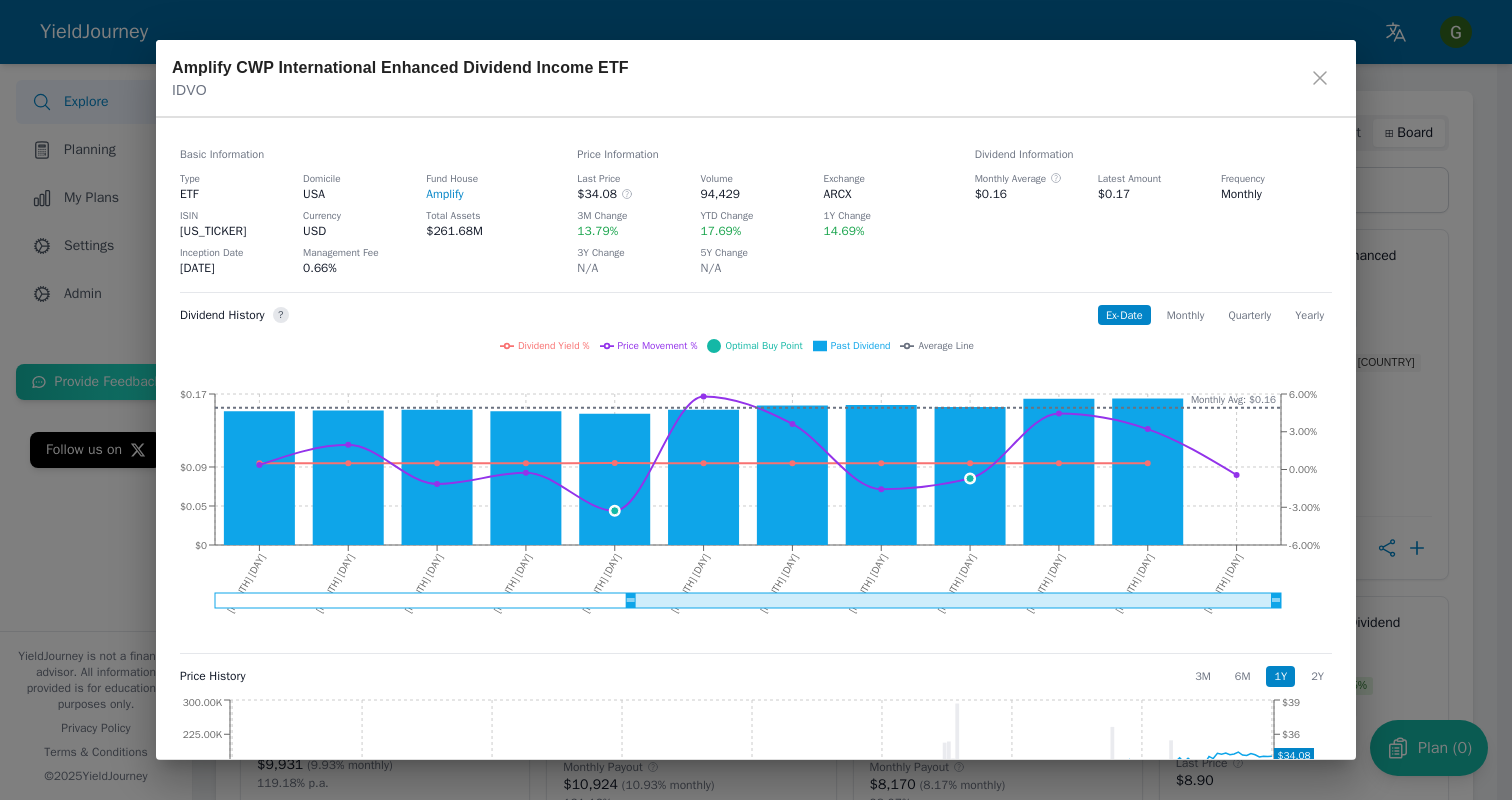 click 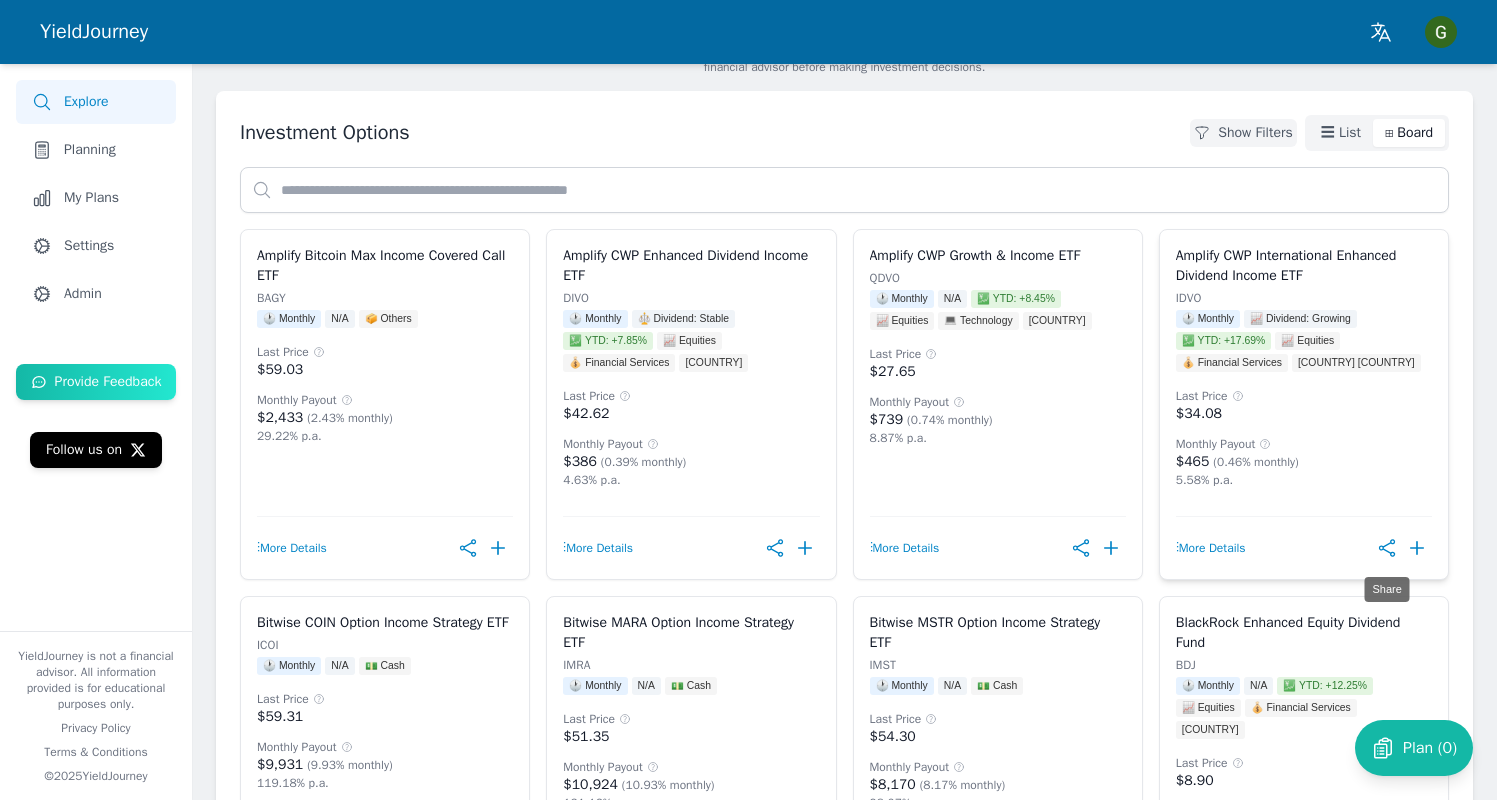 click 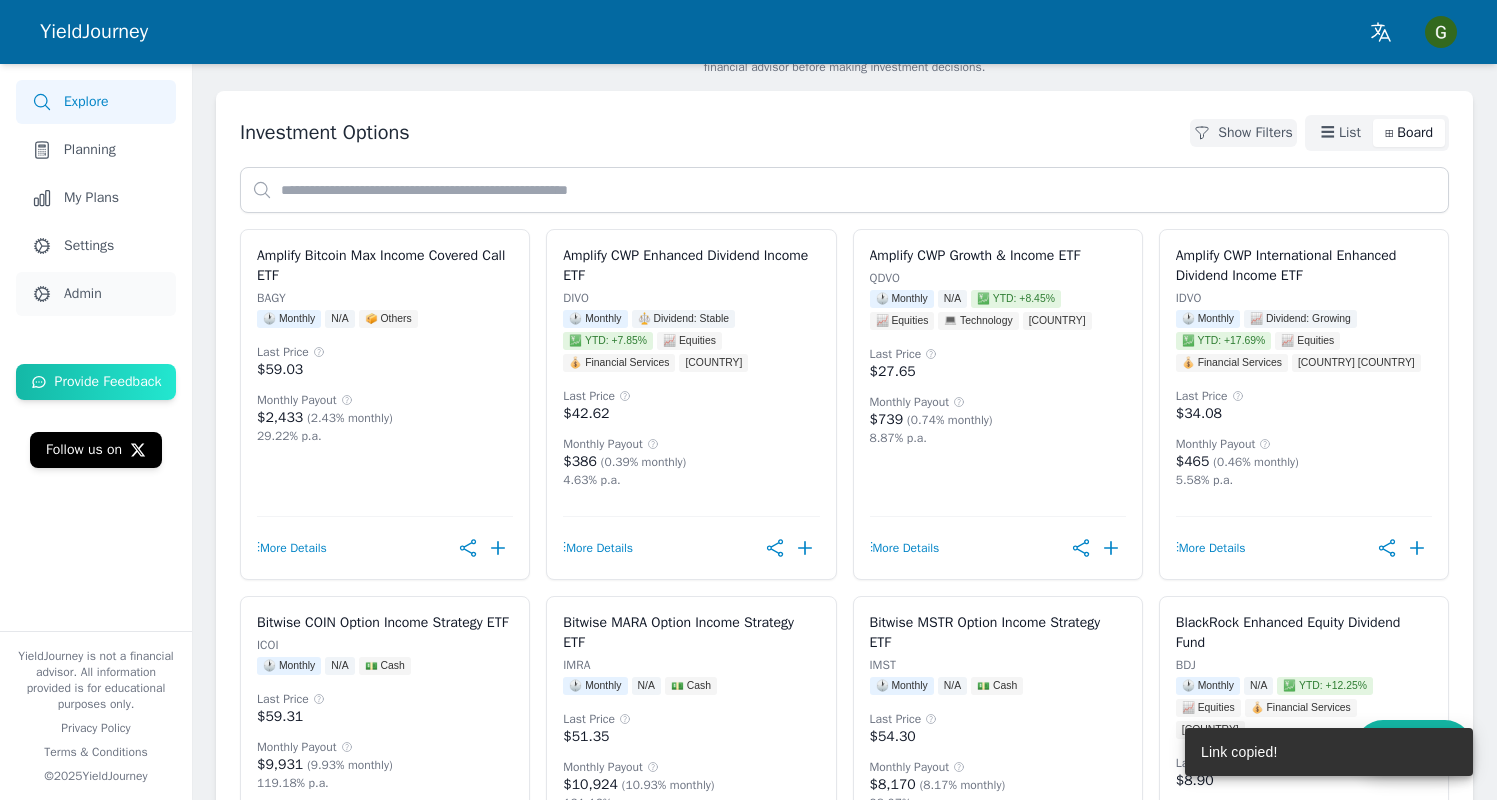 click on "Admin" at bounding box center [96, 294] 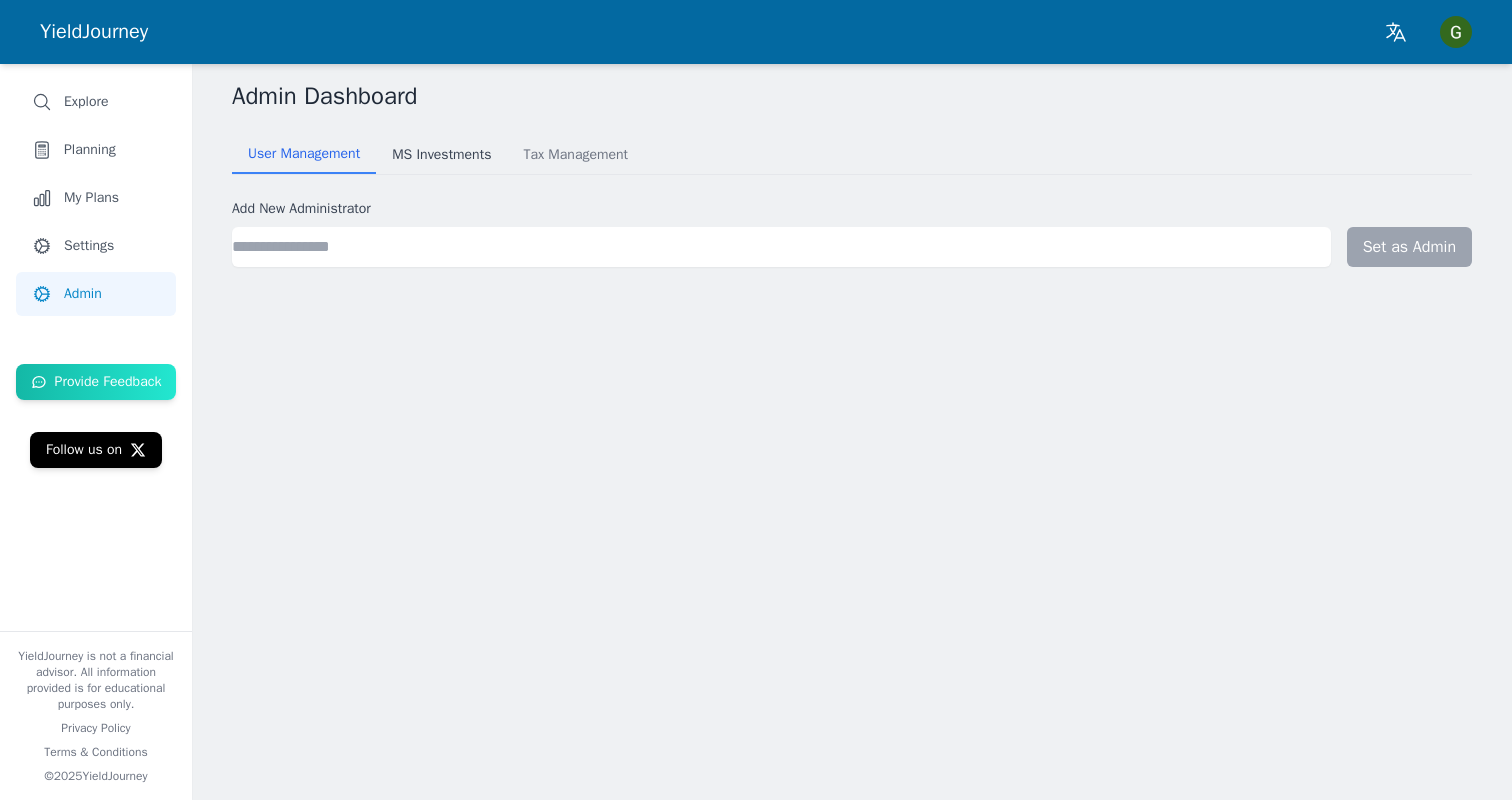click on "MS Investments" at bounding box center [441, 155] 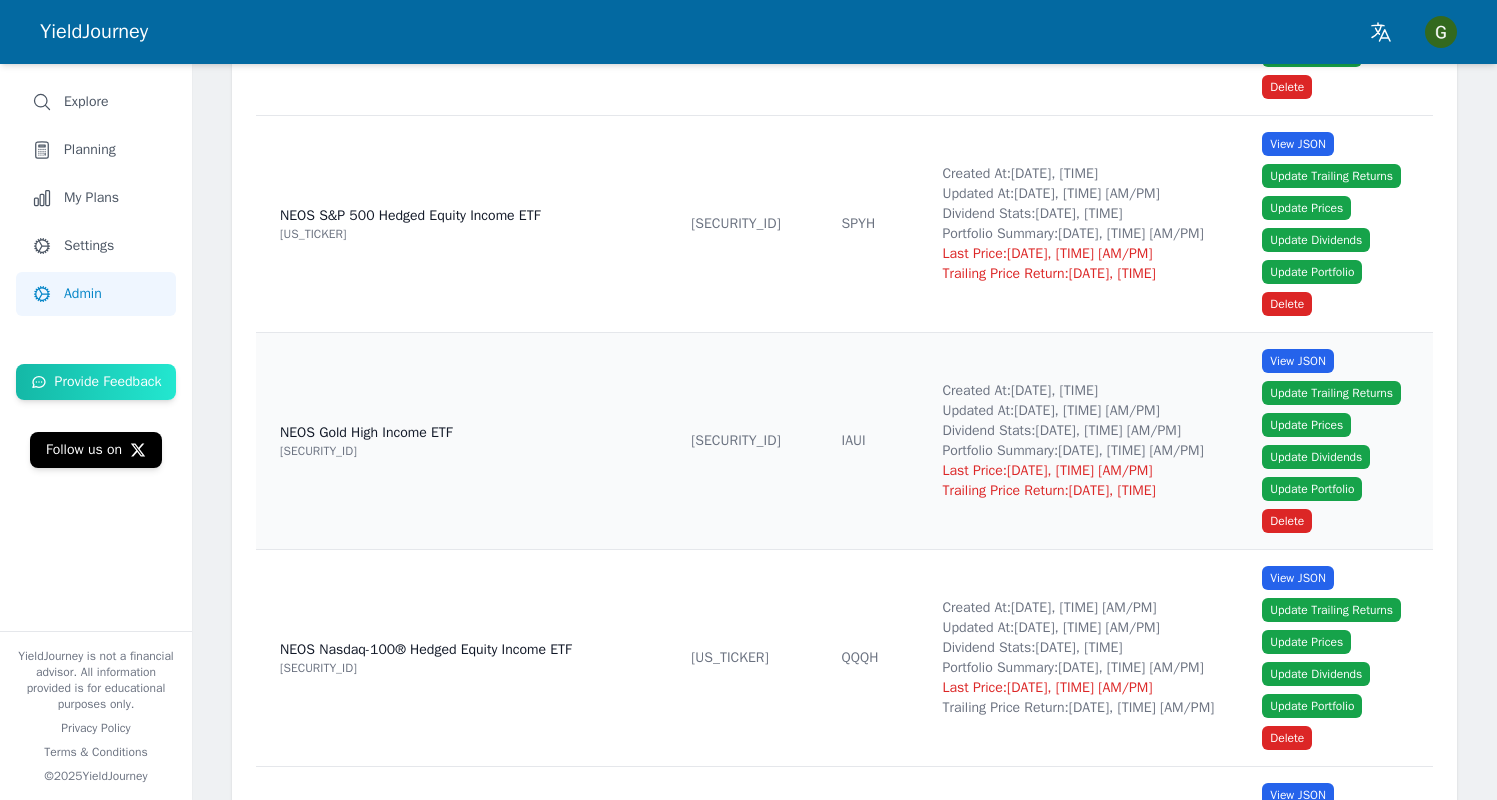 scroll, scrollTop: 1833, scrollLeft: 0, axis: vertical 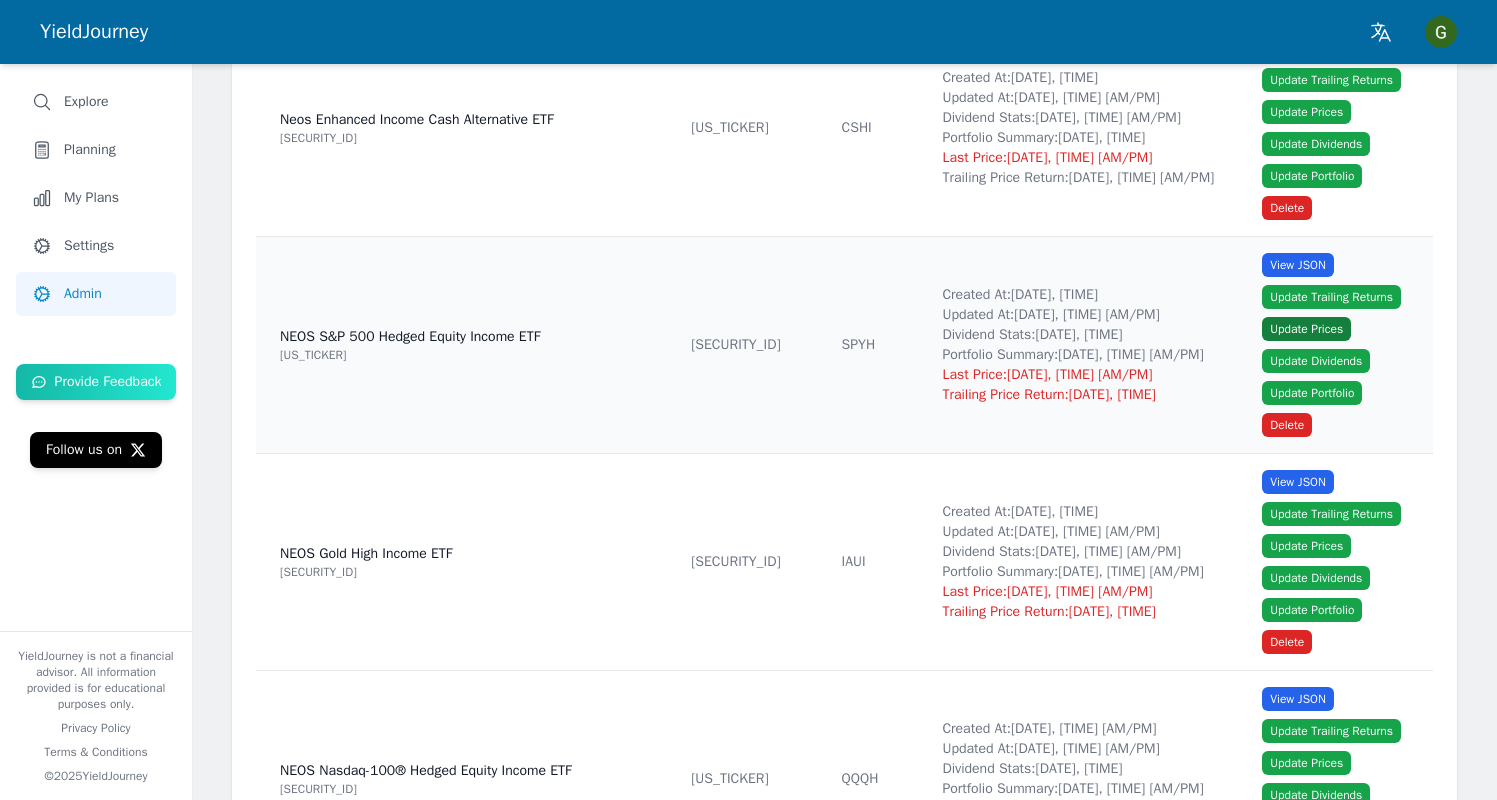 click on "Update Prices" at bounding box center (1306, 329) 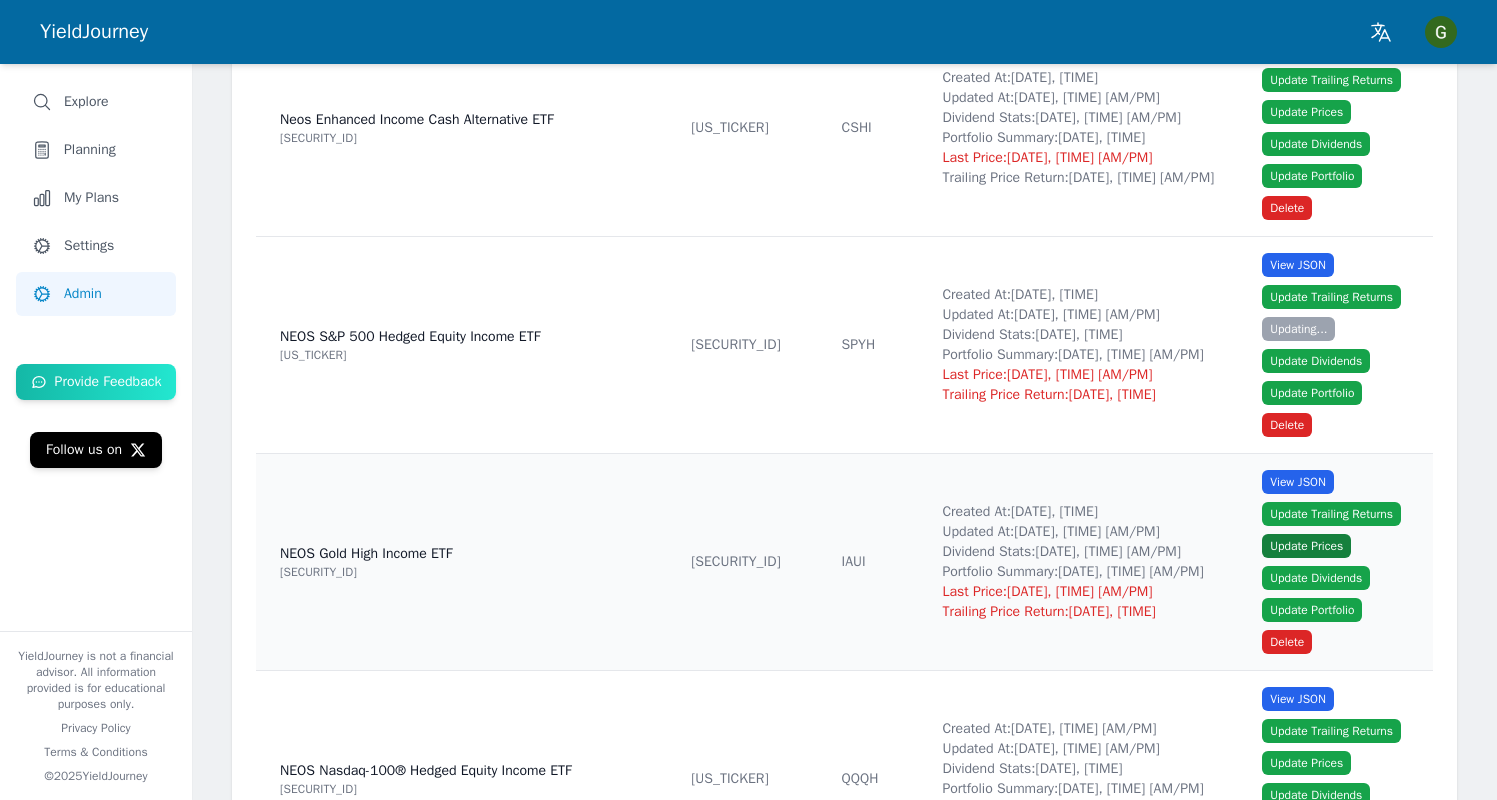 click on "Update Prices" at bounding box center (1306, 546) 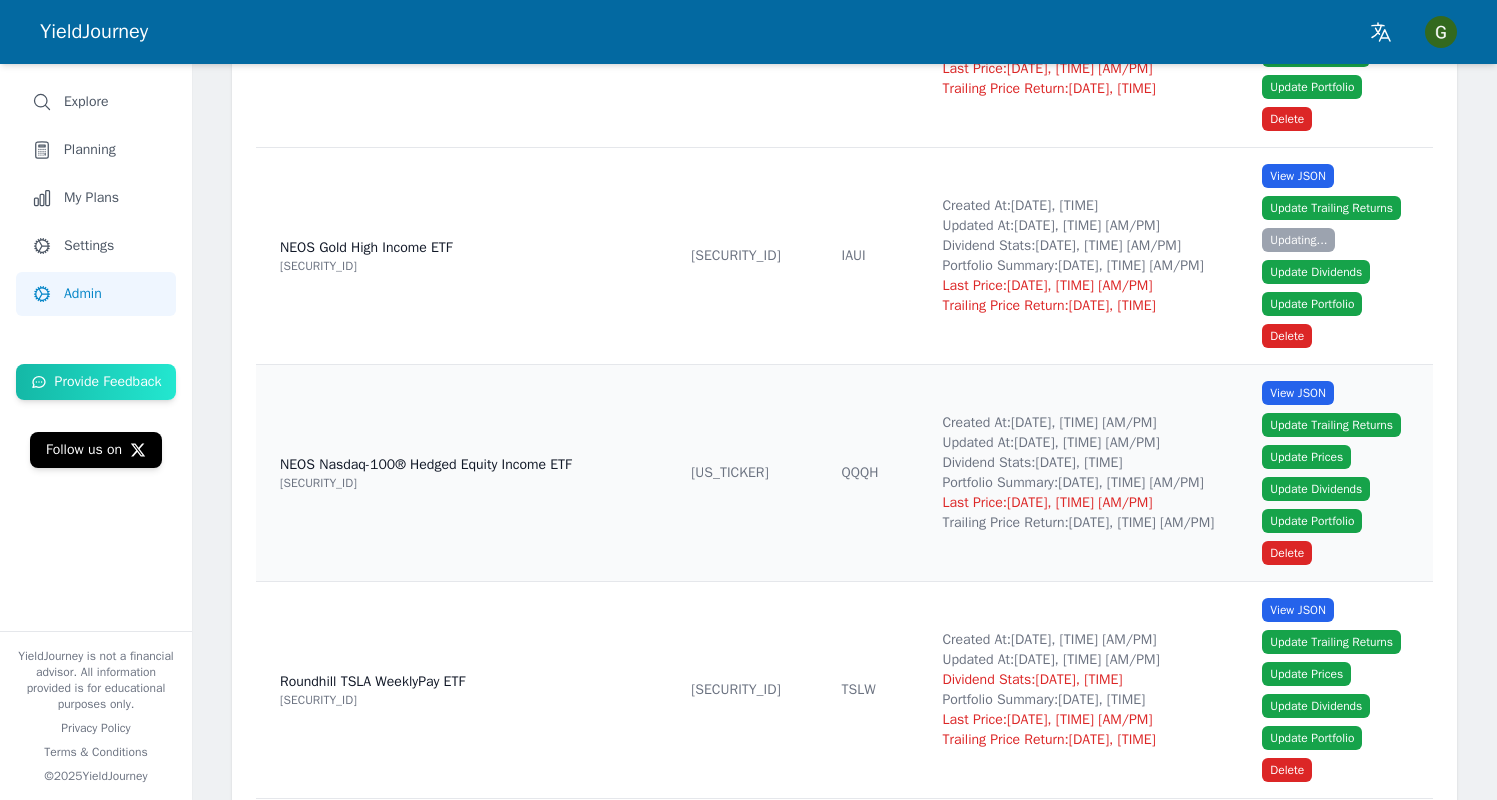 scroll, scrollTop: 2484, scrollLeft: 0, axis: vertical 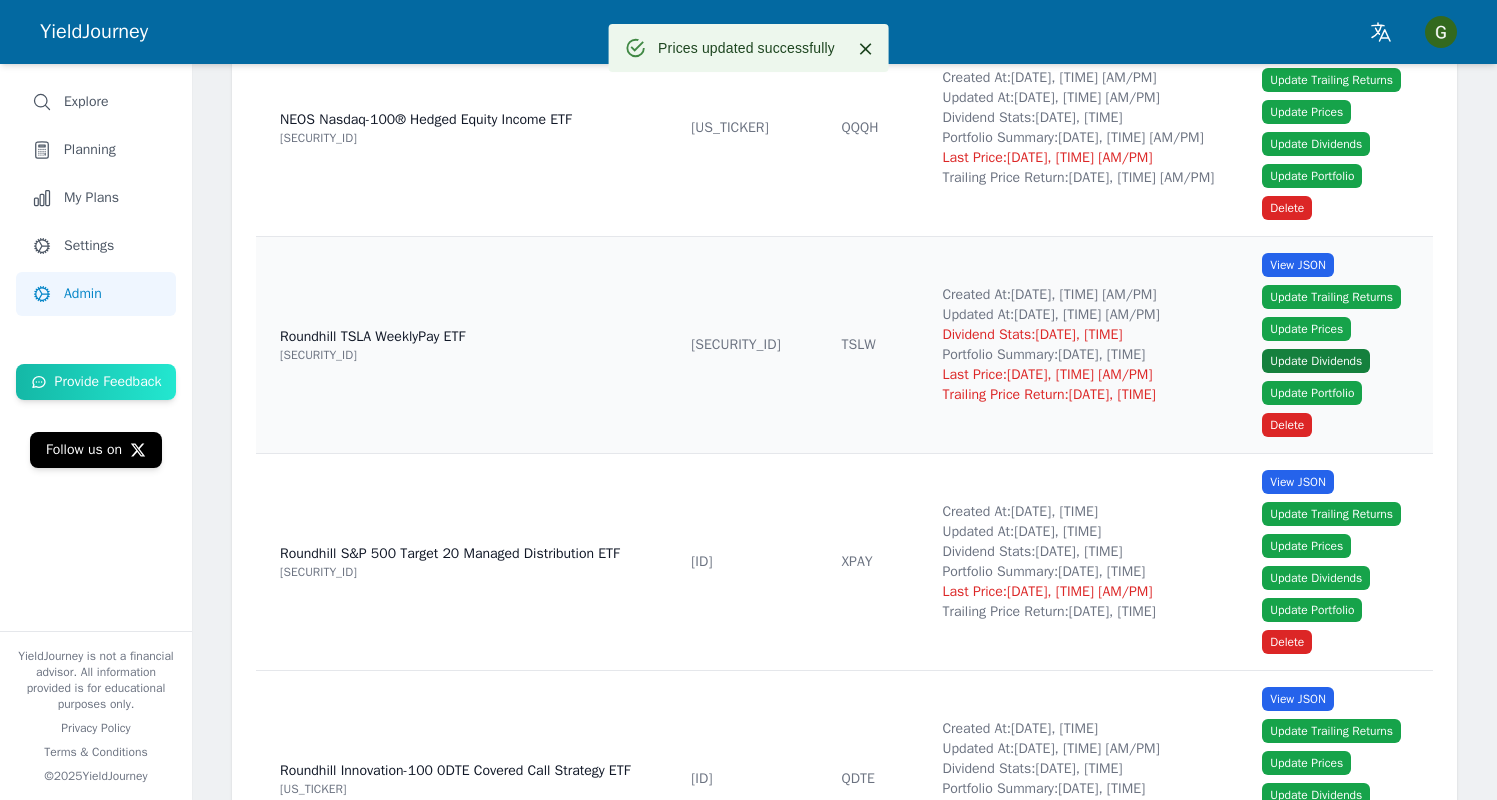 click on "Update Dividends" at bounding box center [1316, 361] 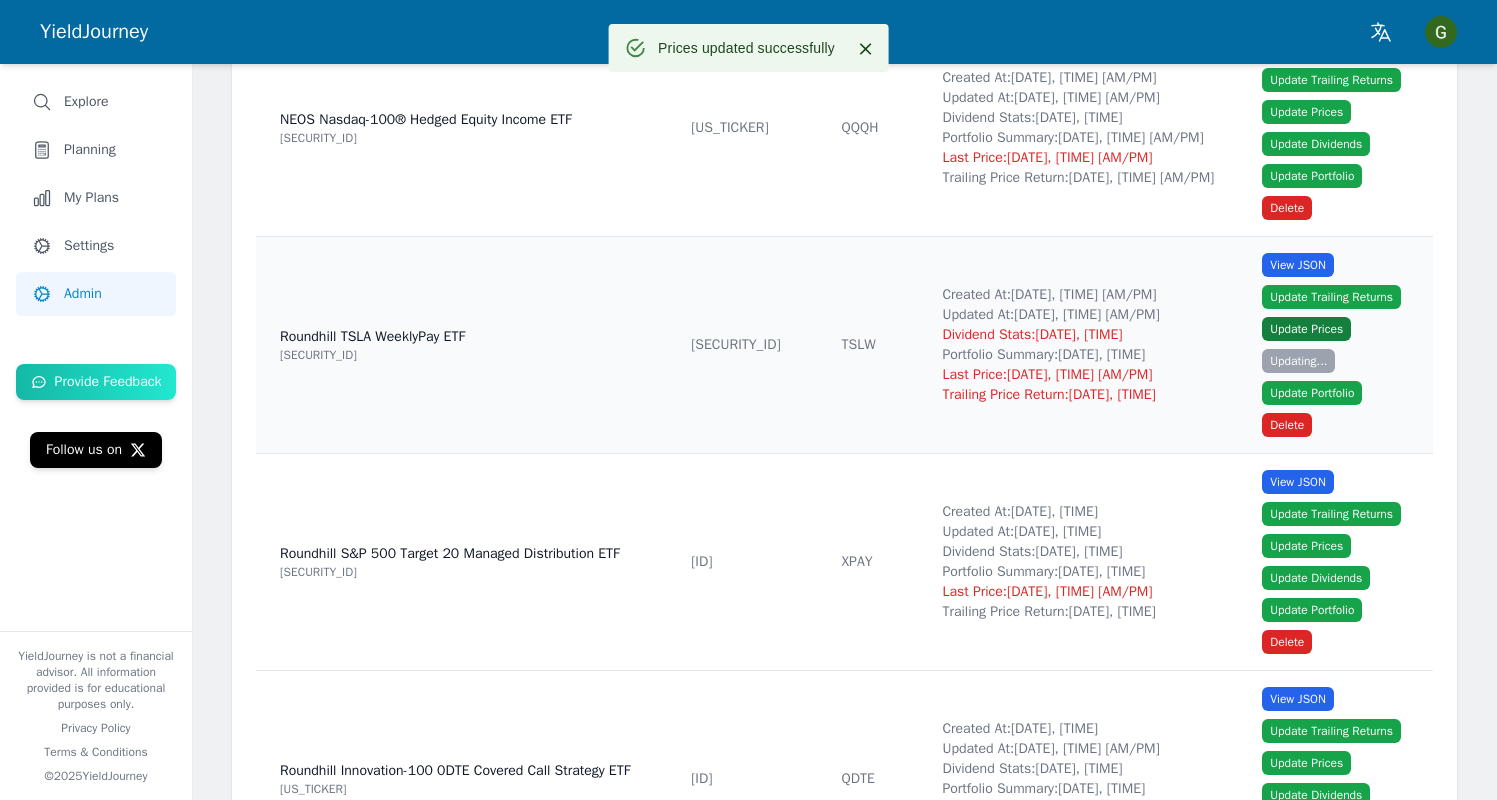 click on "Update Prices" at bounding box center [1306, 329] 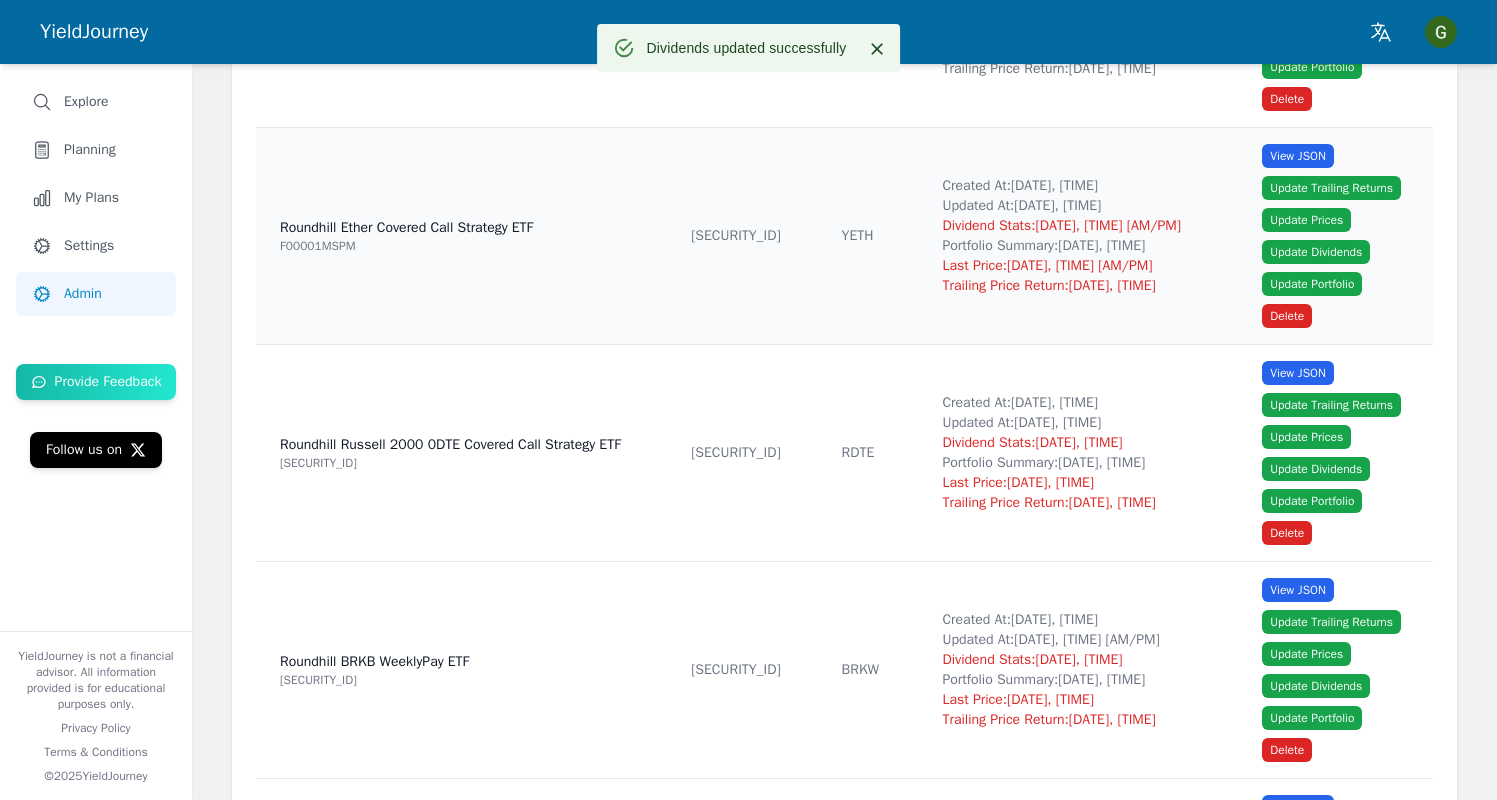 scroll, scrollTop: 3314, scrollLeft: 0, axis: vertical 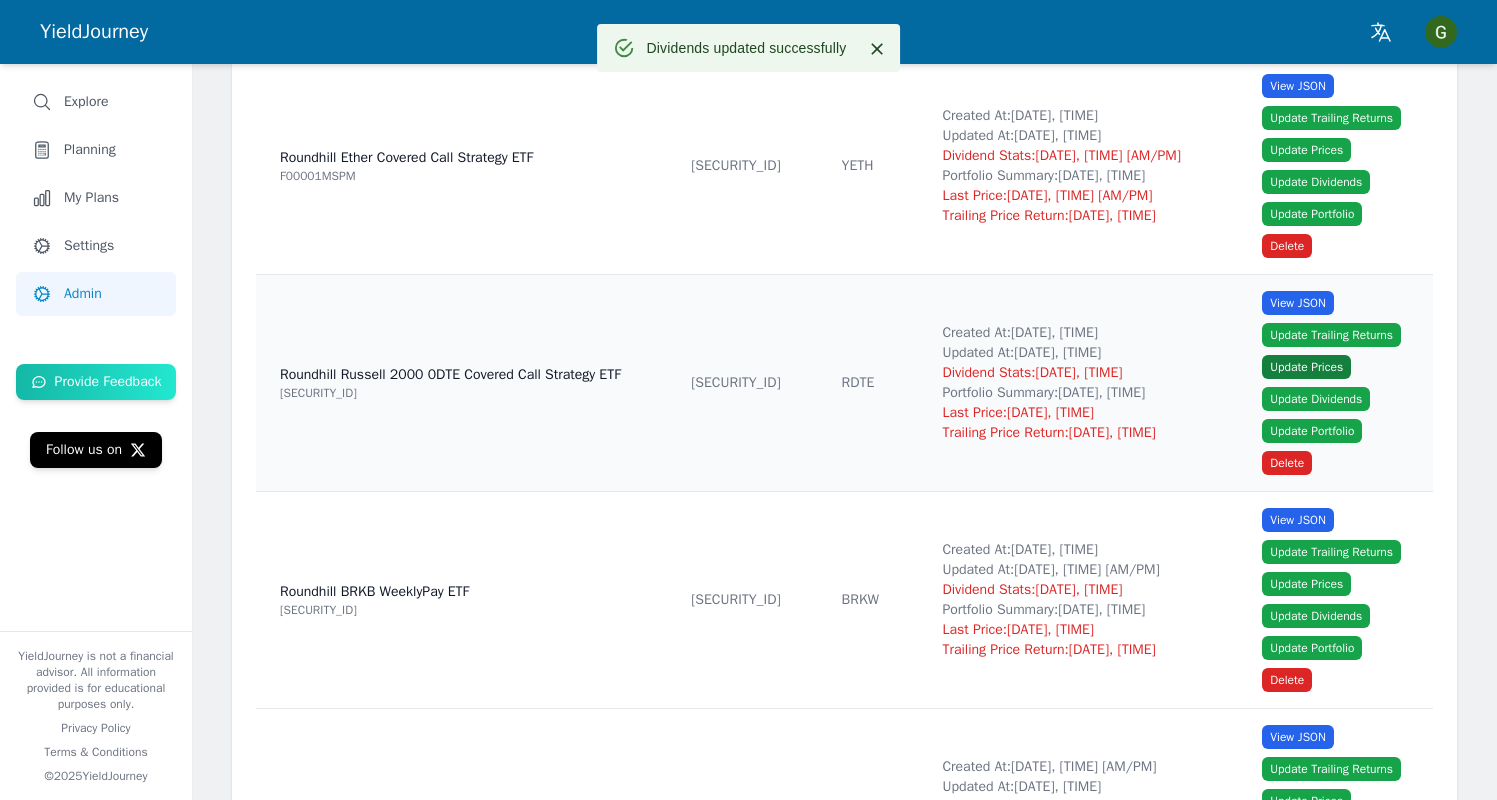 click on "Update Prices" at bounding box center [1306, 367] 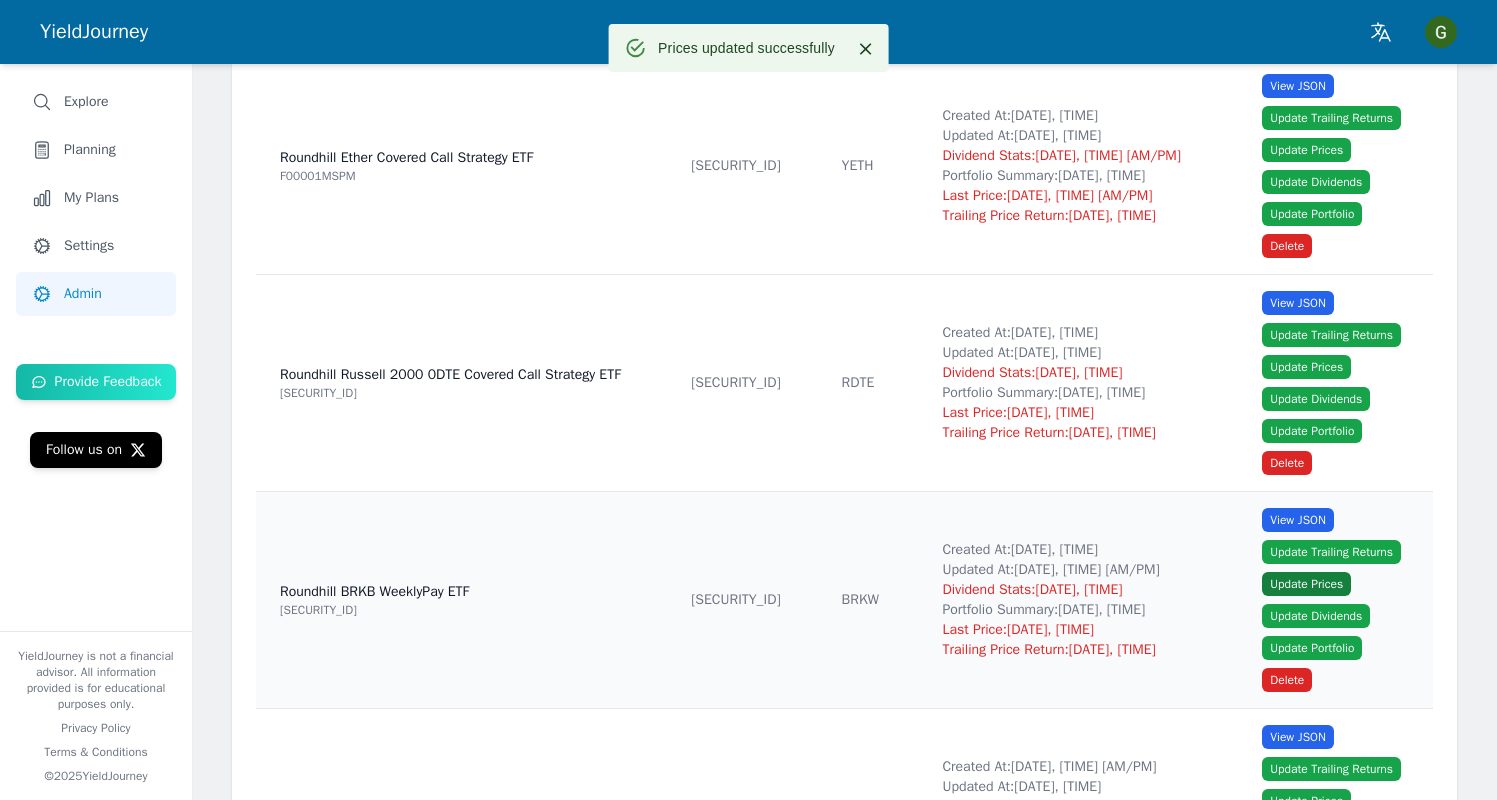 click on "Update Prices" at bounding box center [1306, 584] 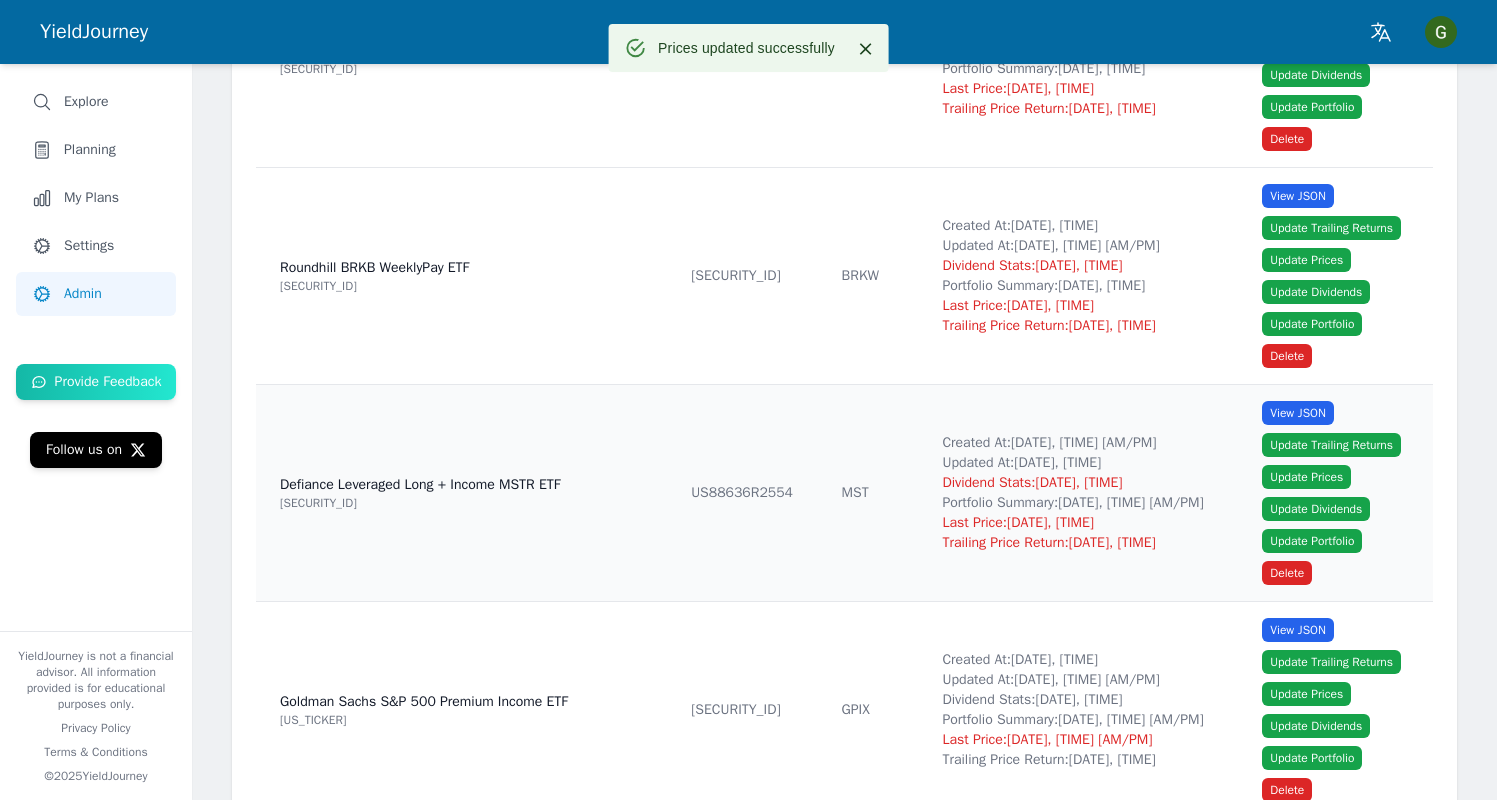 scroll, scrollTop: 3682, scrollLeft: 0, axis: vertical 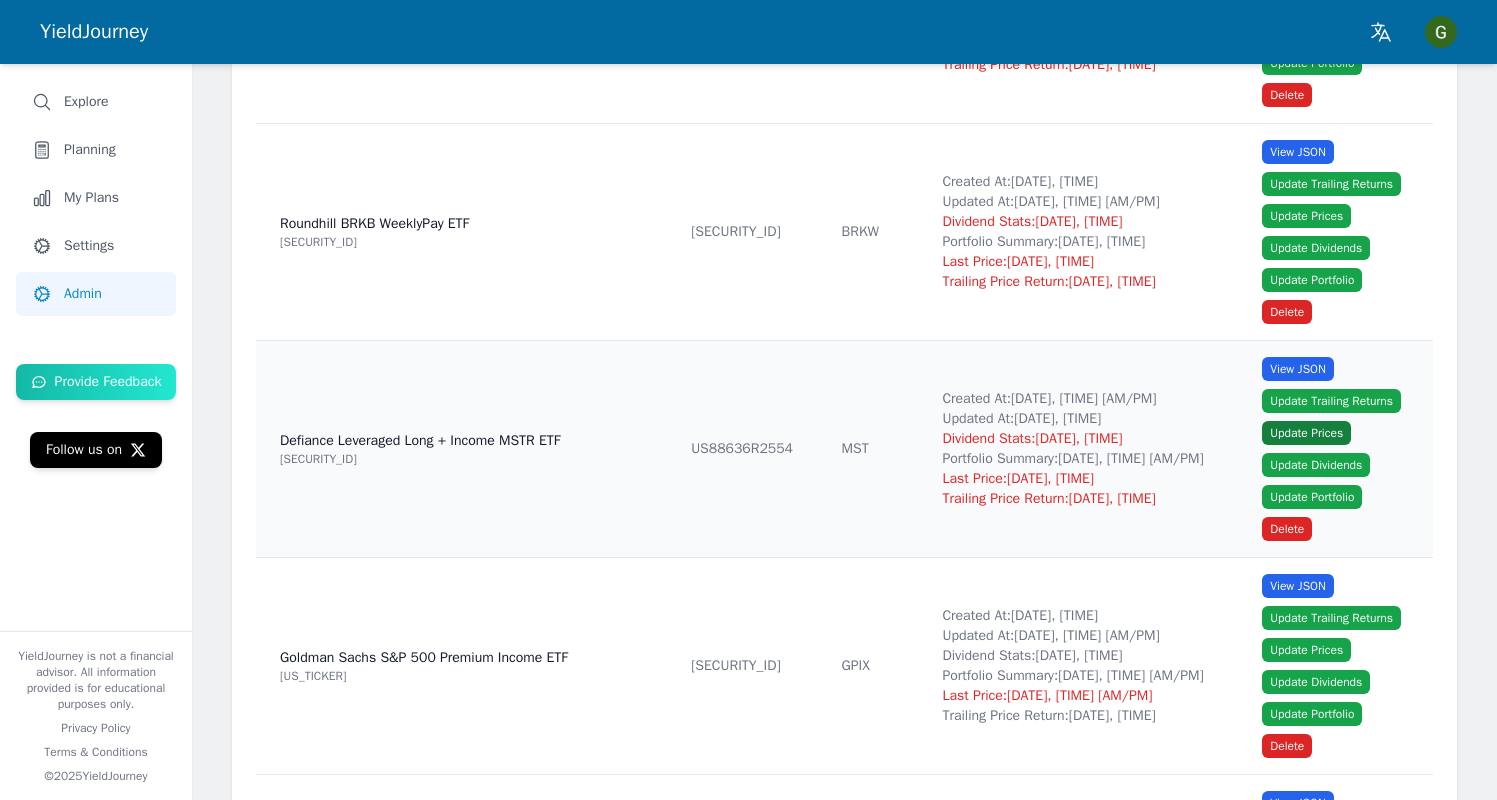 click on "Update Prices" at bounding box center (1306, 433) 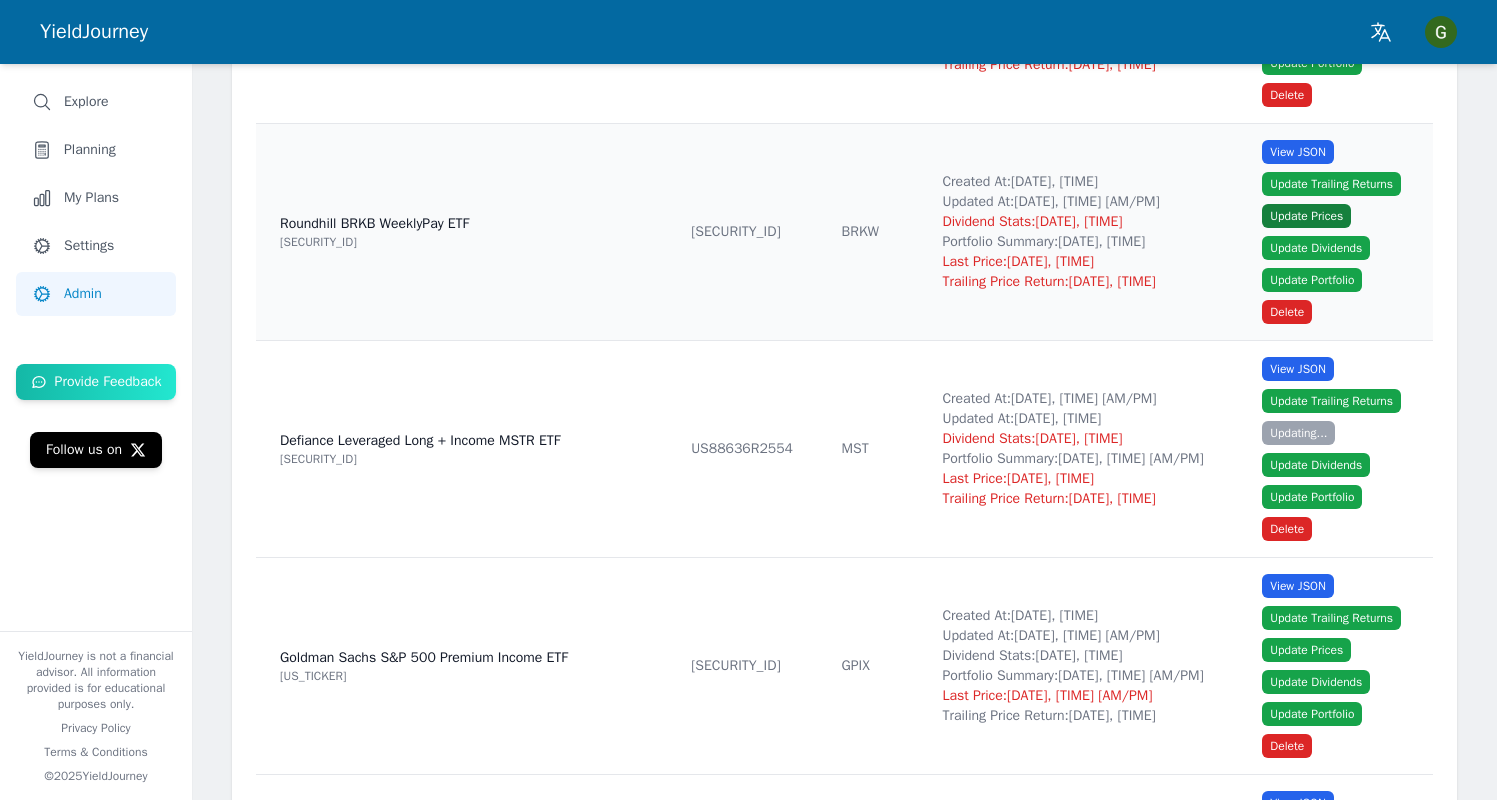 click on "Update Prices" at bounding box center [1306, 216] 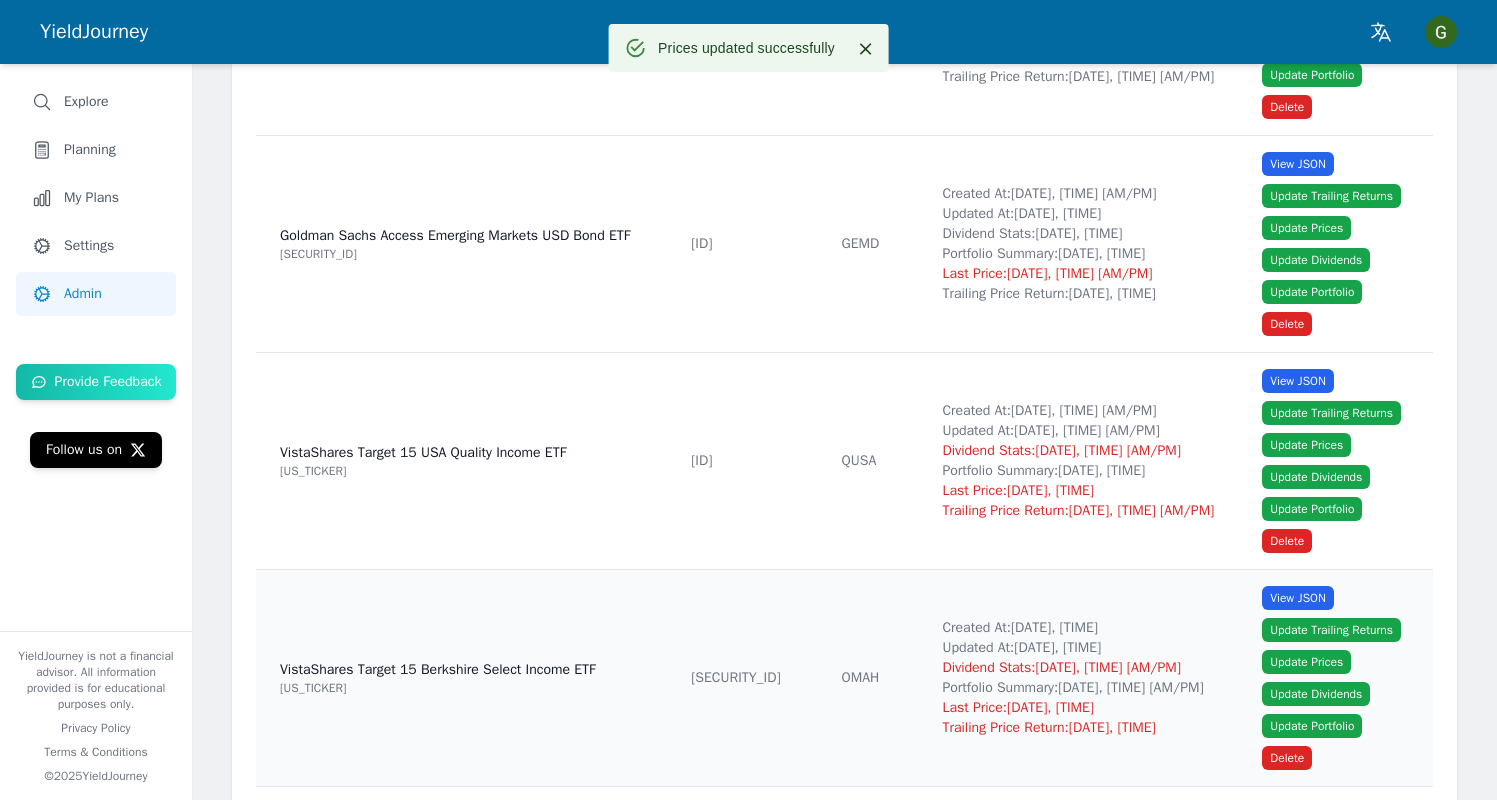 scroll, scrollTop: 4911, scrollLeft: 0, axis: vertical 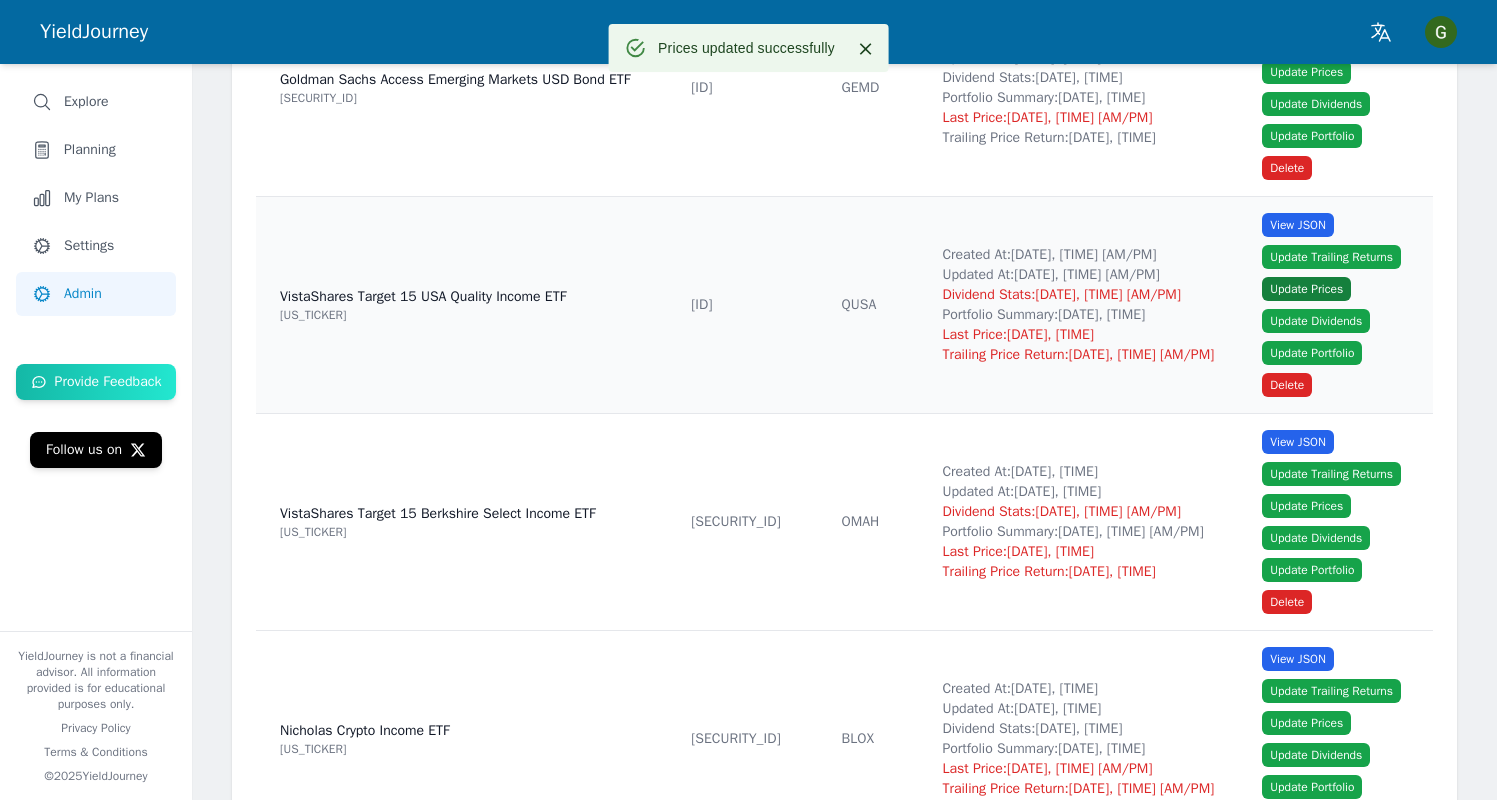 click on "Update Prices" at bounding box center (1306, 289) 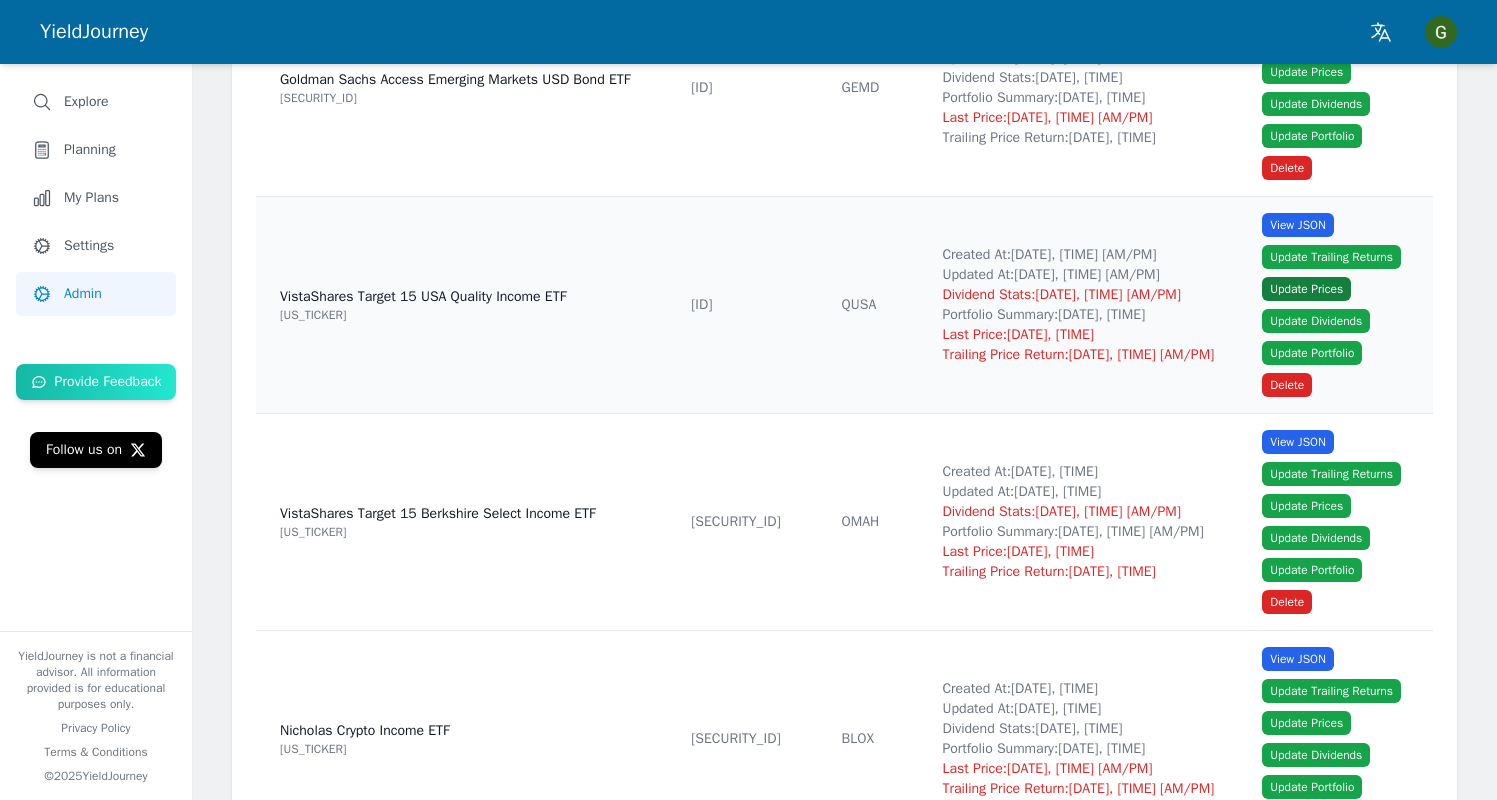click on "Update Prices" at bounding box center (1306, 289) 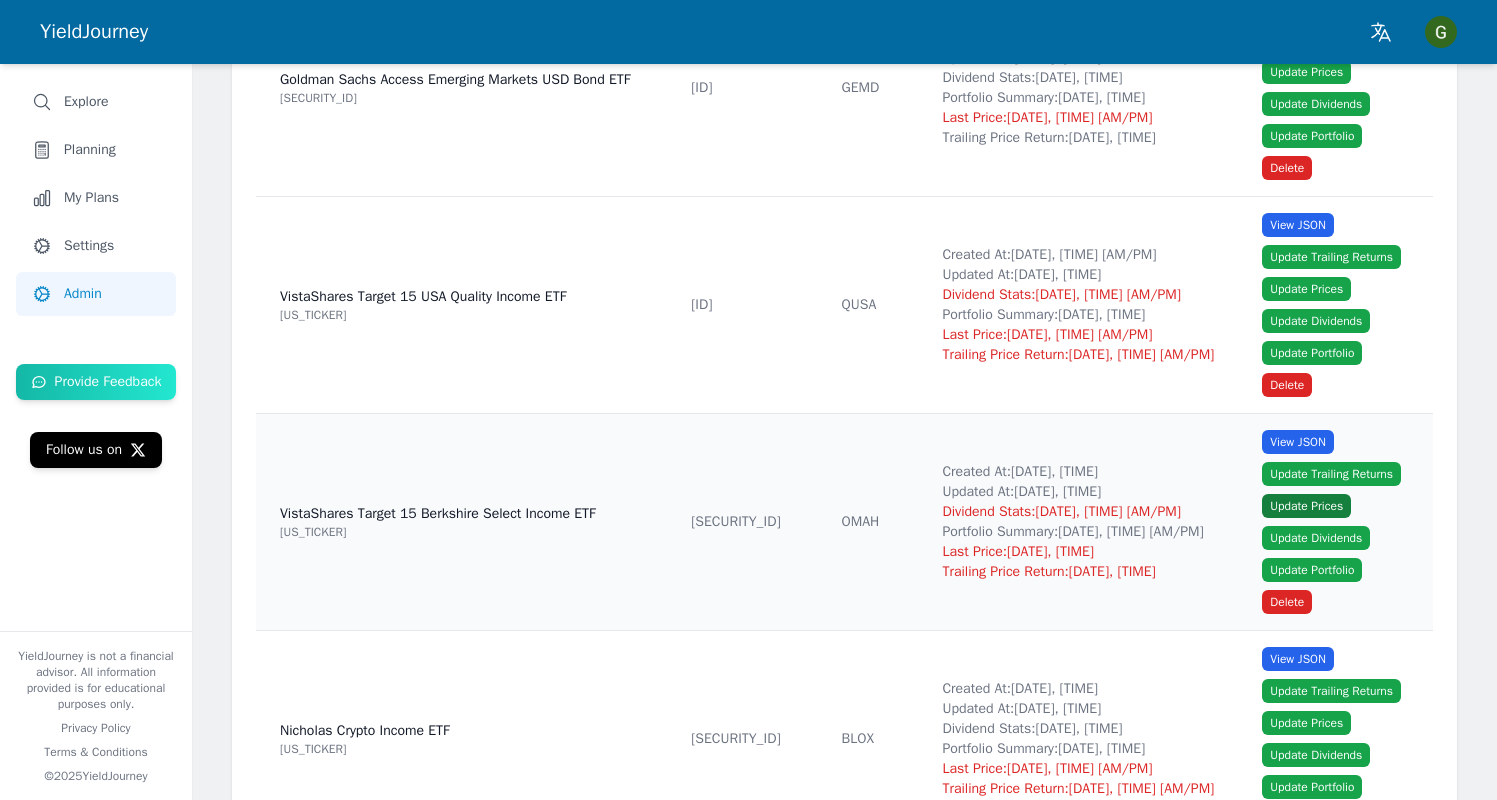 click on "Update Prices" at bounding box center [1306, 506] 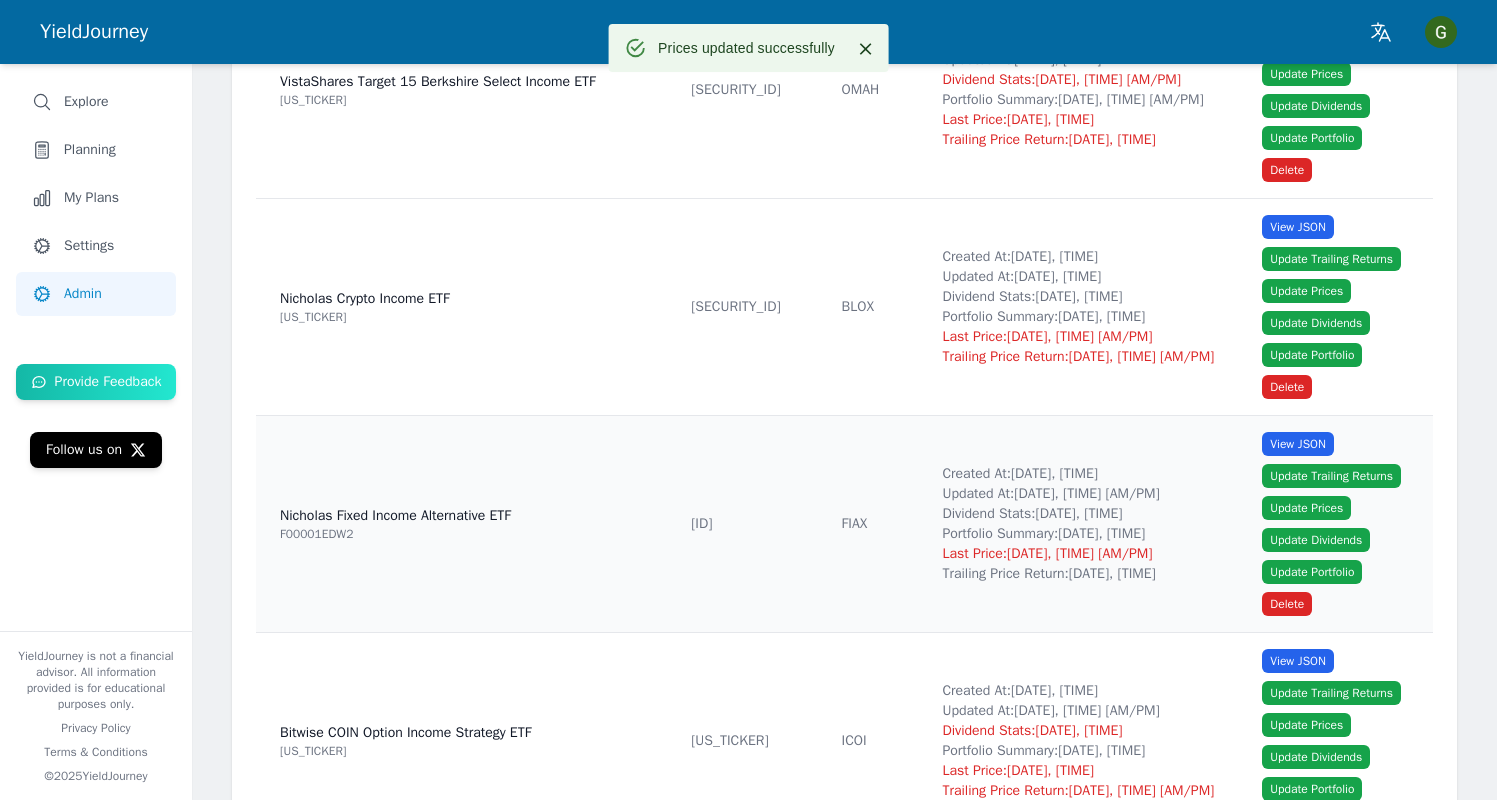 scroll, scrollTop: 5545, scrollLeft: 0, axis: vertical 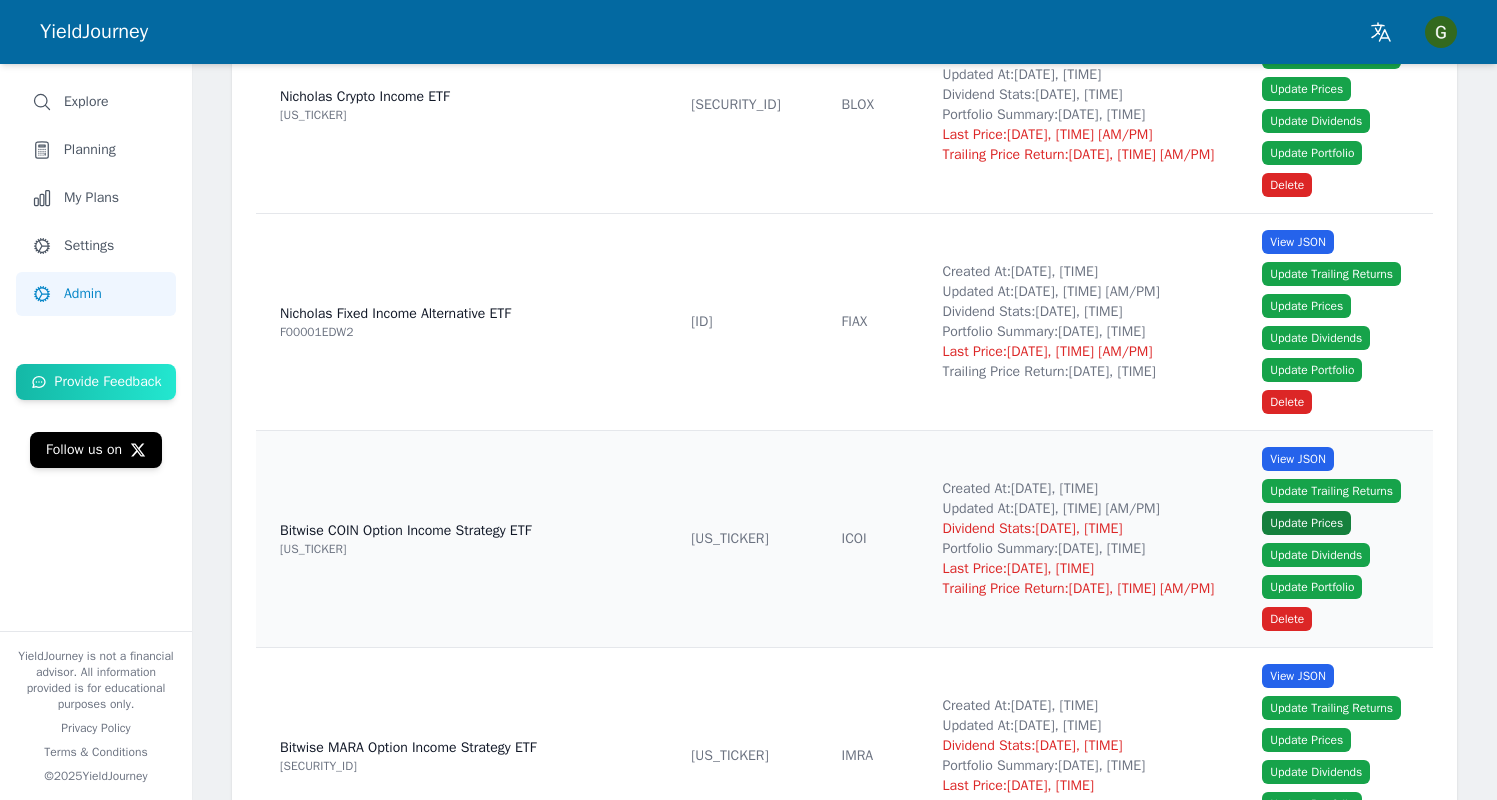 click on "Update Prices" at bounding box center [1306, 523] 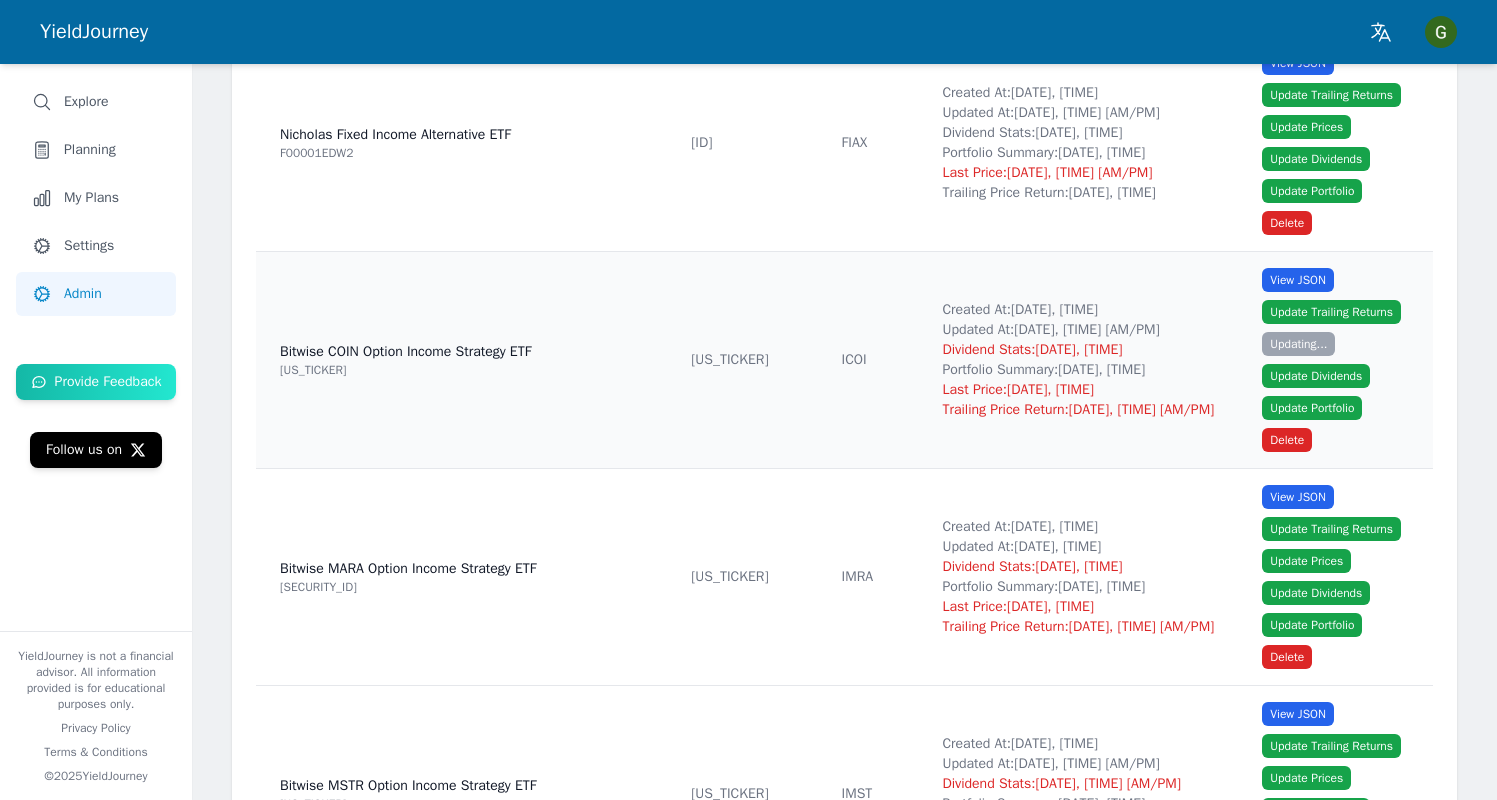 scroll, scrollTop: 5853, scrollLeft: 0, axis: vertical 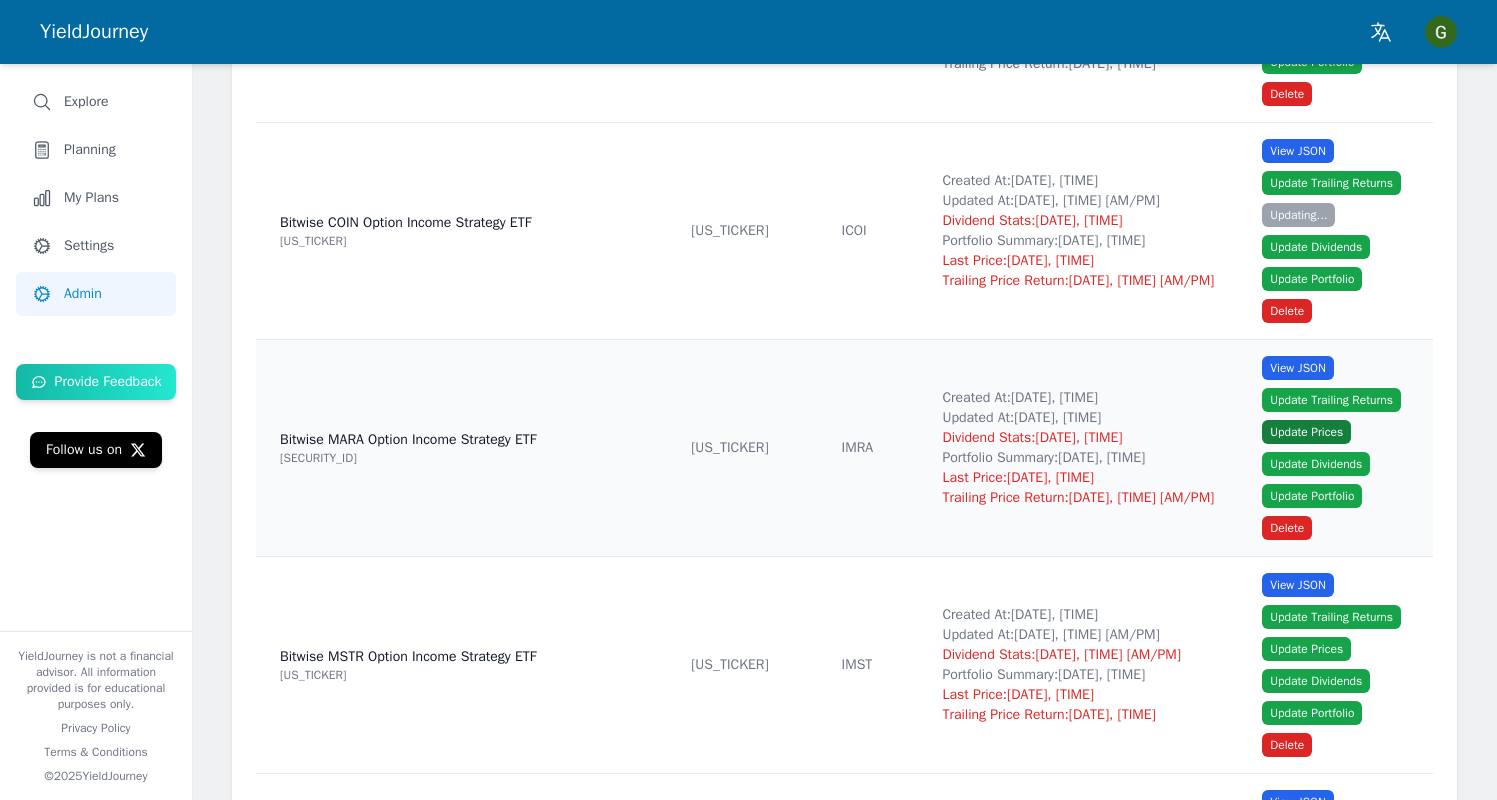 click on "Update Prices" at bounding box center [1306, 432] 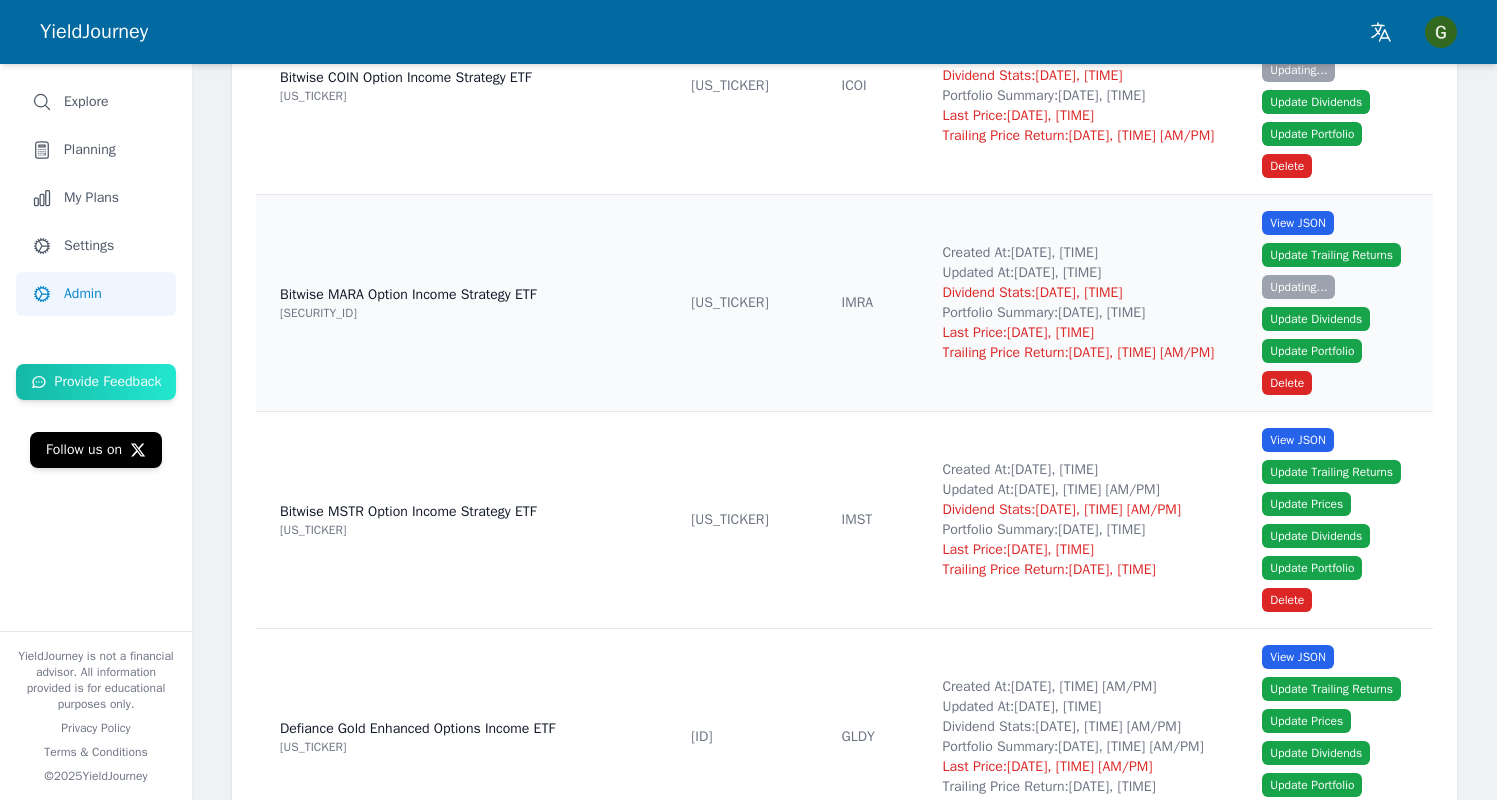 scroll, scrollTop: 6002, scrollLeft: 0, axis: vertical 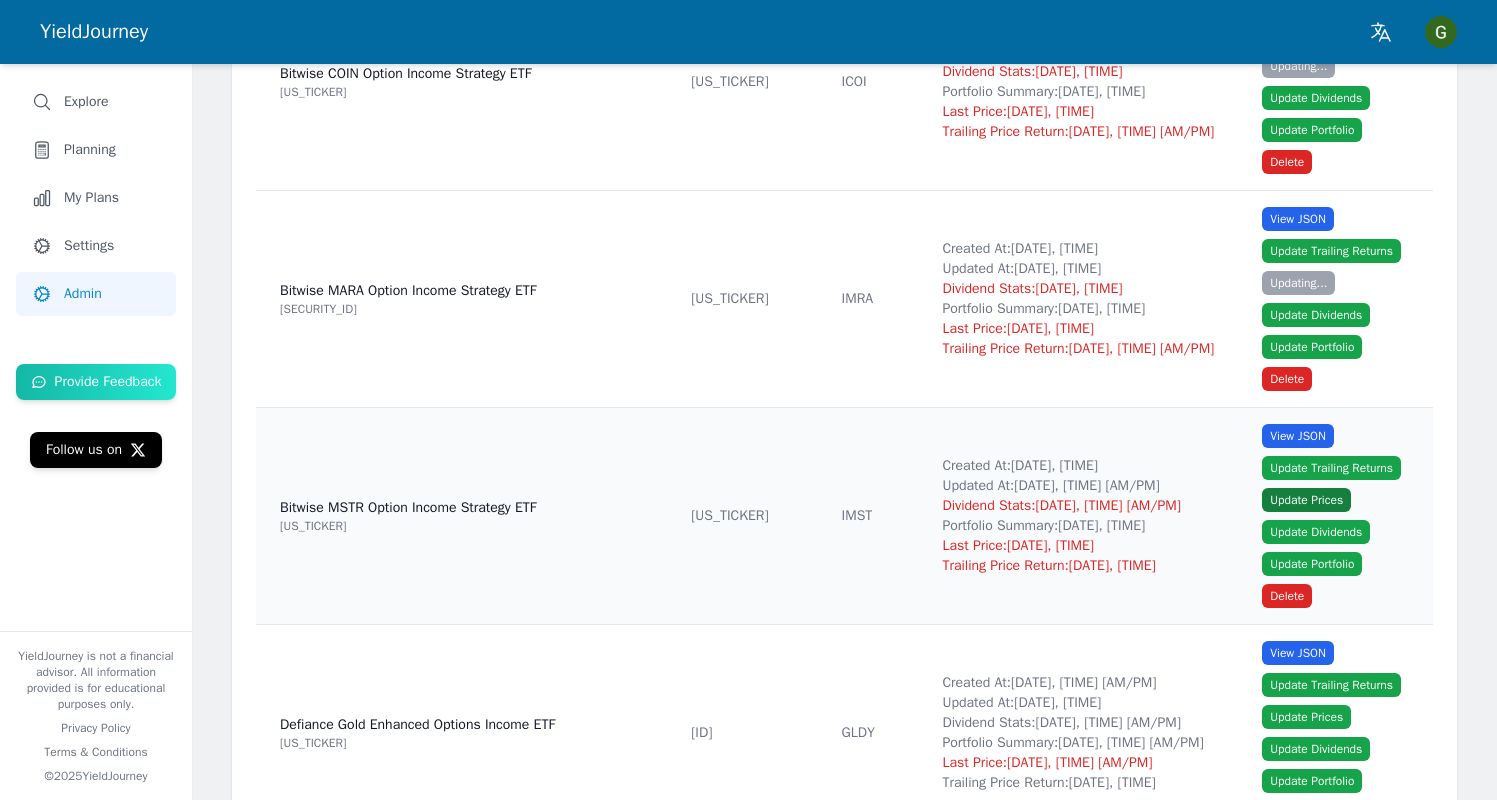 click on "Update Prices" at bounding box center [1306, 500] 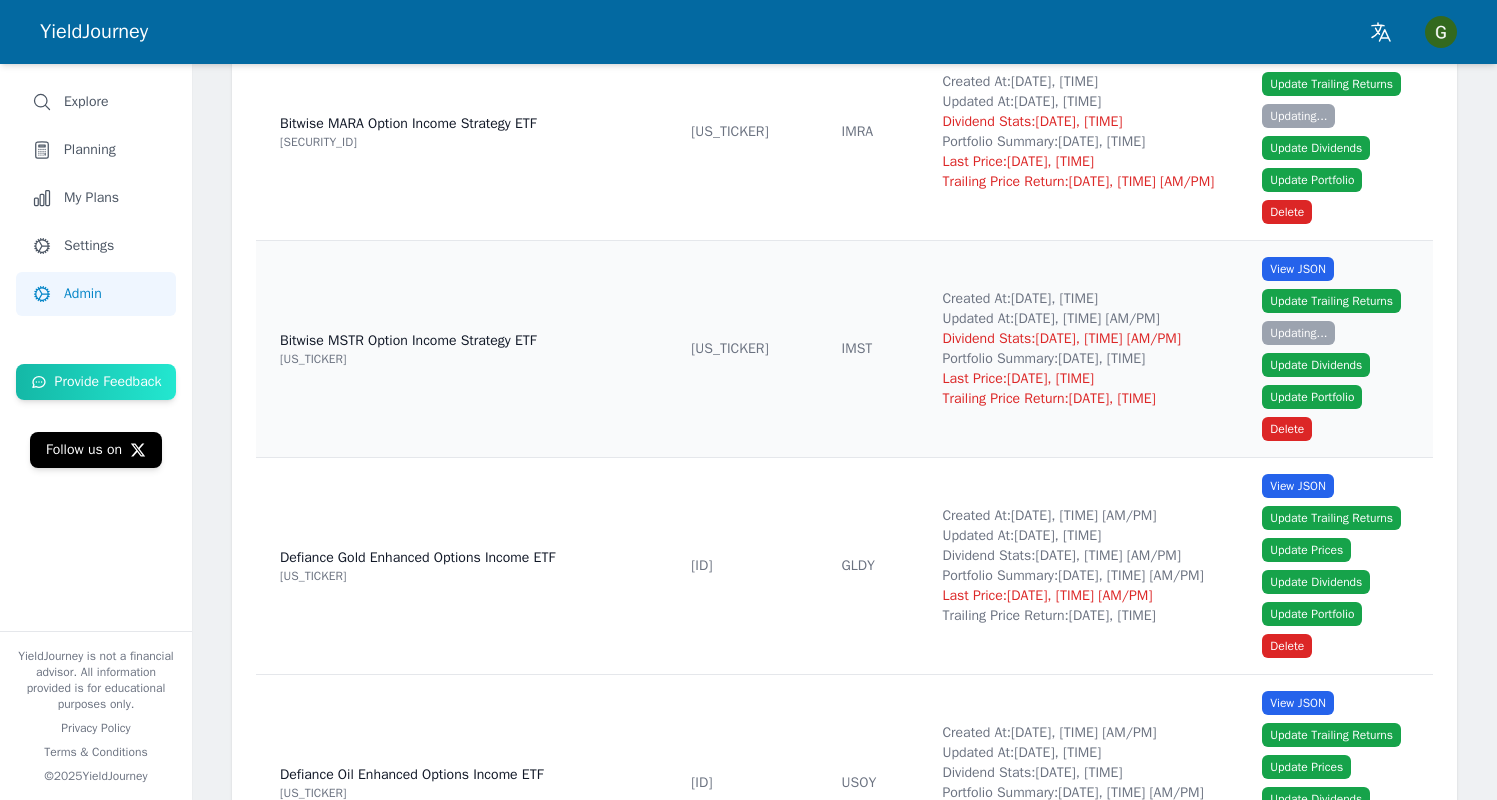scroll, scrollTop: 6293, scrollLeft: 0, axis: vertical 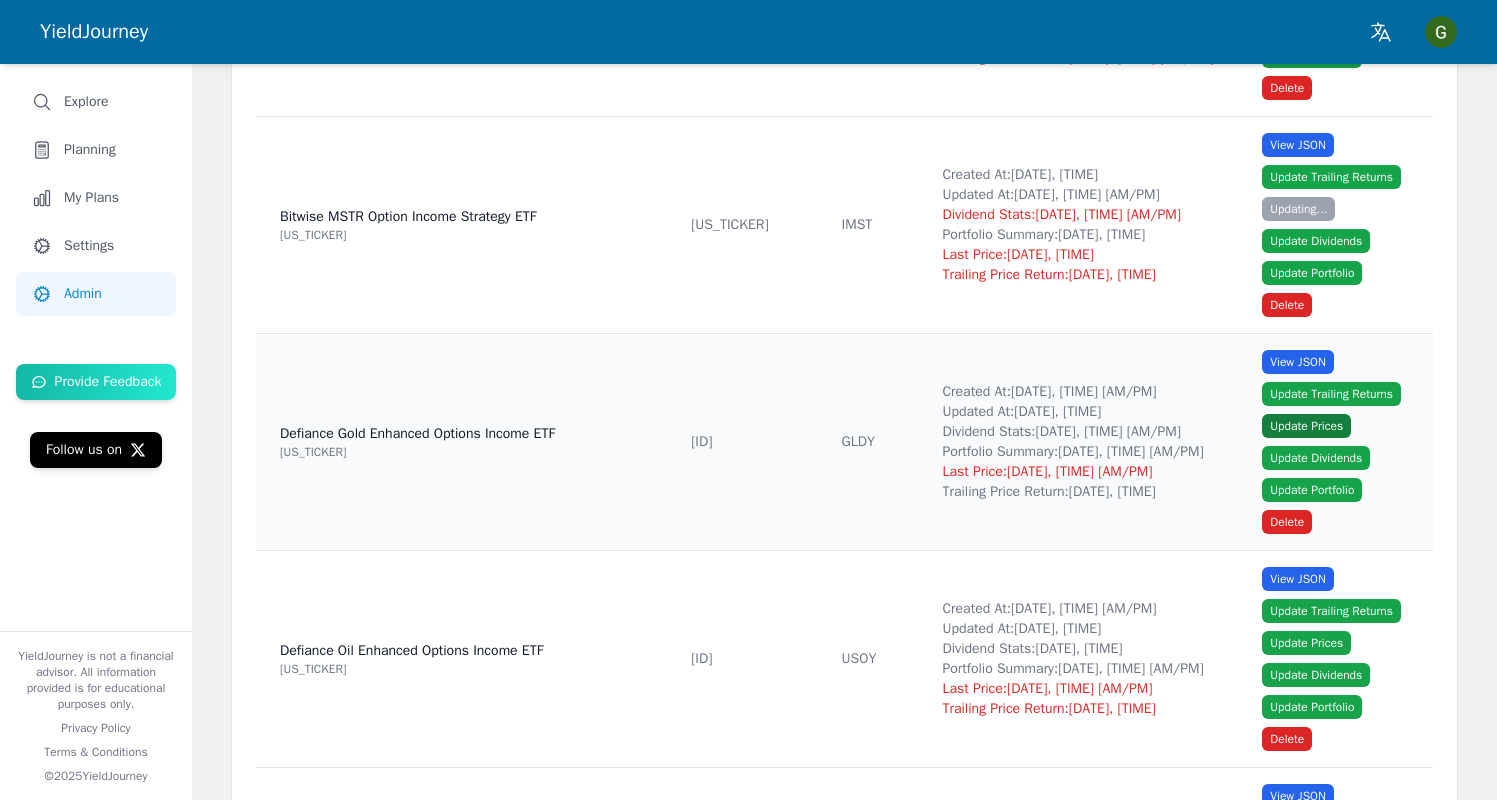 click on "Update Prices" at bounding box center (1306, 426) 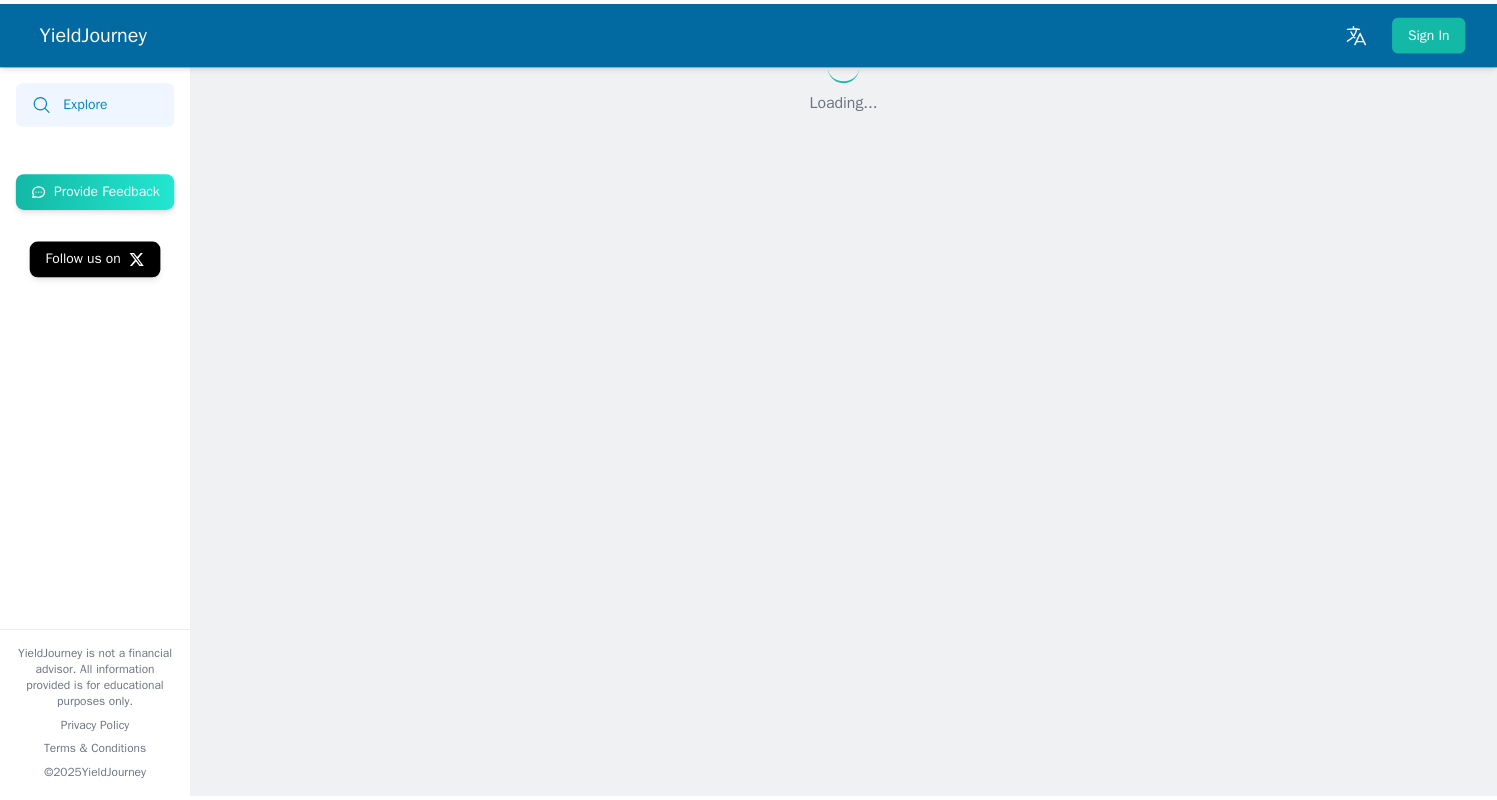 scroll, scrollTop: 0, scrollLeft: 0, axis: both 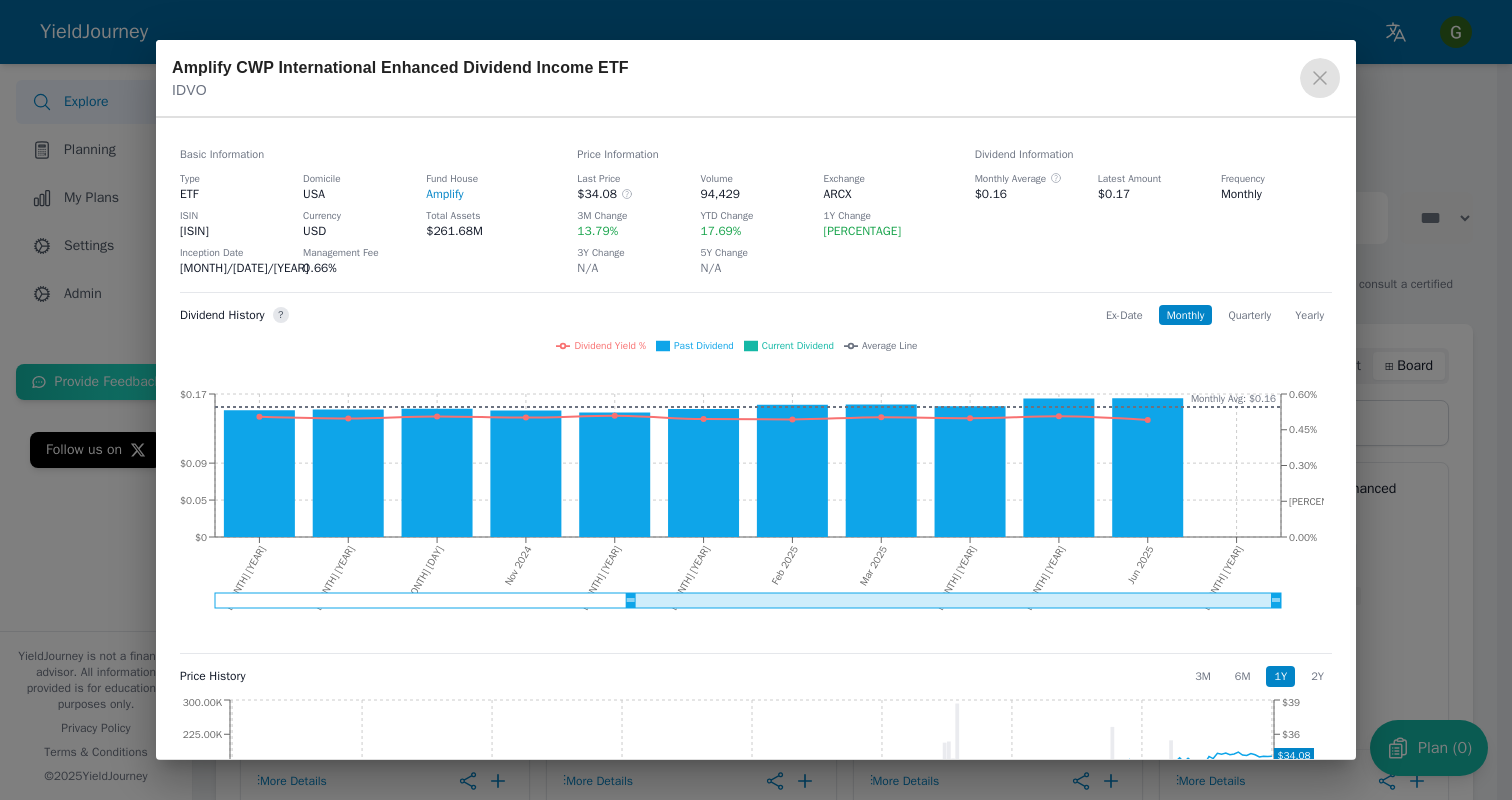 click 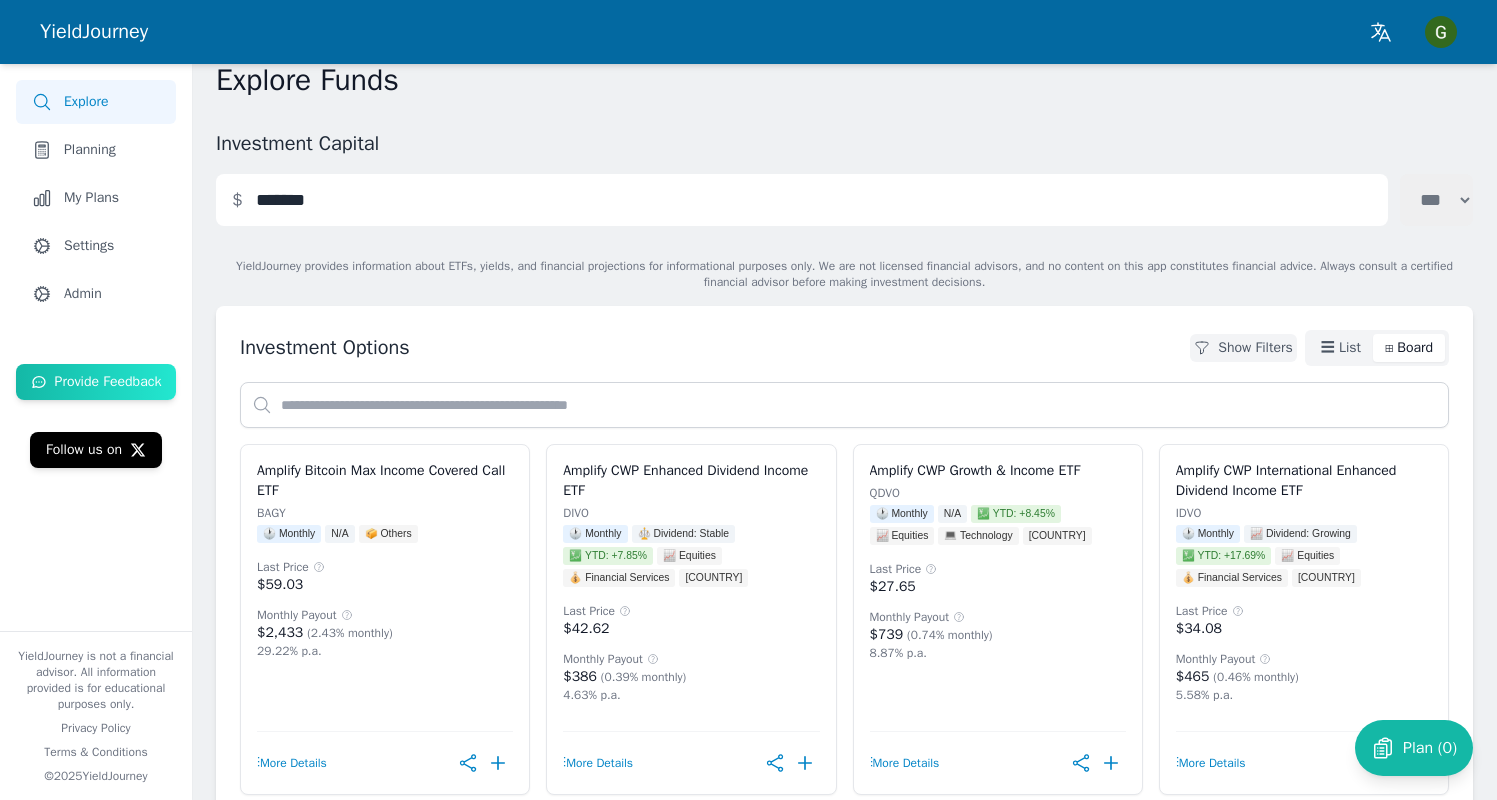 scroll, scrollTop: 63, scrollLeft: 0, axis: vertical 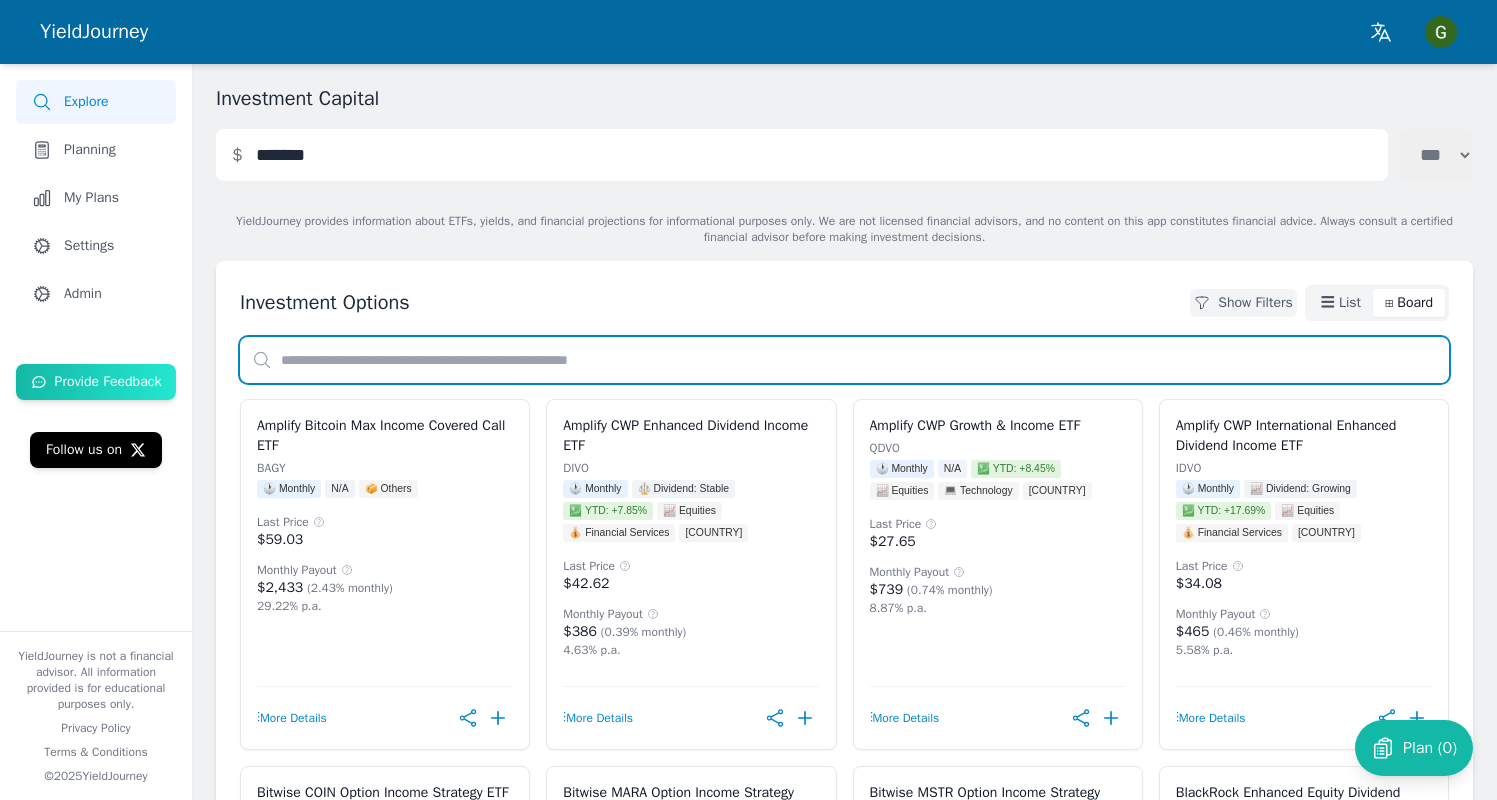 click at bounding box center [844, 360] 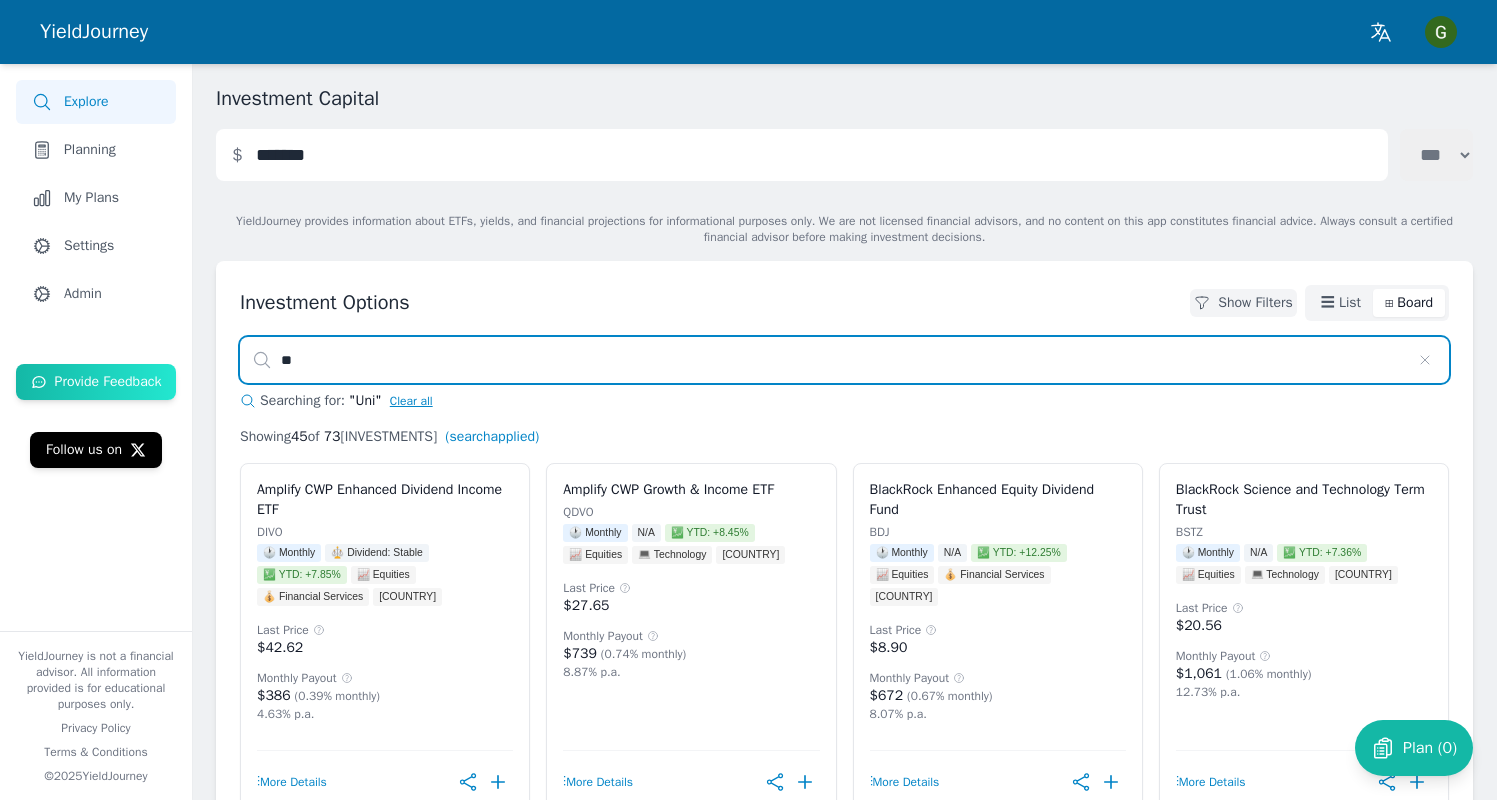 type on "*" 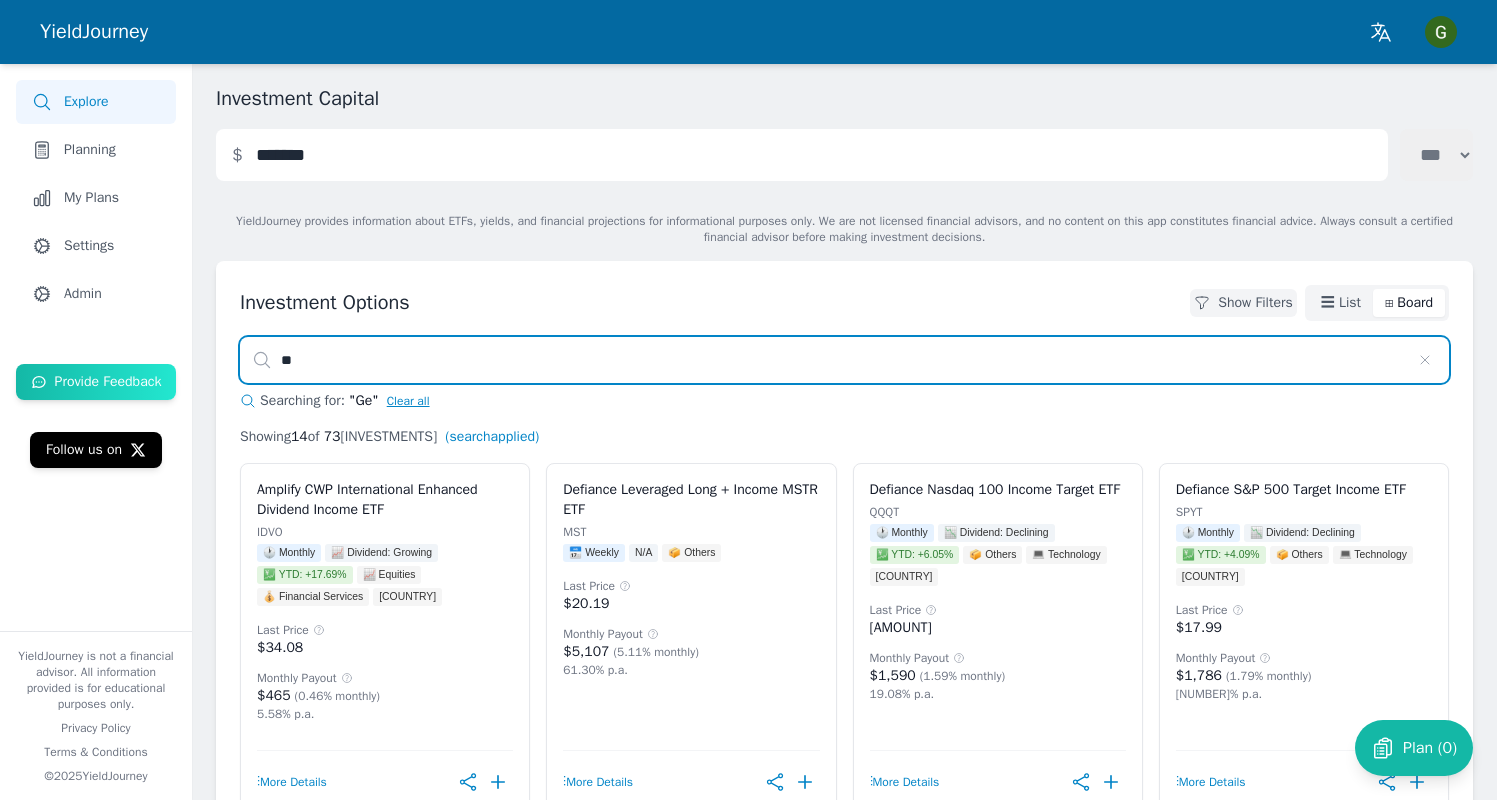 type on "*" 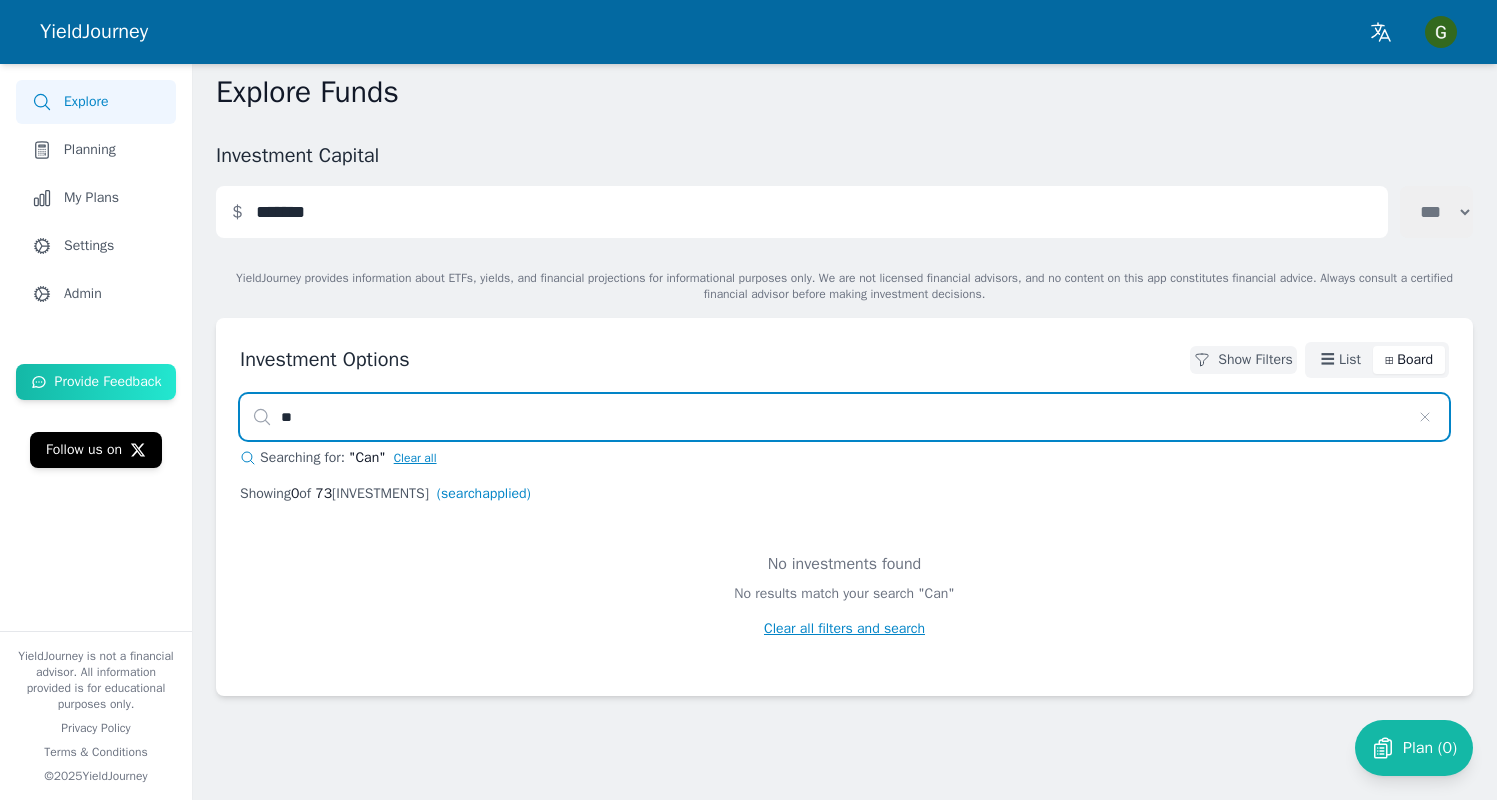 scroll, scrollTop: 63, scrollLeft: 0, axis: vertical 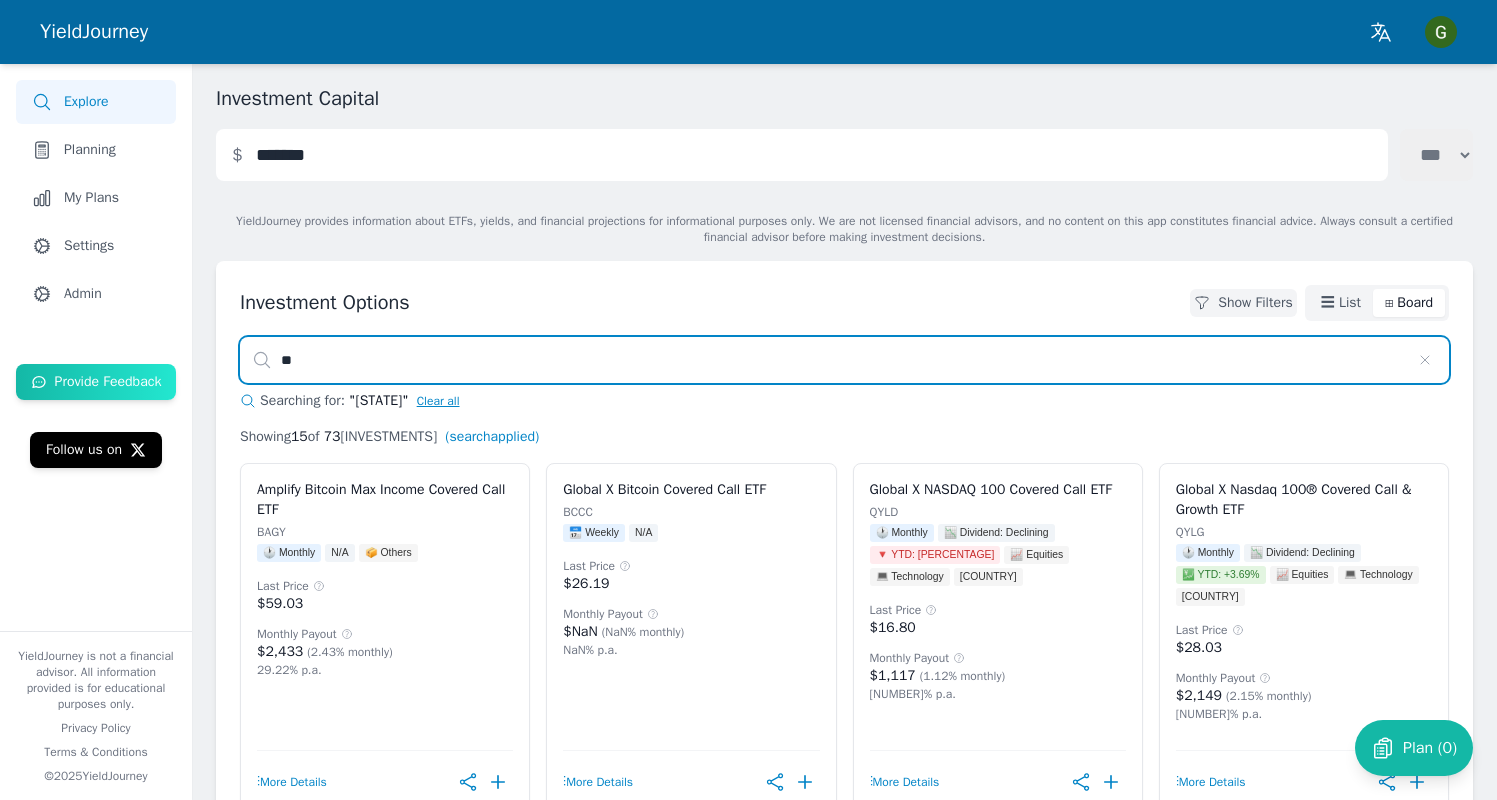 type on "*" 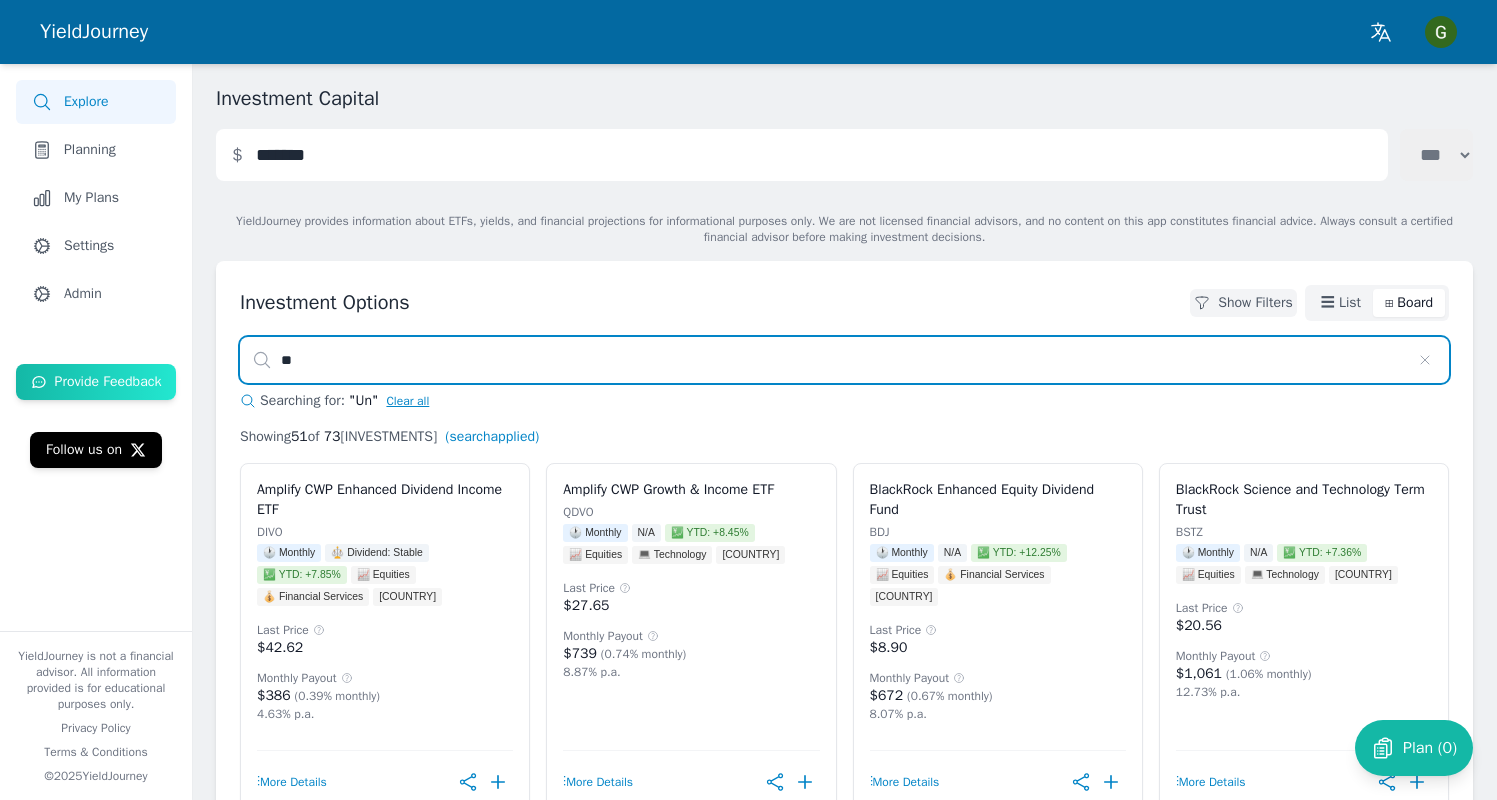 type on "*" 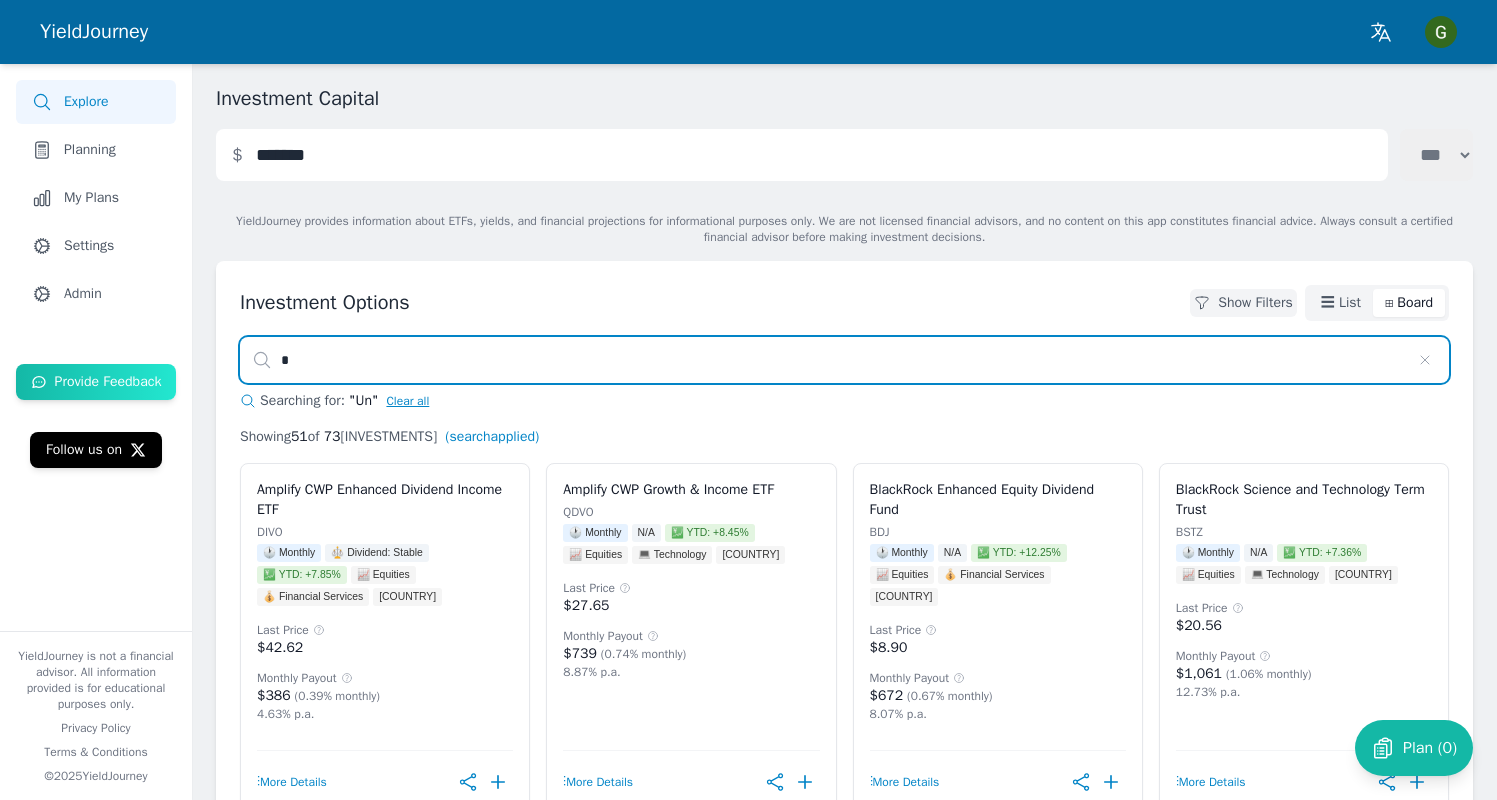 type 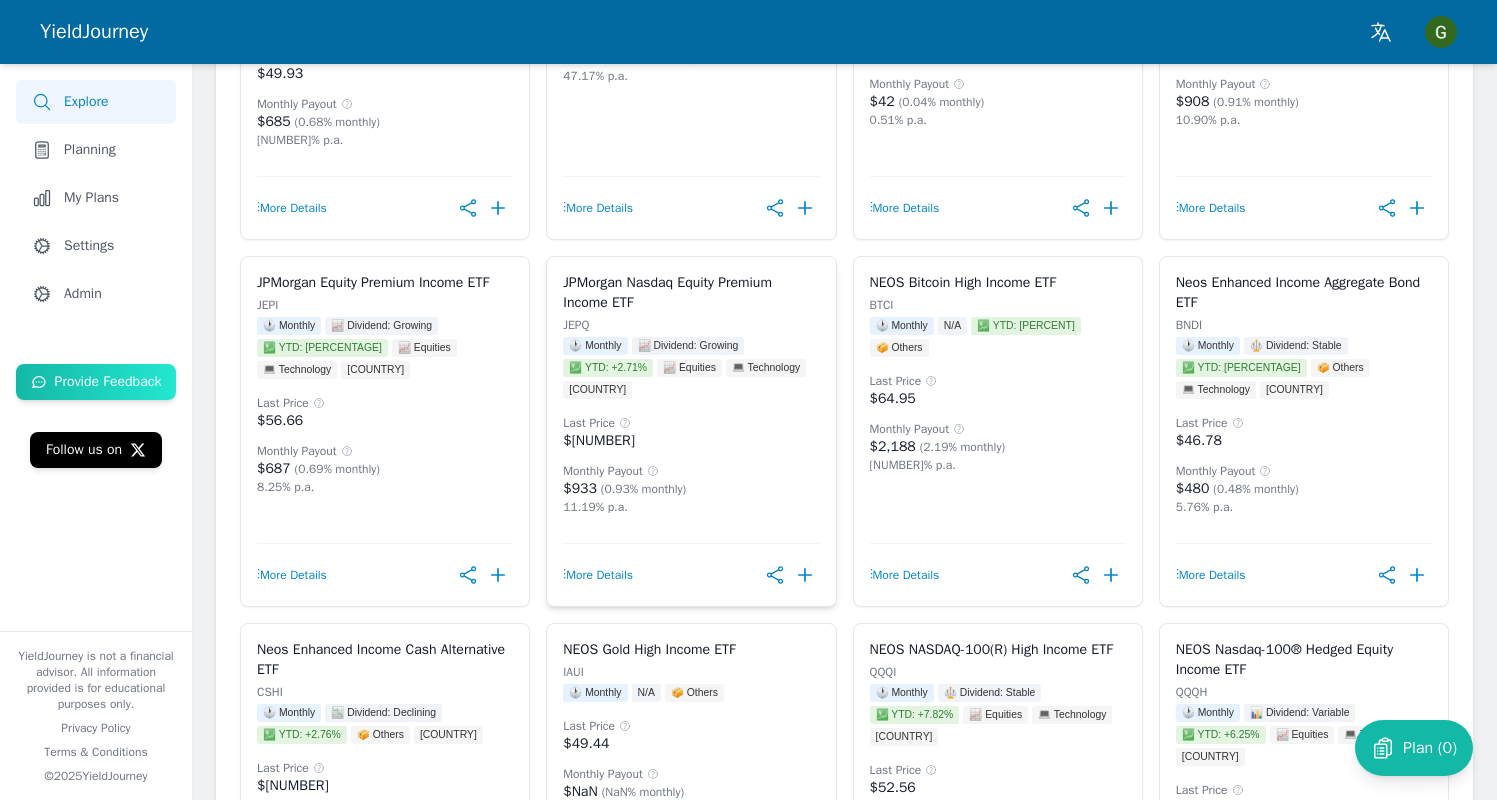 scroll, scrollTop: 3093, scrollLeft: 0, axis: vertical 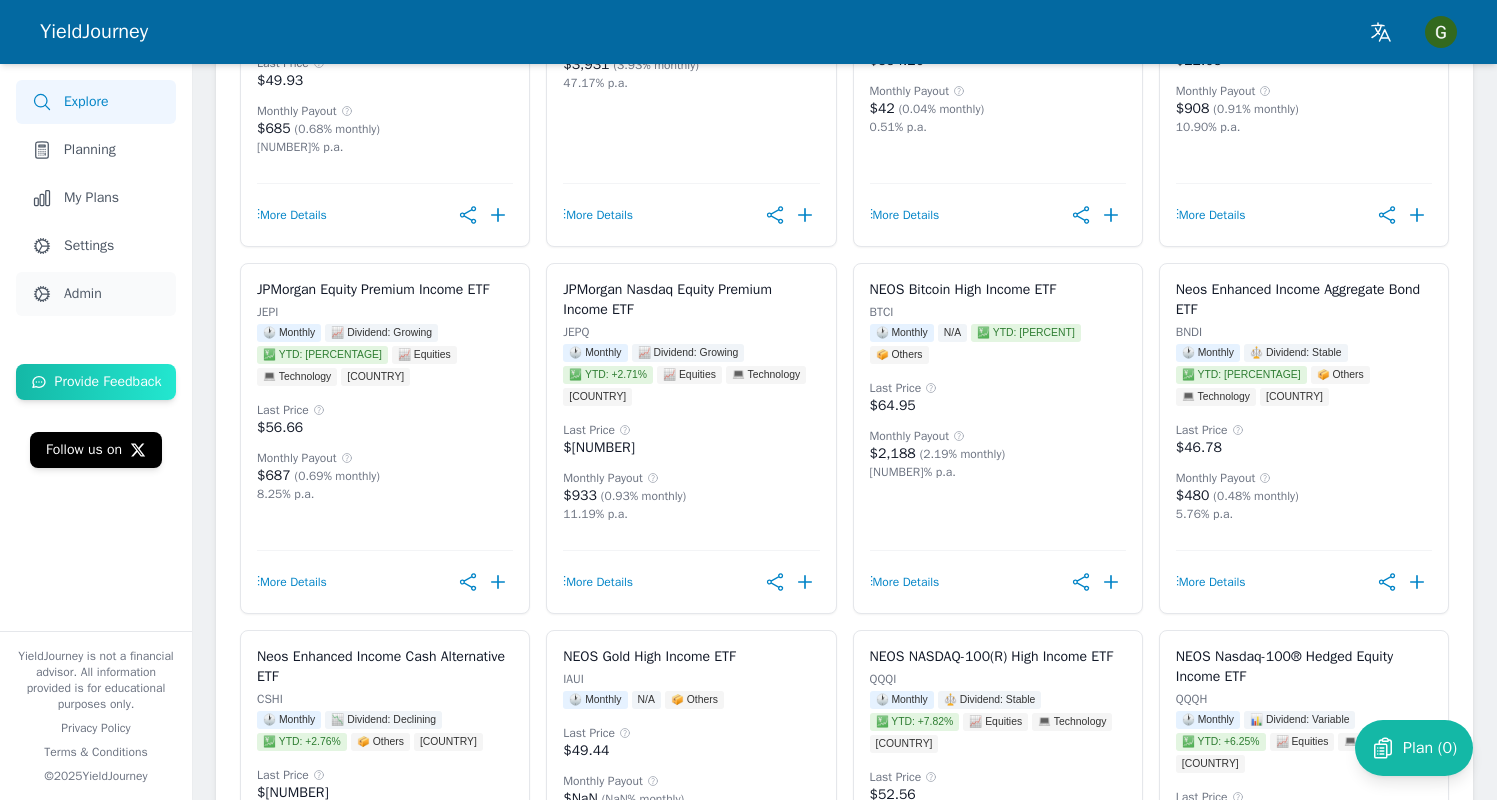 click on "Admin" at bounding box center [96, 294] 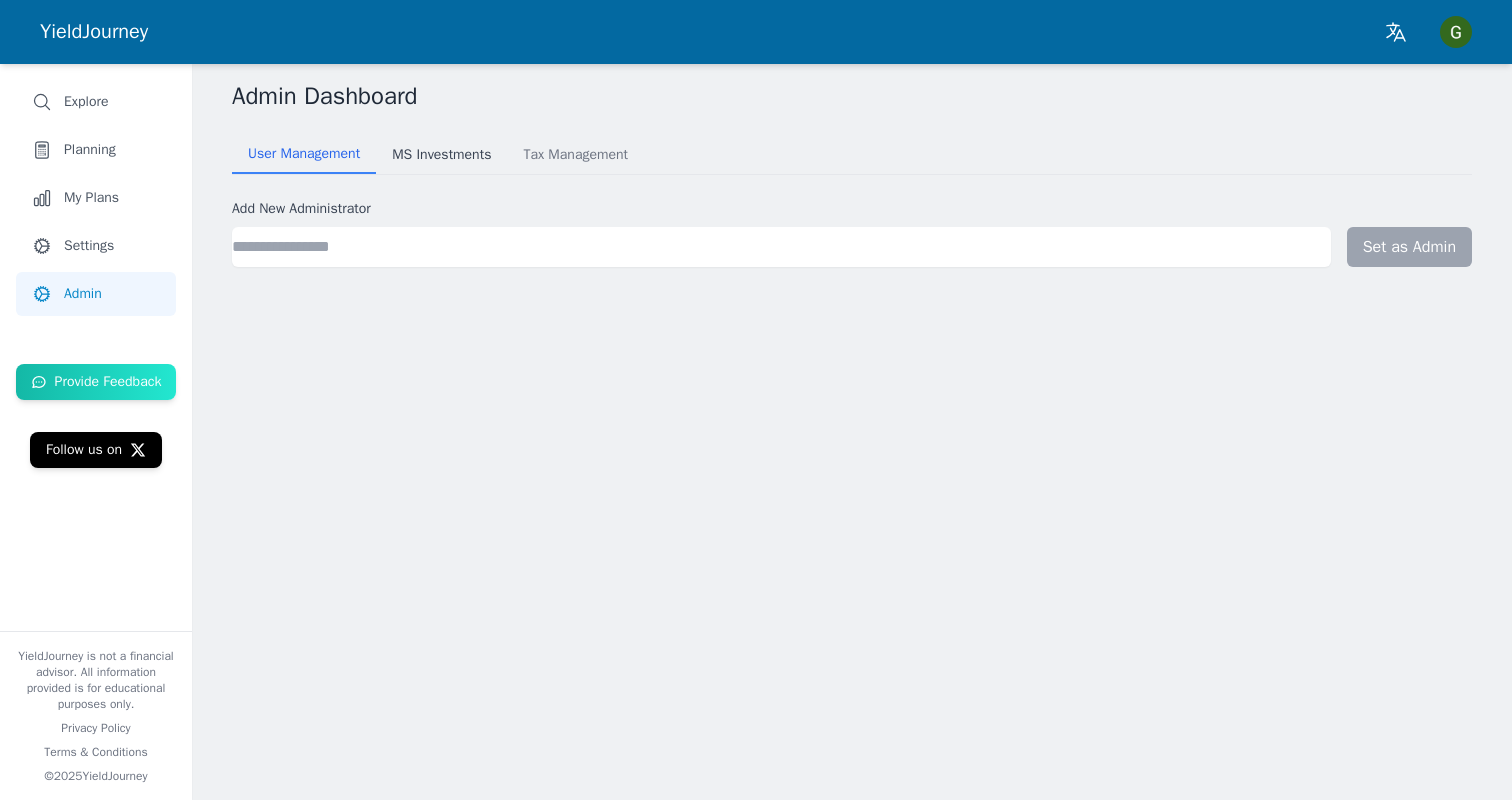 click on "MS Investments" at bounding box center (441, 155) 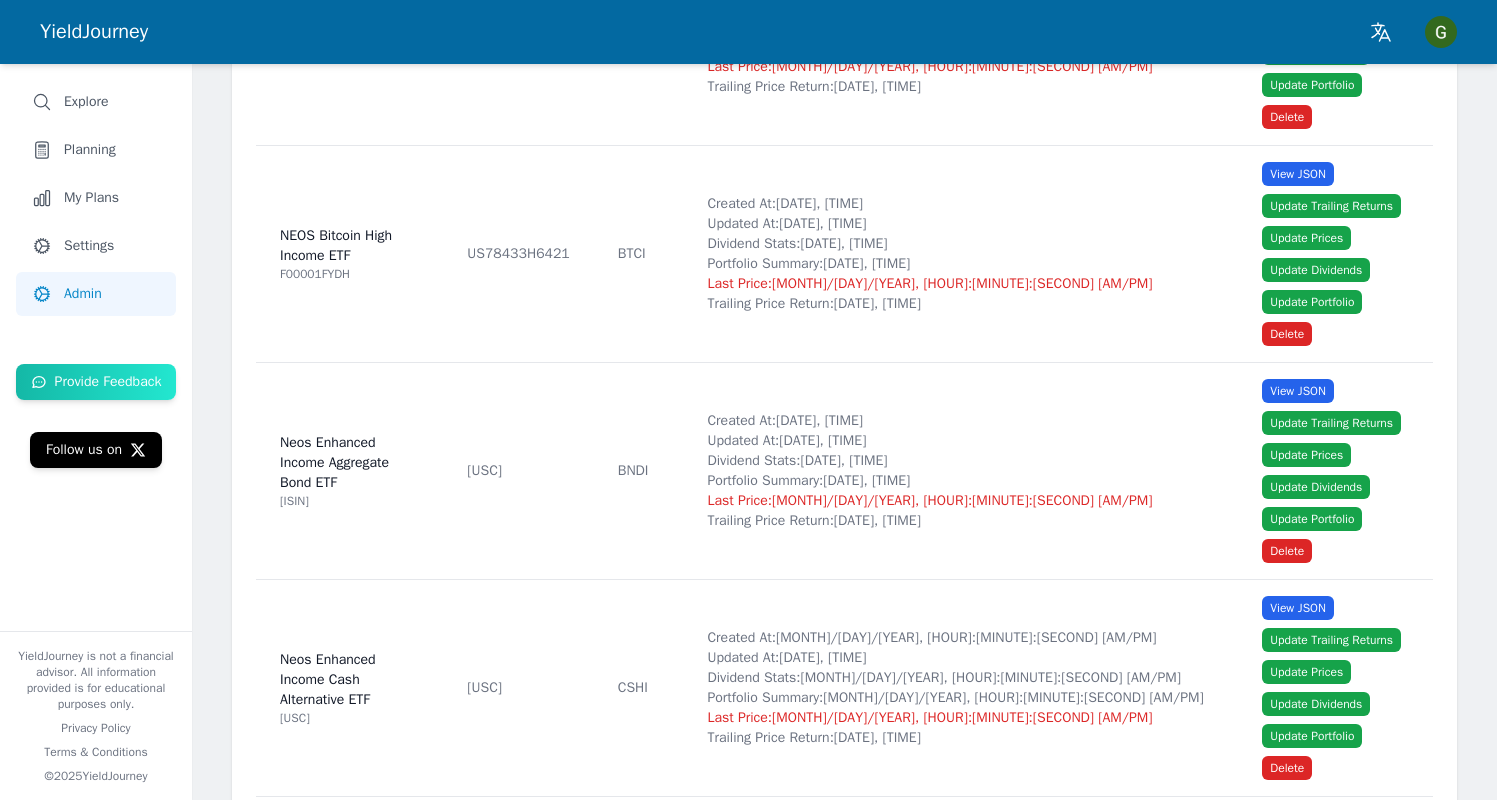 scroll, scrollTop: 1864, scrollLeft: 0, axis: vertical 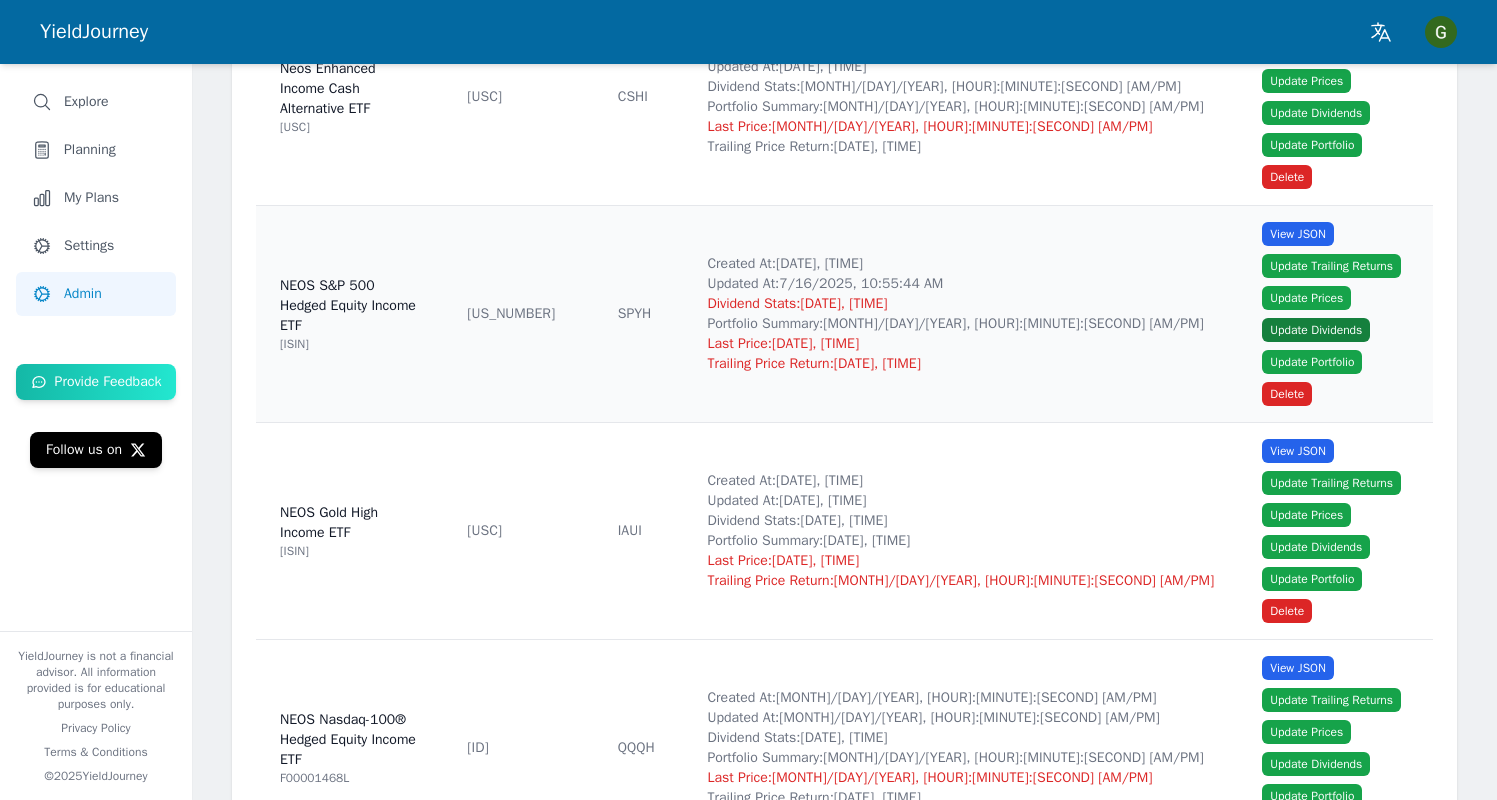 click on "Update Dividends" at bounding box center (1316, 330) 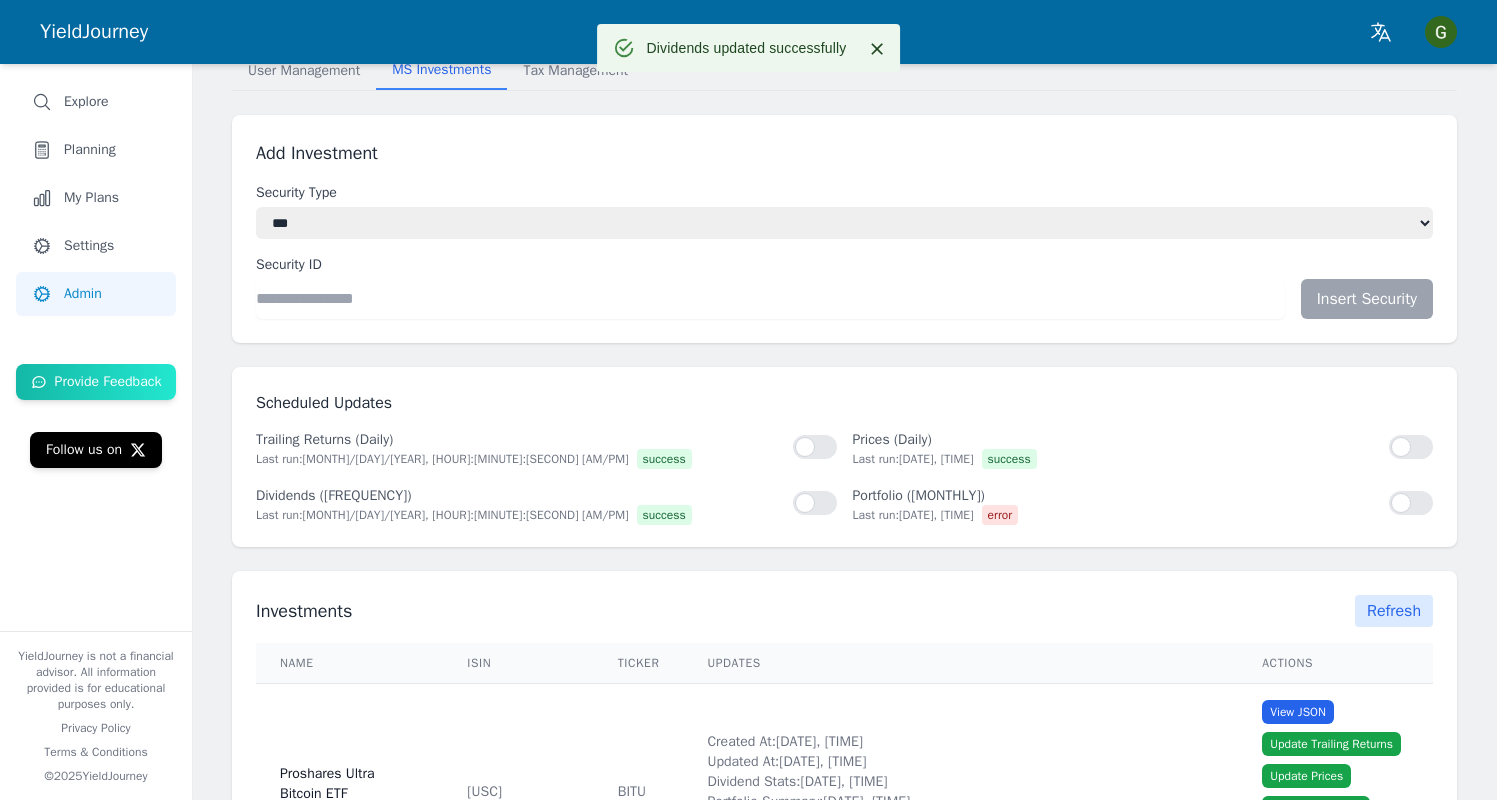 scroll, scrollTop: 0, scrollLeft: 0, axis: both 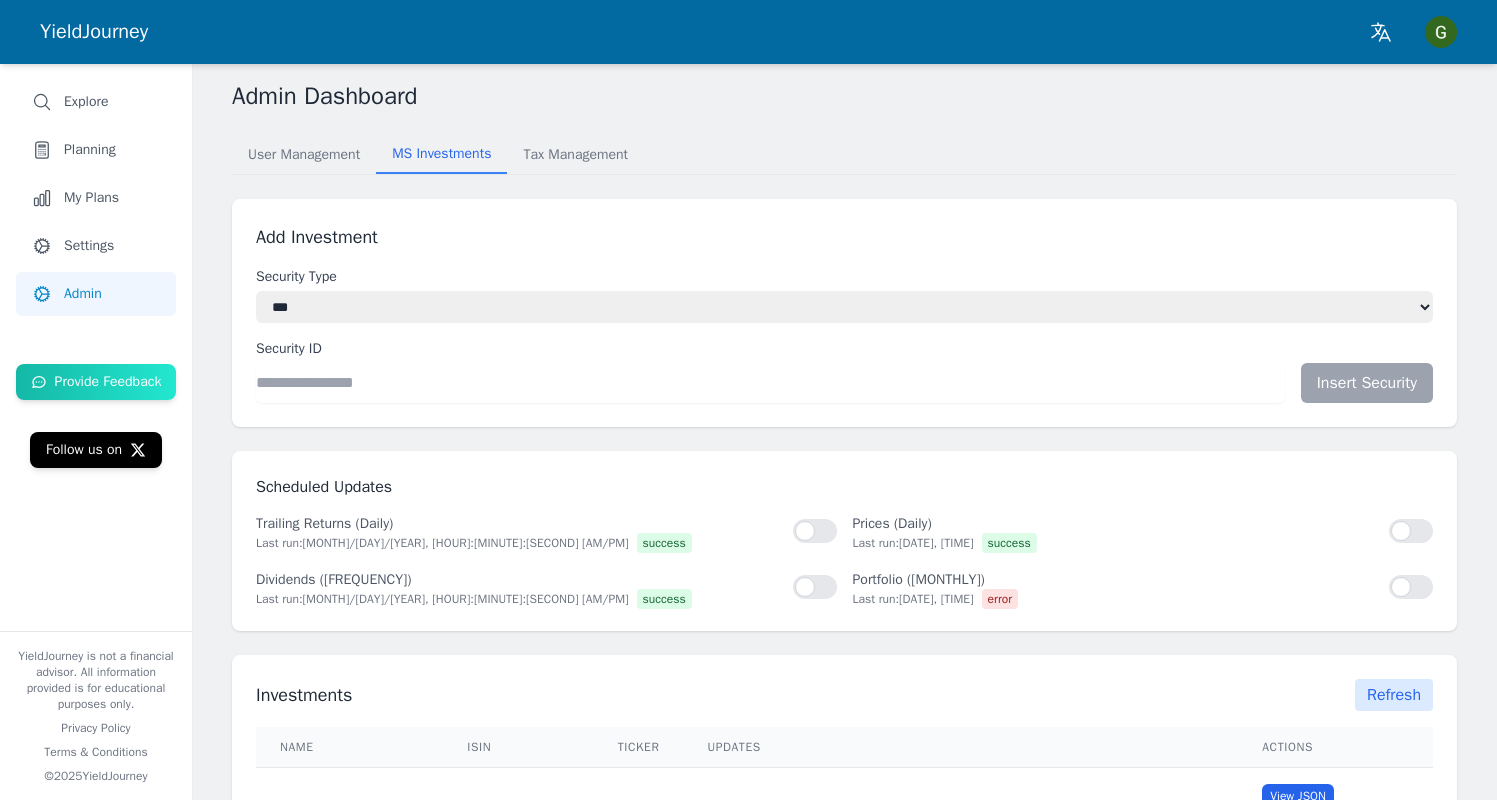 click on "Investments Refresh Name ISIN Ticker Updates Actions Proshares Ultra Bitcoin ETF [ISIN] [TICKER] Created At:  [DATE], [TIME] Updated At:  [DATE], [TIME] Dividend Stats:  [DATE], [TIME] Portfolio Summary:  [DATE], [TIME] Last Price:  [DATE], [TIME] Trailing Price Return:  [DATE], [TIME] View JSON Update Trailing Returns Update Prices Update Dividends Update Portfolio Delete ProShares Bitcoin ETF [ISIN] [TICKER] Created At:  [DATE], [TIME] Updated At:  [DATE], [TIME] Dividend Stats:  [DATE], [TIME] Portfolio Summary:  [DATE], [TIME] Last Price:  [DATE], [TIME] Trailing Price Return:  [DATE], [TIME] View JSON Update Trailing Returns Update Prices Update Dividends Update Portfolio Delete Grayscale Bitcoin Covered Call ETF [ISIN] [TICKER] Created At:  [DATE], [TIME] Updated At:  [DATE], [TIME] Dividend Stats:  [DATE], [TIME] Portfolio Summary:  [DATE], [TIME] [TICKER]" at bounding box center [844, 8643] 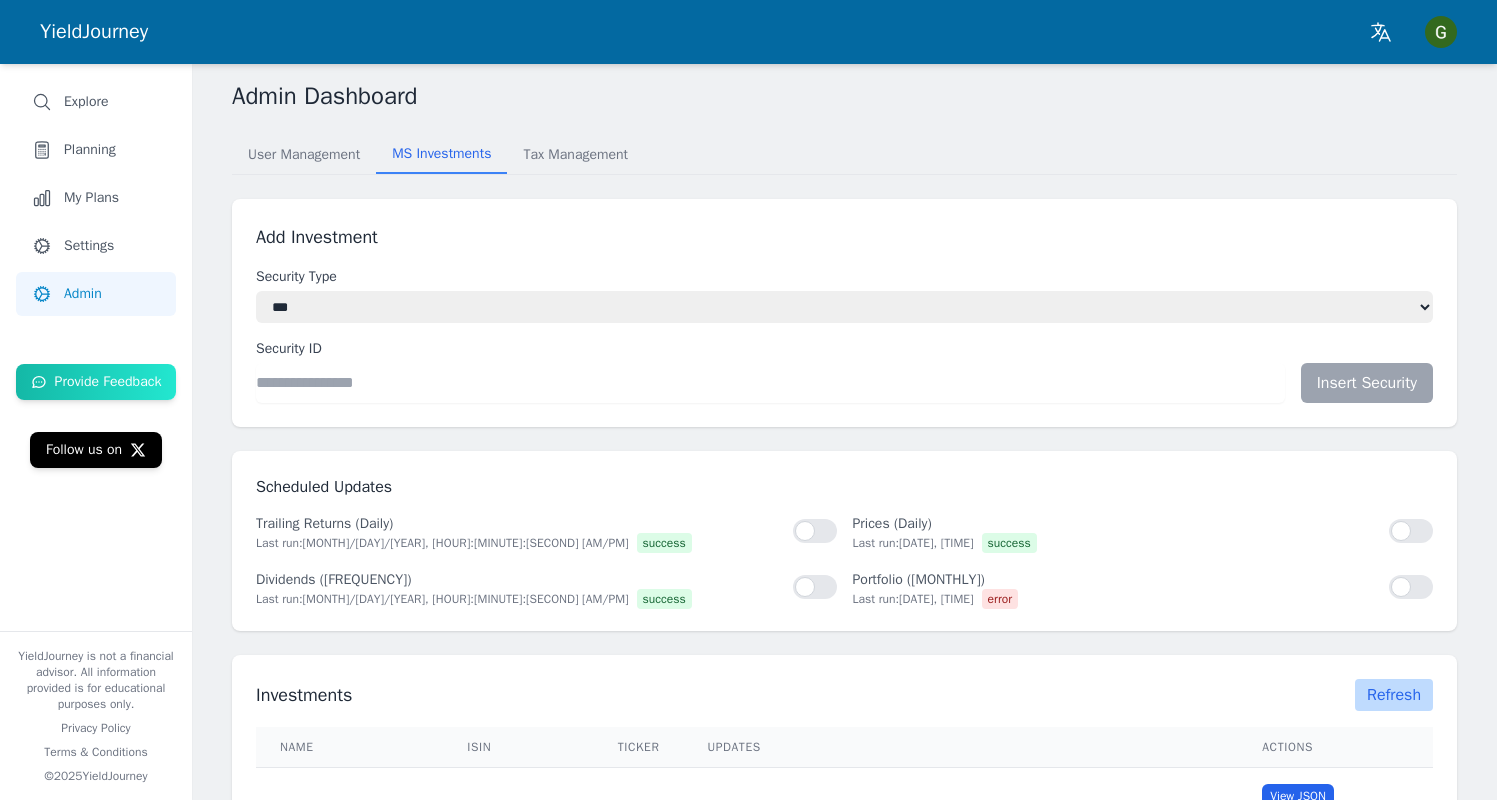 click on "Refresh" at bounding box center (1394, 695) 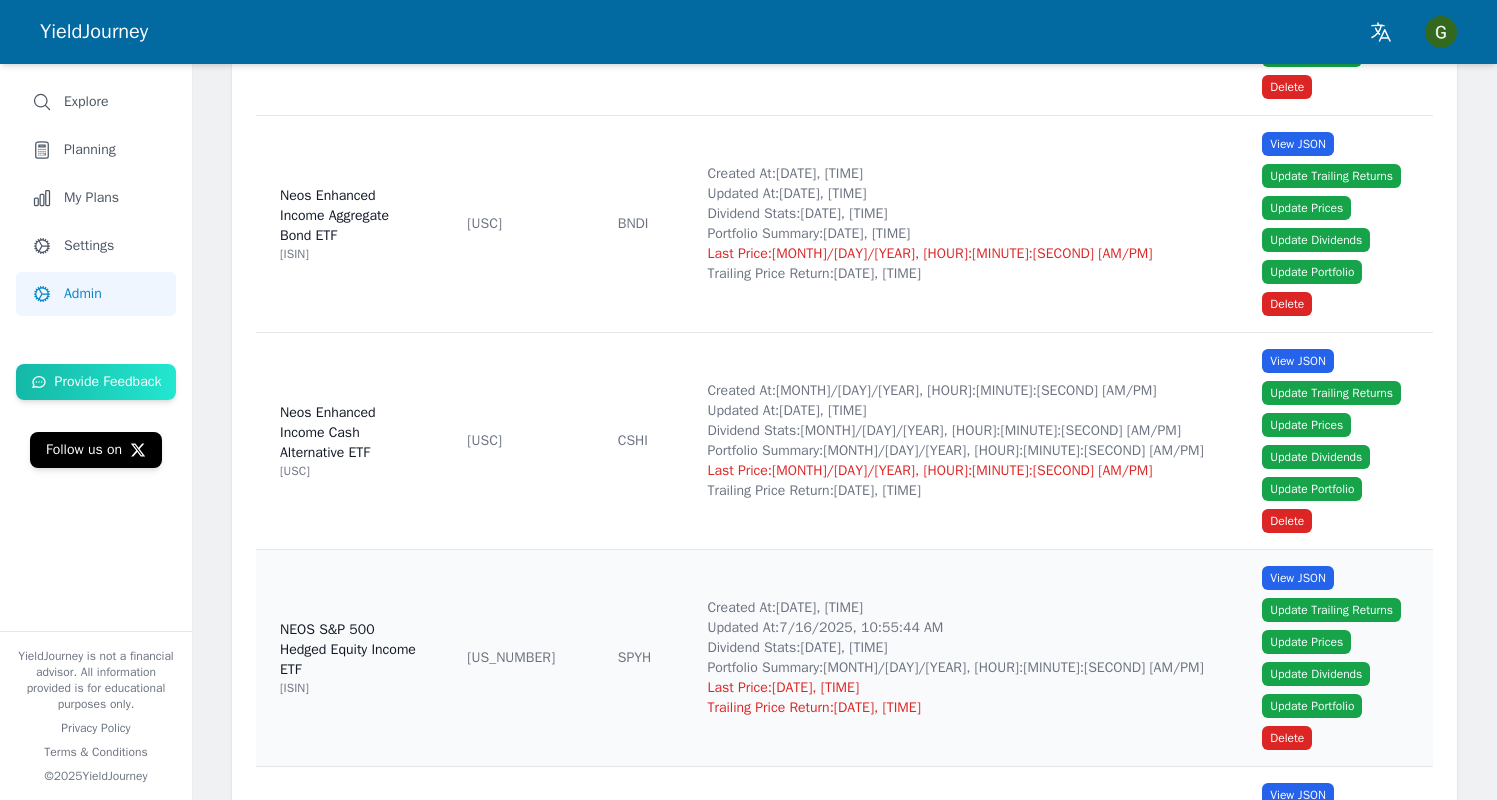 scroll, scrollTop: 1397, scrollLeft: 0, axis: vertical 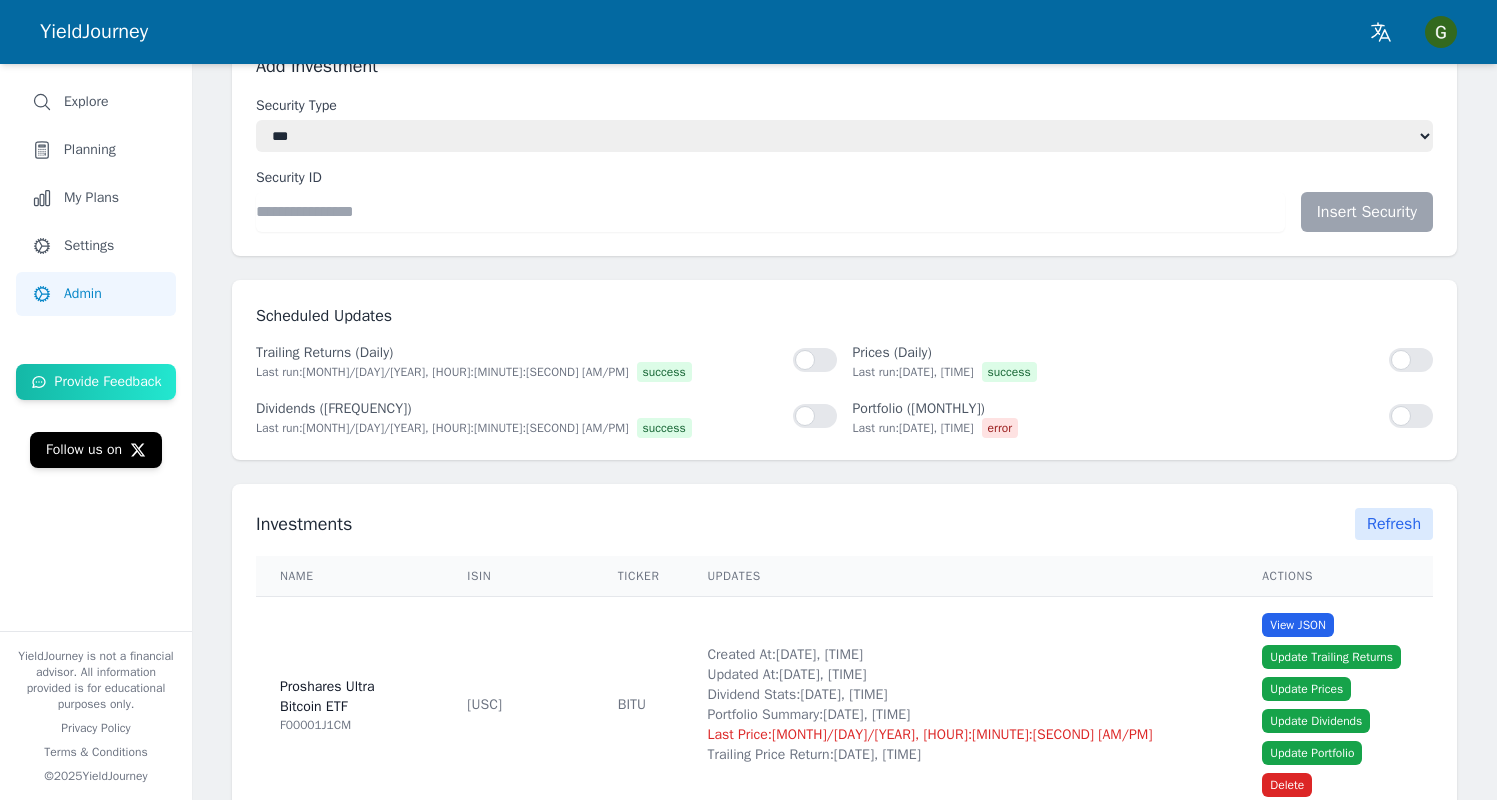 click on "Investments Refresh Name ISIN Ticker Updates Actions Proshares Ultra Bitcoin ETF [ISIN] [TICKER] Created At:  [DATE], [TIME] Updated At:  [DATE], [TIME] Dividend Stats:  [DATE], [TIME] Portfolio Summary:  [DATE], [TIME] Last Price:  [DATE], [TIME] Trailing Price Return:  [DATE], [TIME] View JSON Update Trailing Returns Update Prices Update Dividends Update Portfolio Delete ProShares Bitcoin ETF [ISIN] [TICKER] Created At:  [DATE], [TIME] Updated At:  [DATE], [TIME] Dividend Stats:  [DATE], [TIME] Portfolio Summary:  [DATE], [TIME] Last Price:  [DATE], [TIME] Trailing Price Return:  [DATE], [TIME] View JSON Update Trailing Returns Update Prices Update Dividends Update Portfolio Delete Grayscale Bitcoin Covered Call ETF [ISIN] [TICKER] Created At:  [DATE], [TIME] Updated At:  [DATE], [TIME] Dividend Stats:  [DATE], [TIME] Portfolio Summary:  [DATE], [TIME] [TICKER]" at bounding box center [844, 8472] 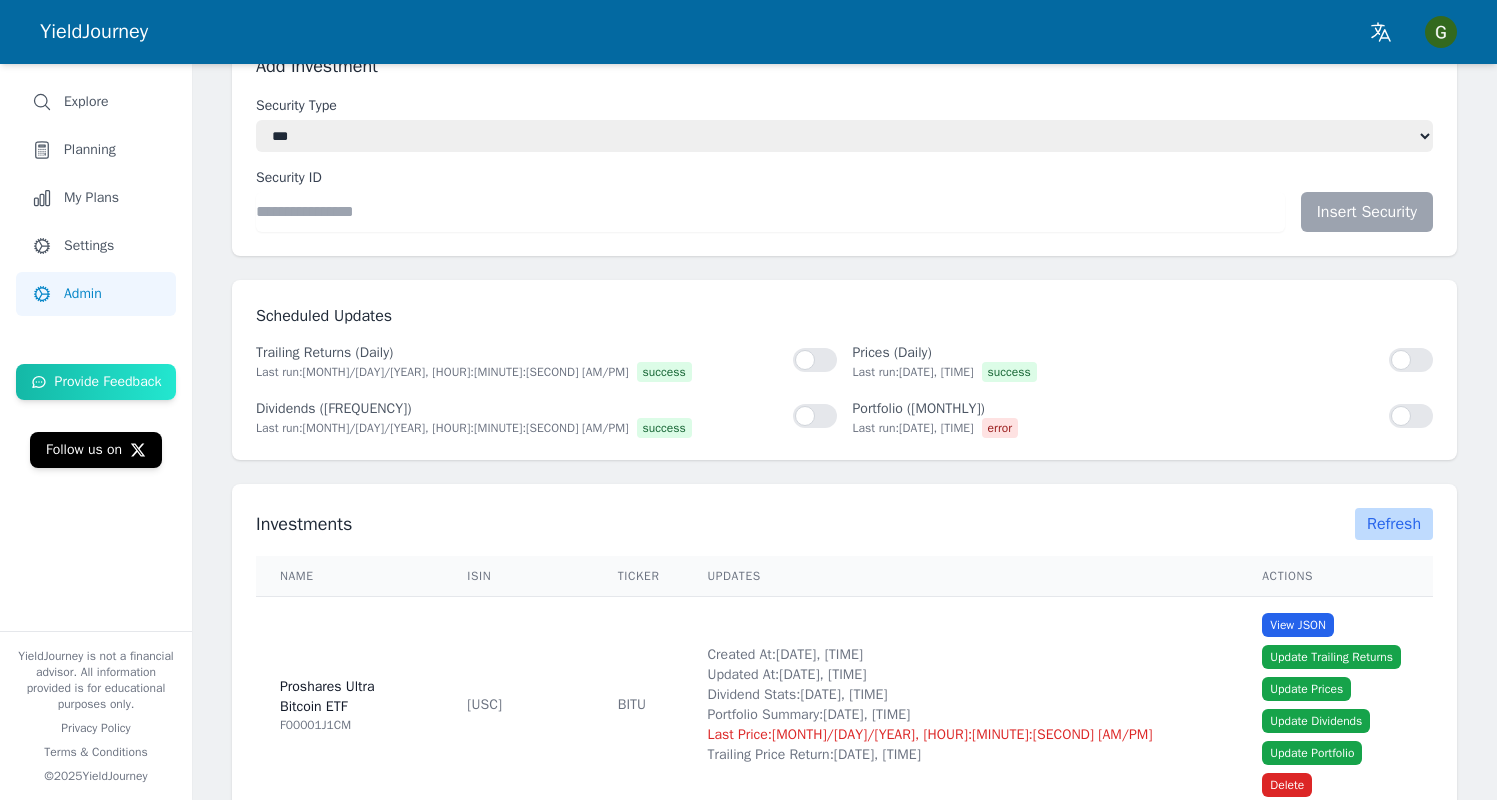 click on "Refresh" at bounding box center [1394, 524] 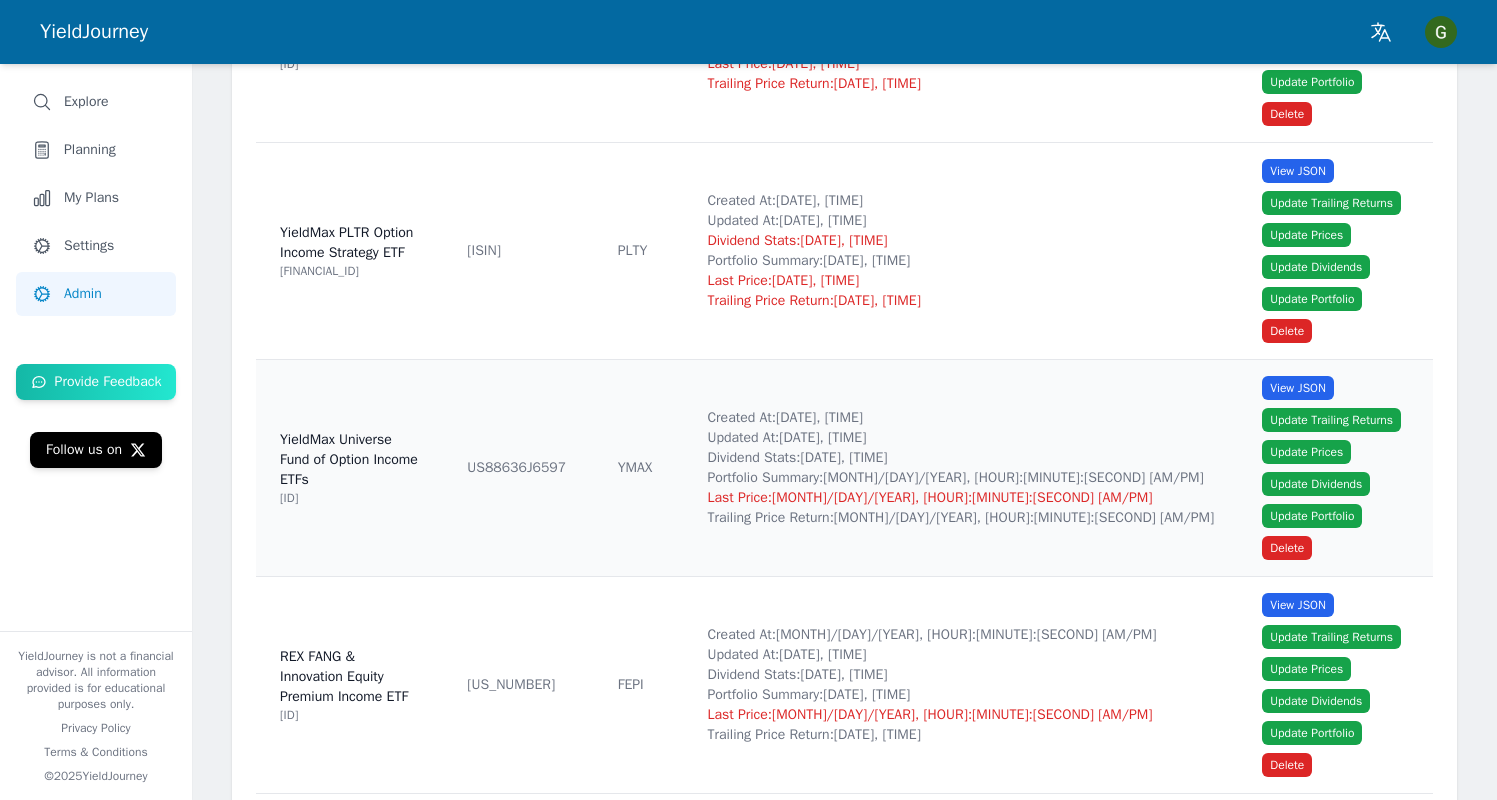 scroll, scrollTop: 13156, scrollLeft: 0, axis: vertical 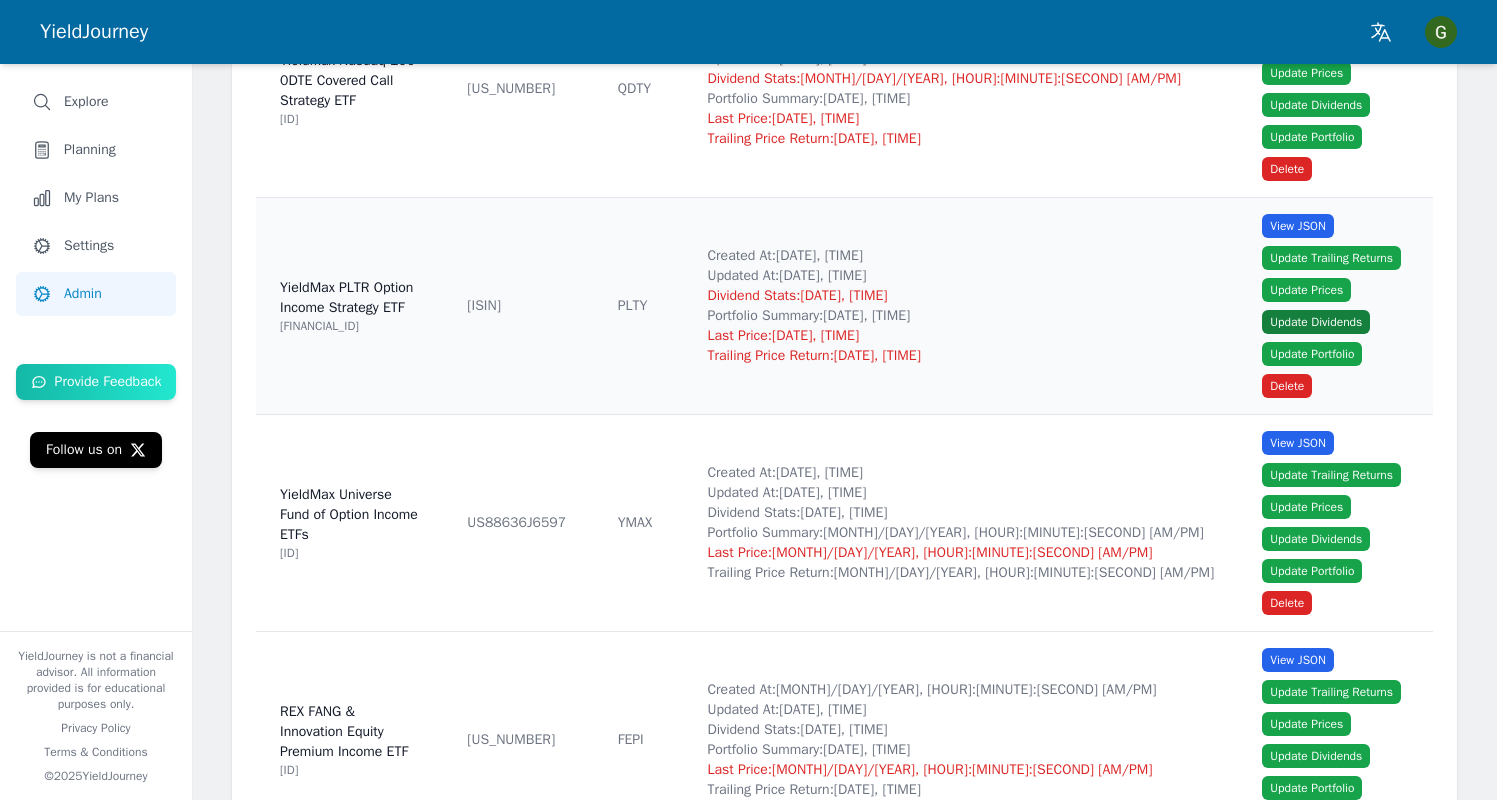 click on "Update Dividends" at bounding box center [1316, 322] 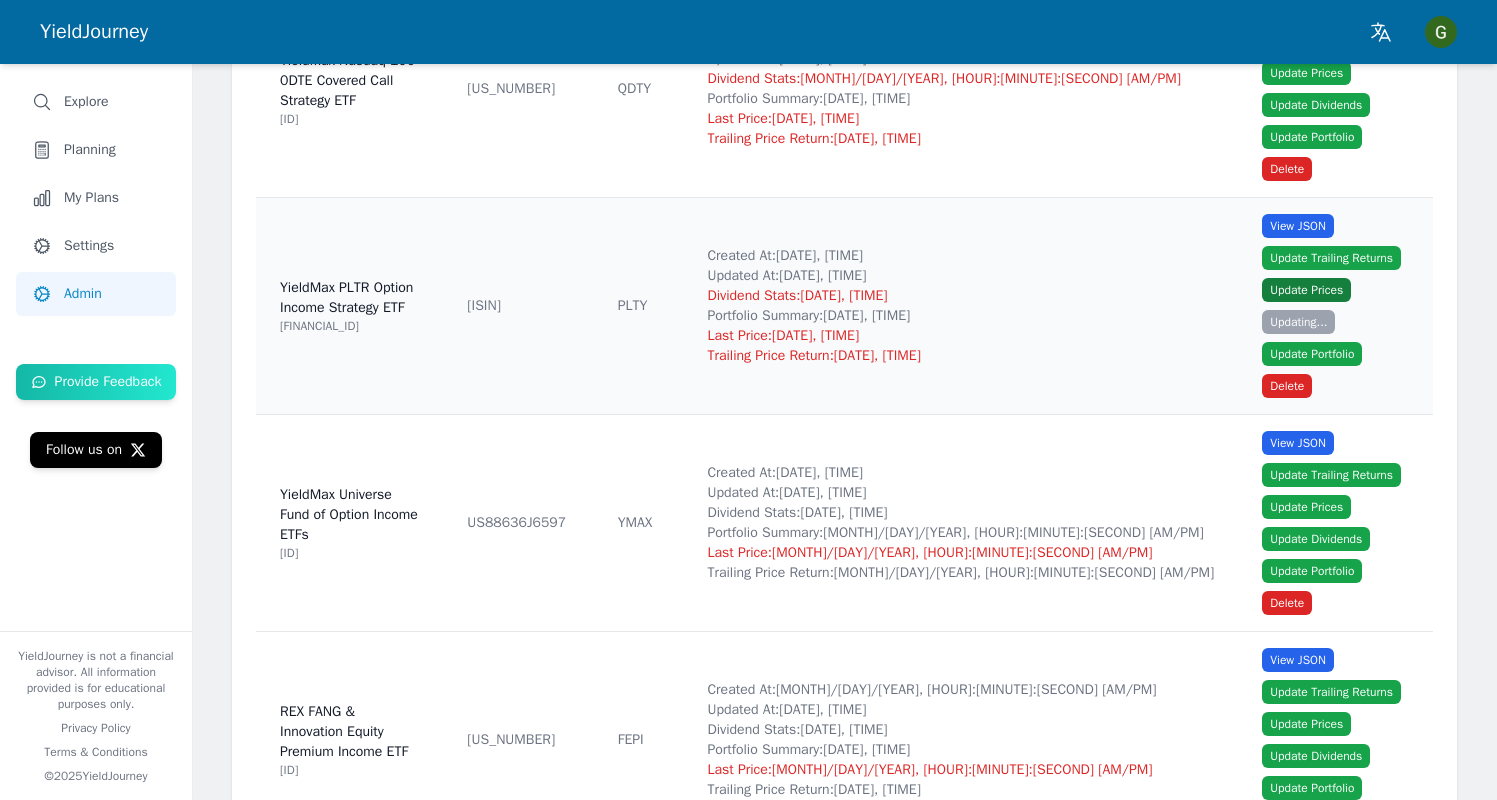 click on "Update Prices" at bounding box center [1306, 290] 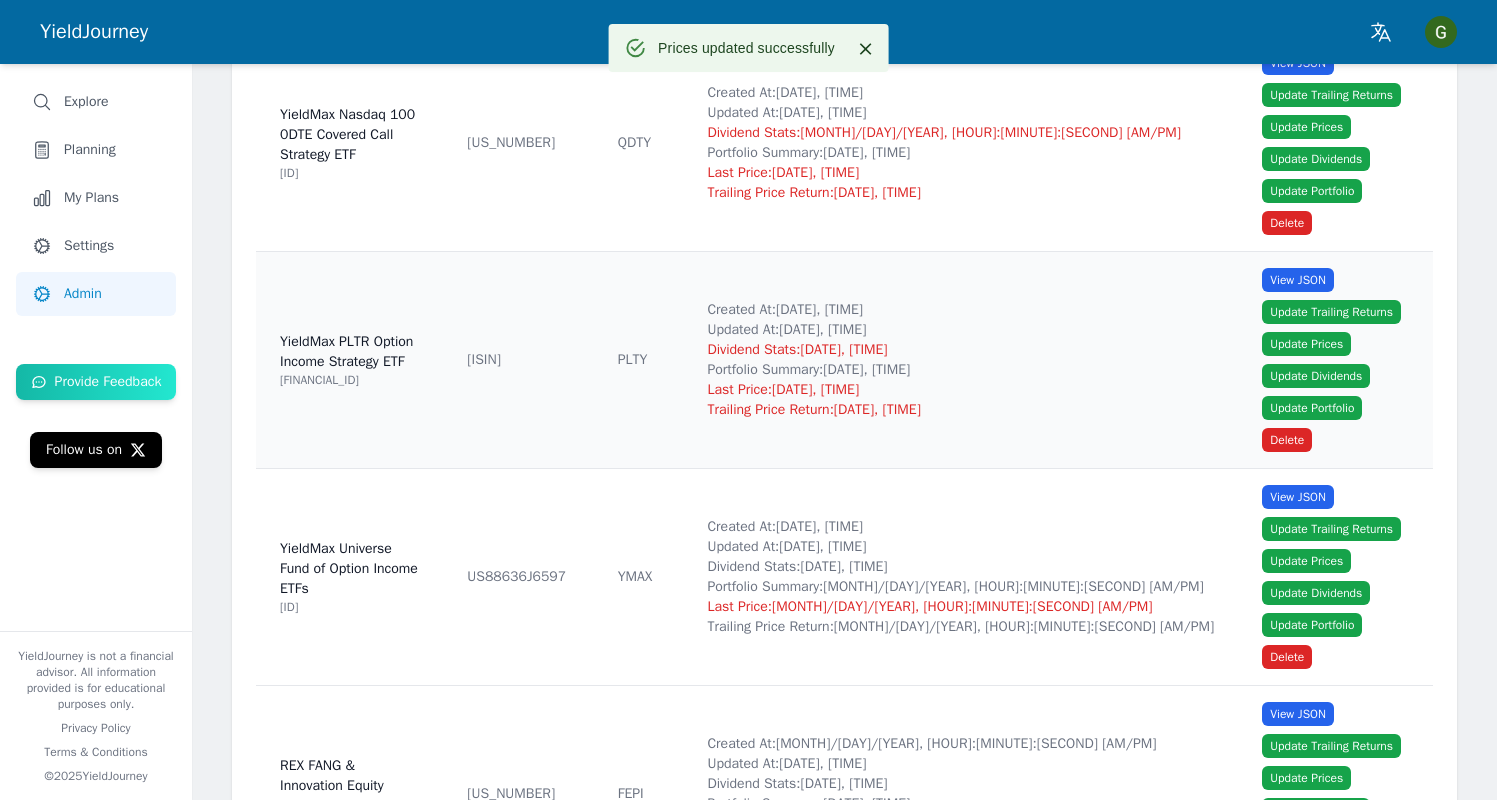 scroll, scrollTop: 13039, scrollLeft: 0, axis: vertical 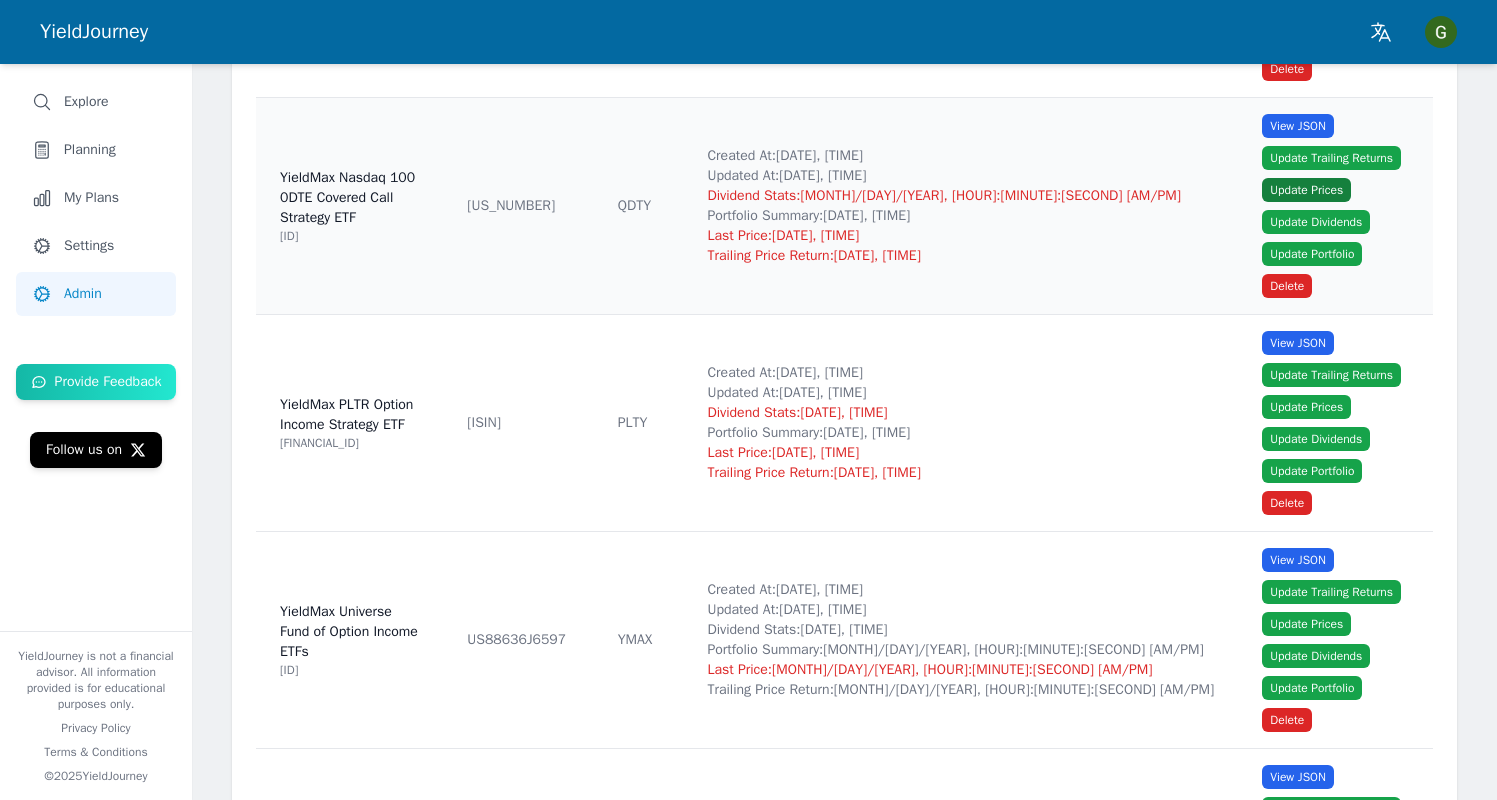 click on "Update Prices" at bounding box center (1306, 190) 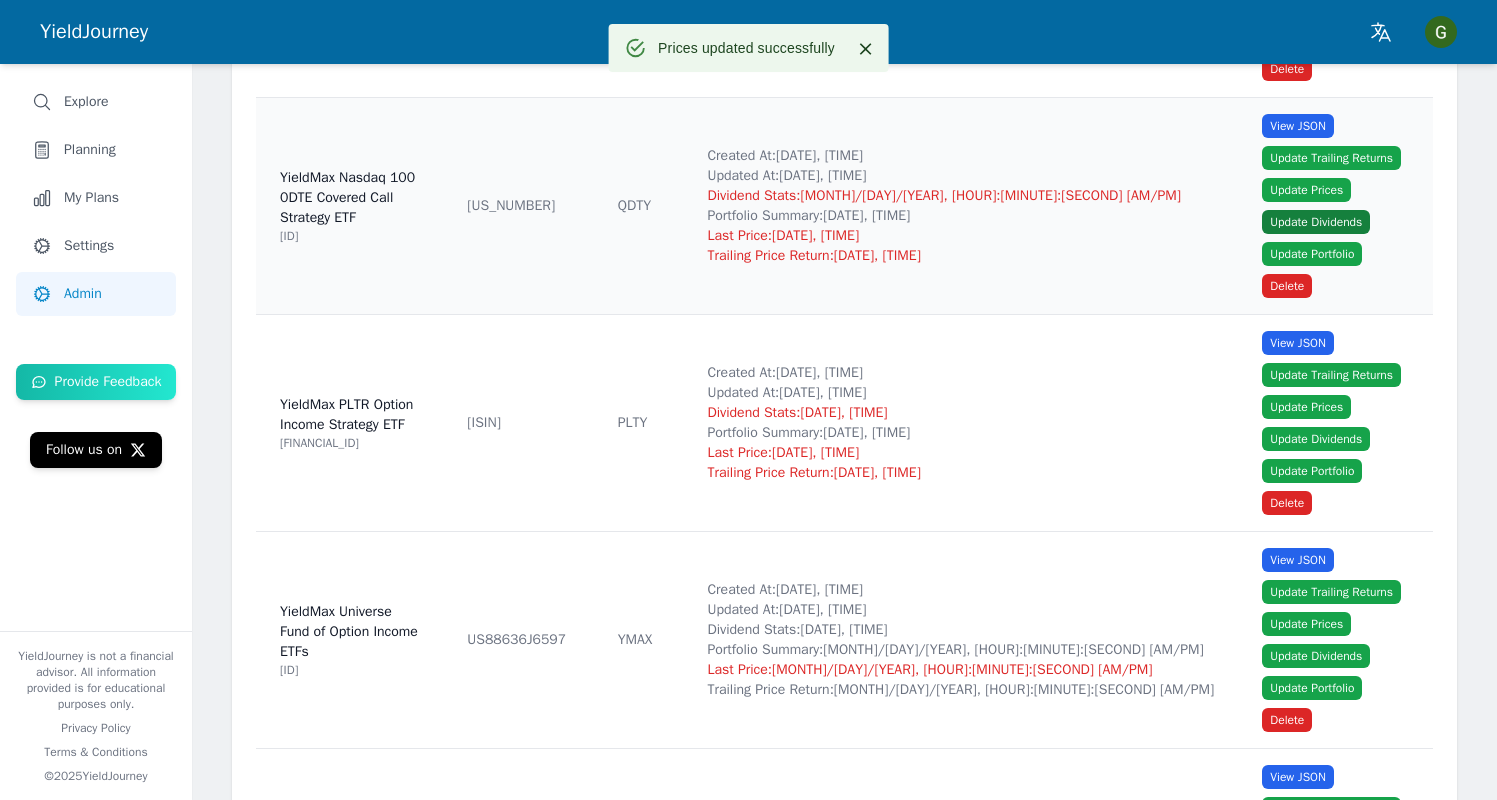 click on "Update Dividends" at bounding box center (1316, 222) 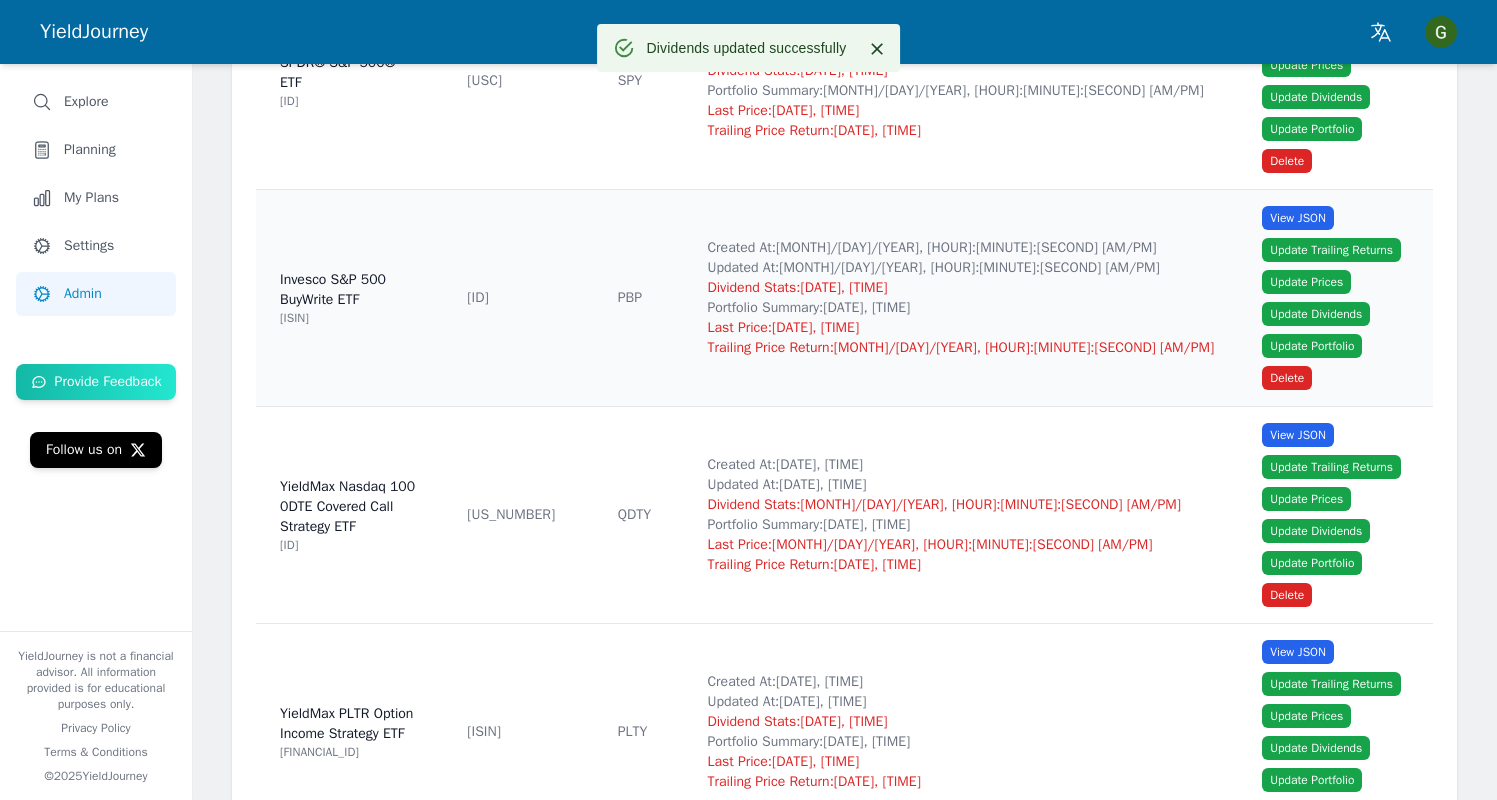 scroll, scrollTop: 12695, scrollLeft: 0, axis: vertical 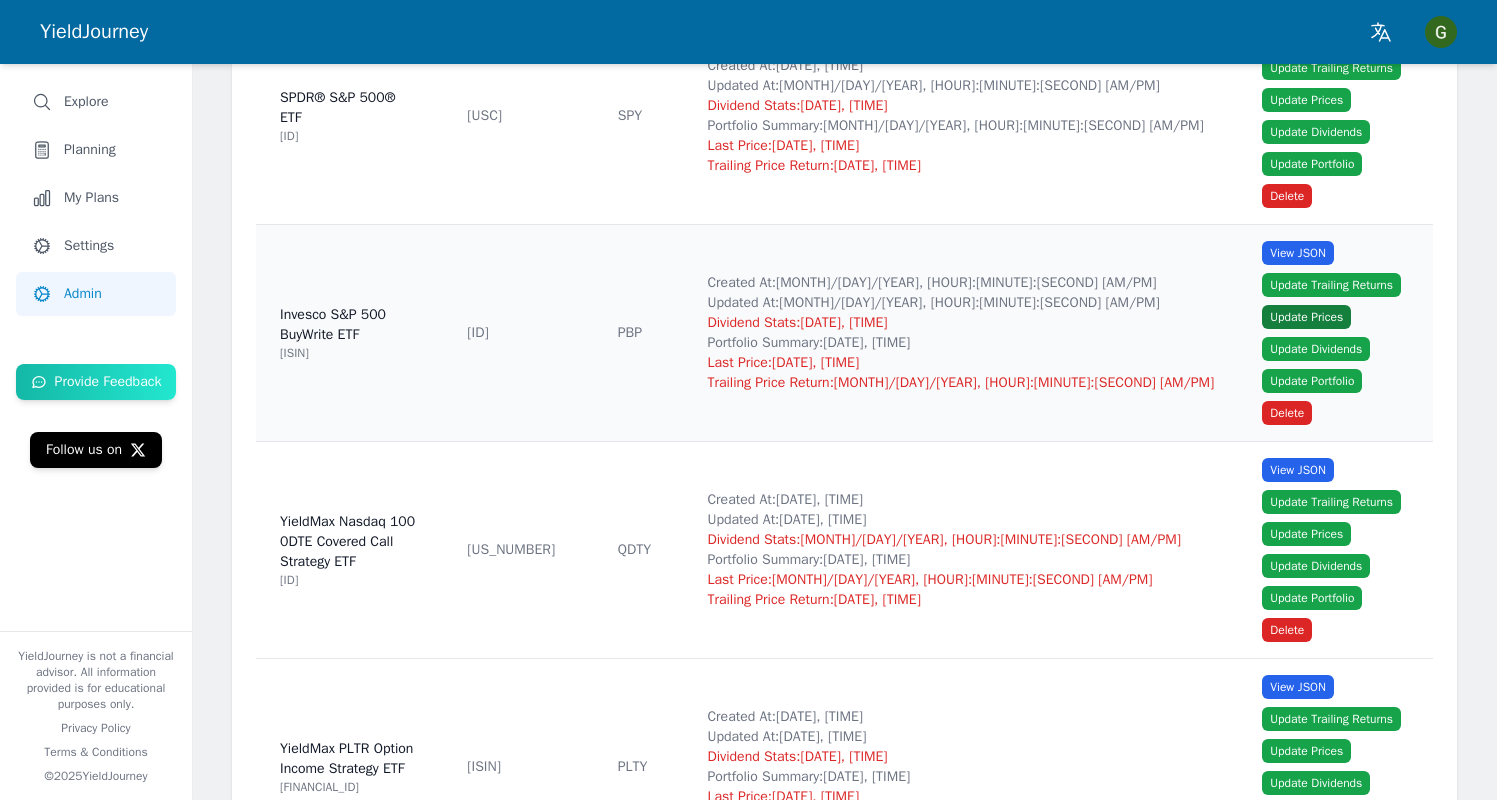 click on "Update Prices" at bounding box center (1306, 317) 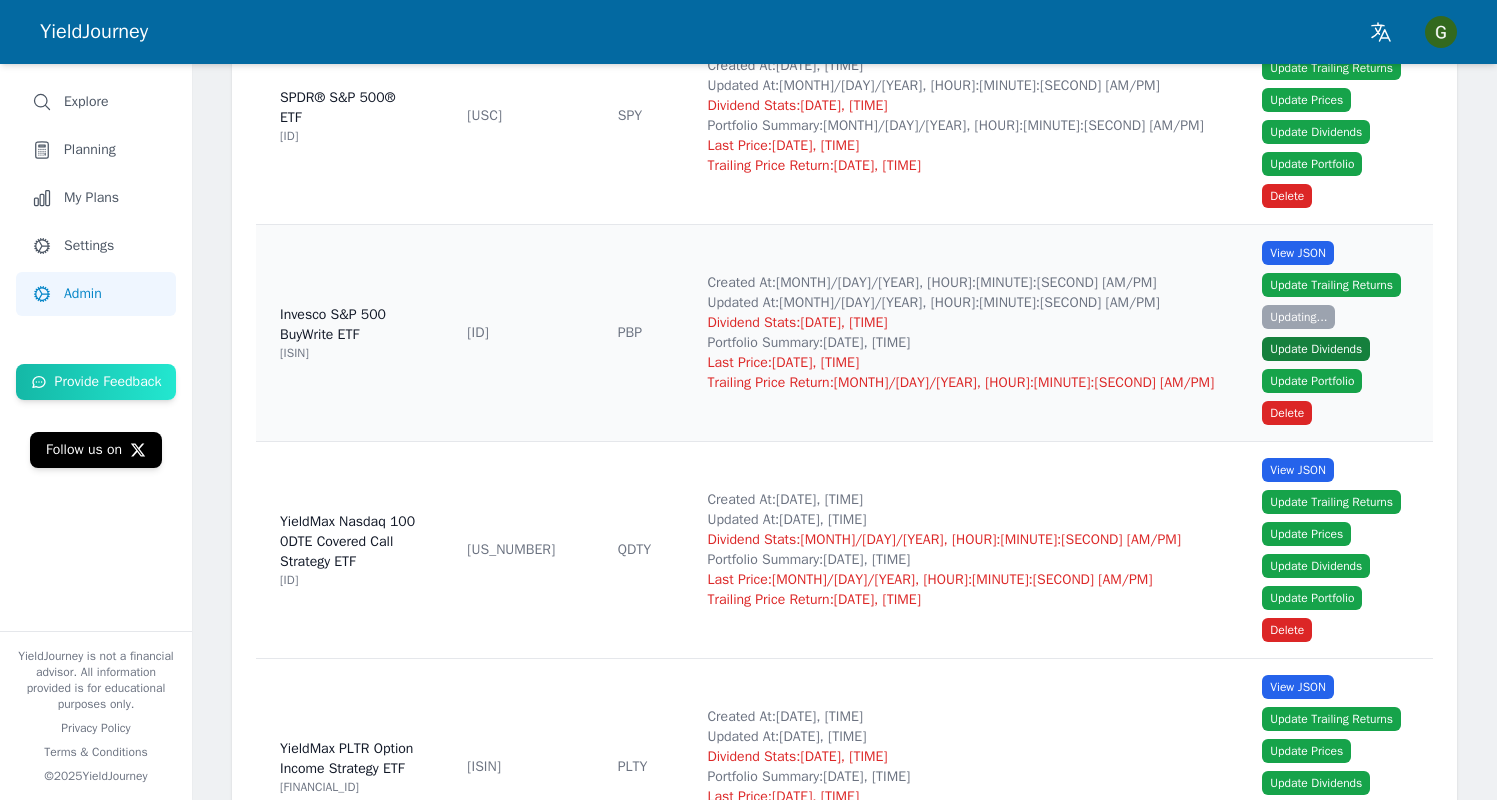 click on "Update Dividends" at bounding box center [1316, 349] 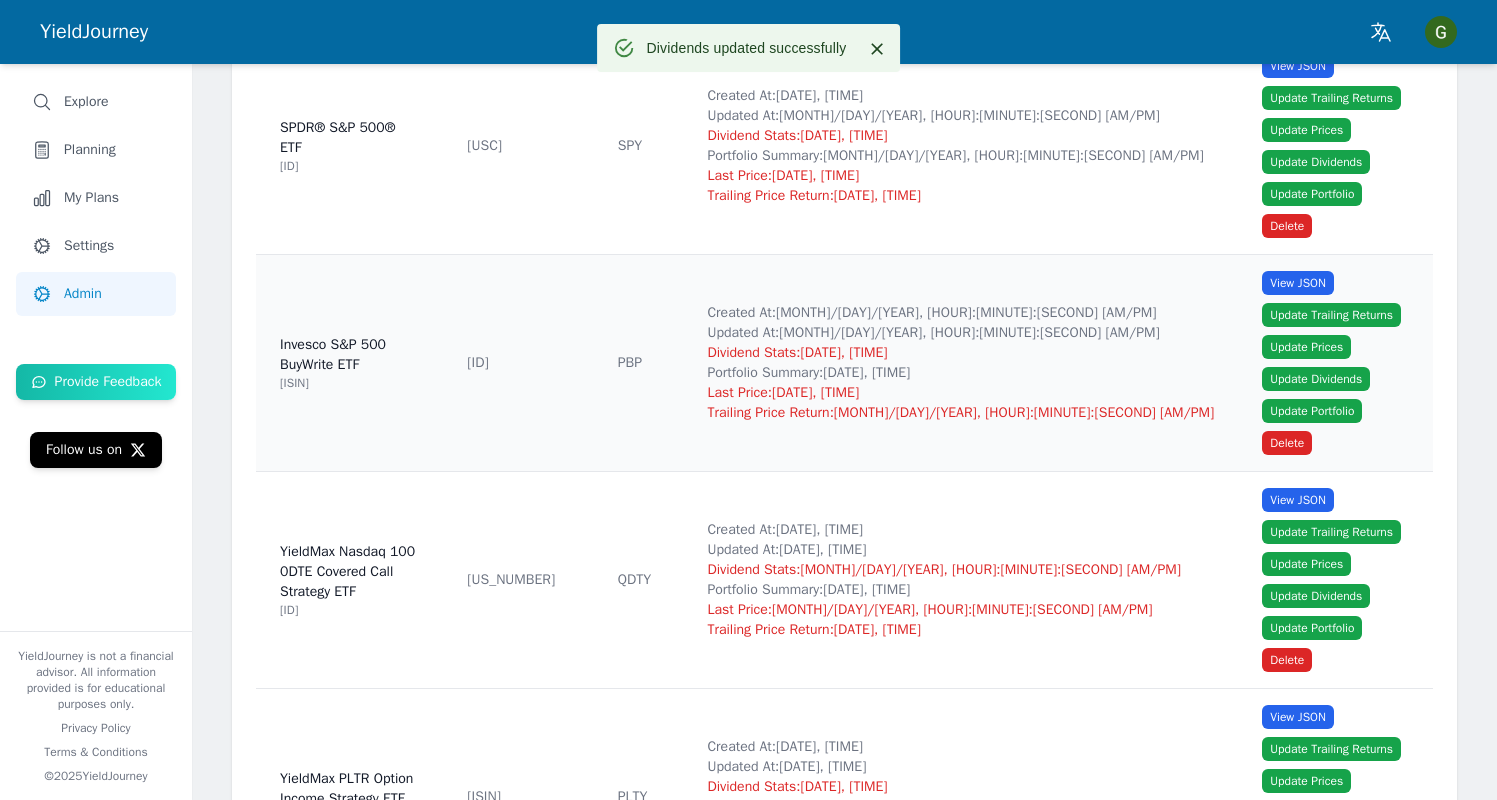 scroll, scrollTop: 12657, scrollLeft: 0, axis: vertical 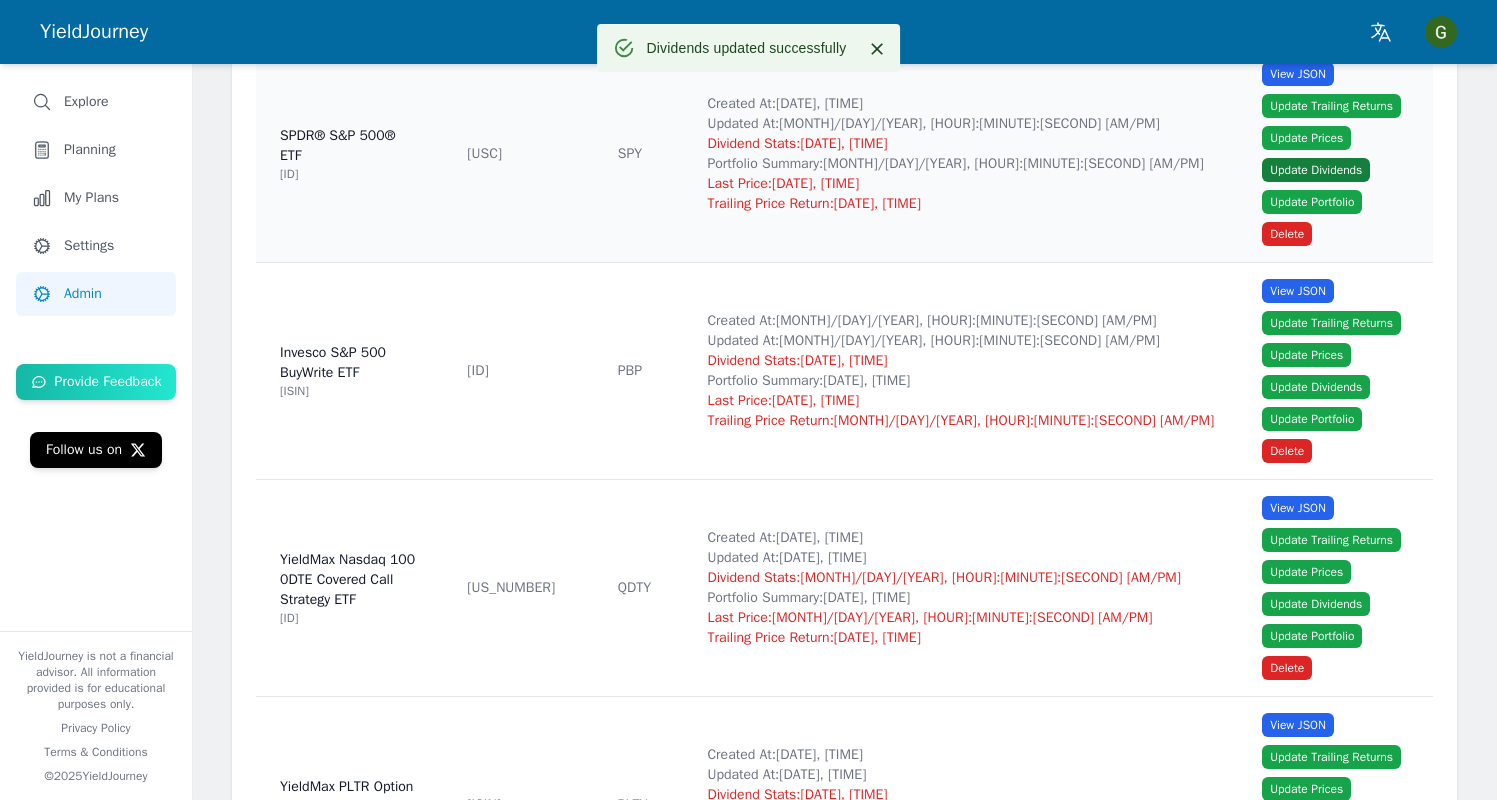 click on "Update Dividends" at bounding box center (1316, 170) 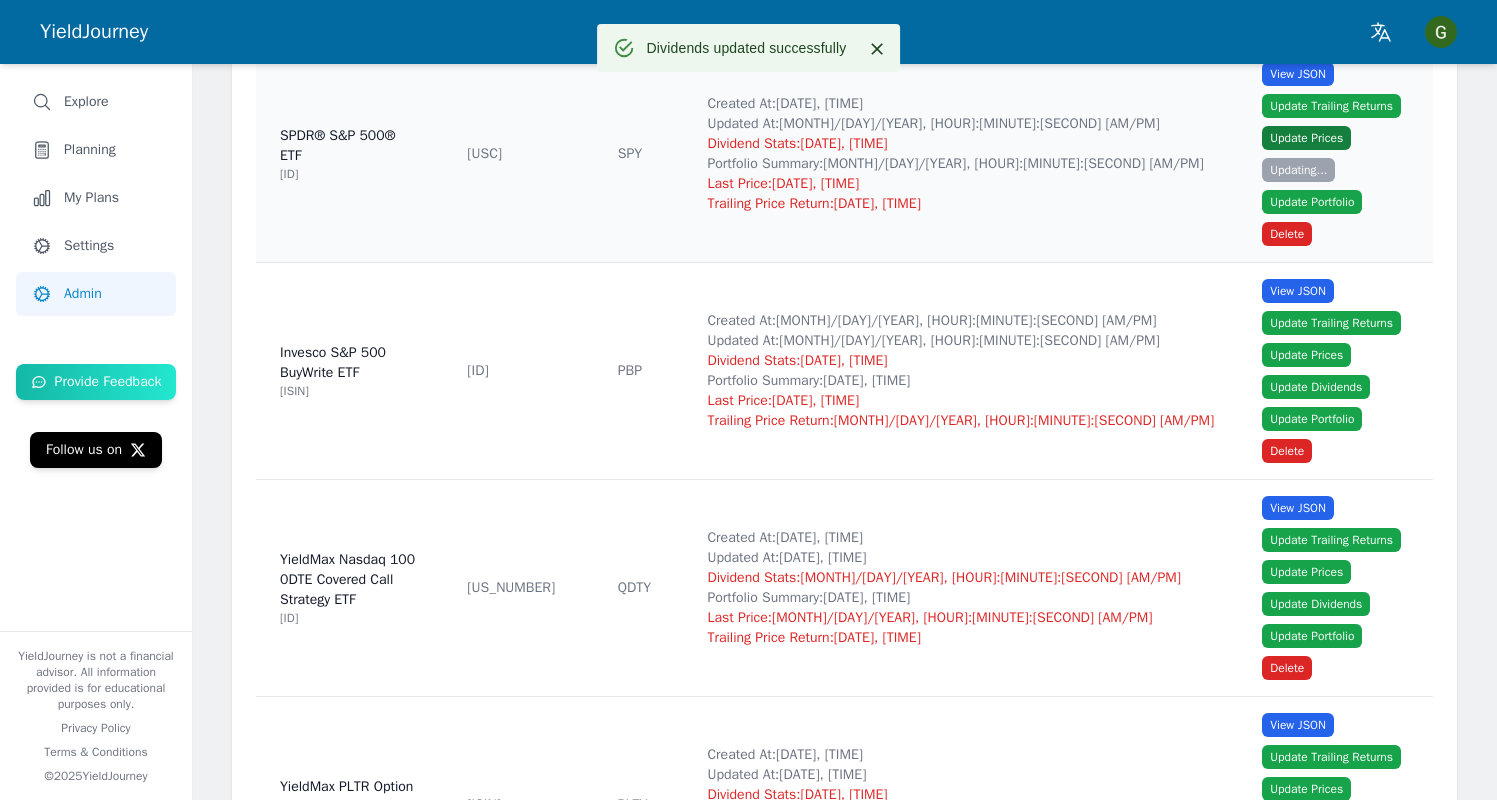 click on "Update Prices" at bounding box center (1306, 138) 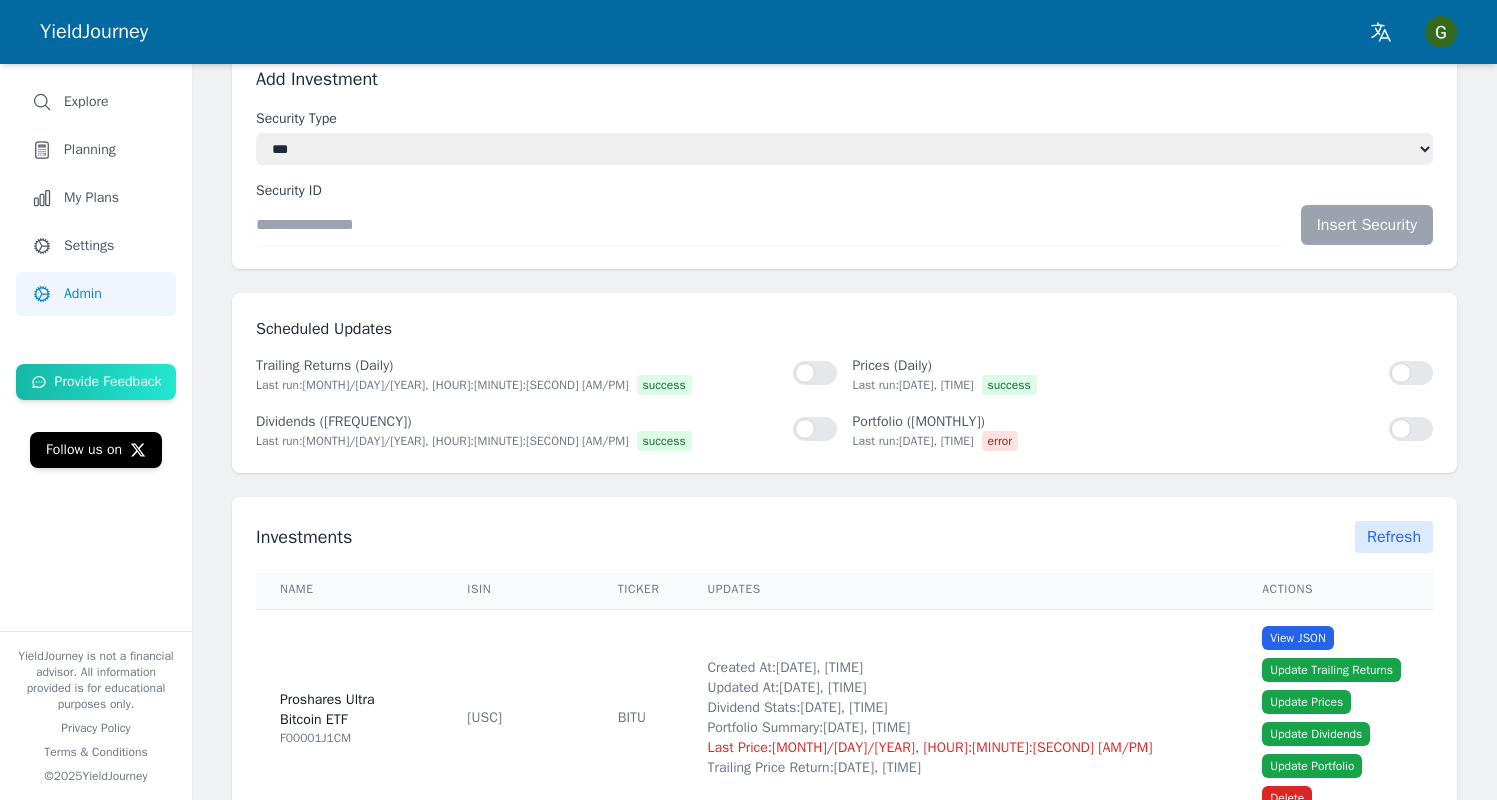 scroll, scrollTop: 146, scrollLeft: 0, axis: vertical 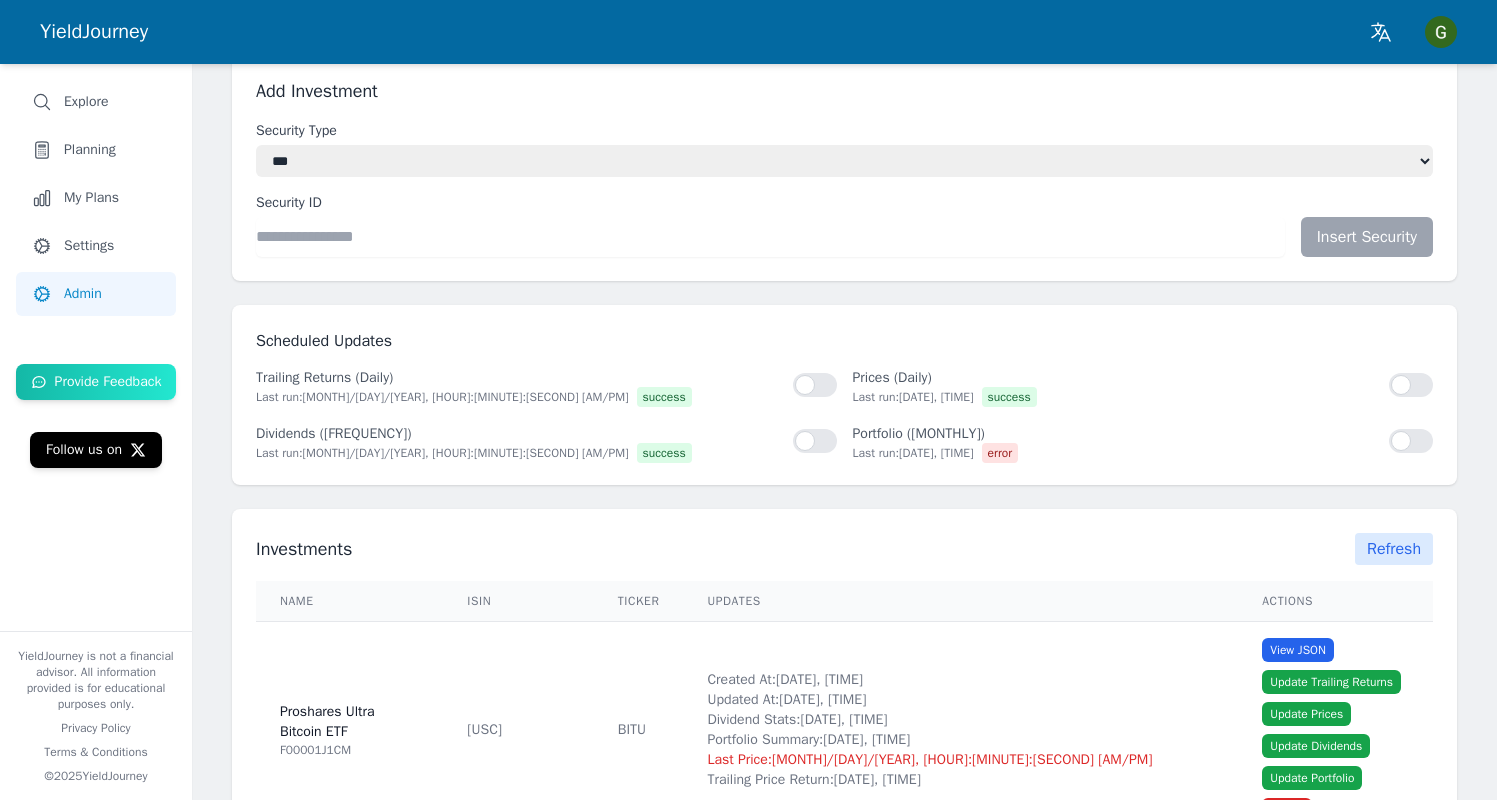 click on "Investments Refresh Name ISIN Ticker Updates Actions Proshares Ultra Bitcoin ETF [ISIN] [TICKER] Created At:  [DATE], [TIME] Updated At:  [DATE], [TIME] Dividend Stats:  [DATE], [TIME] Portfolio Summary:  [DATE], [TIME] Last Price:  [DATE], [TIME] Trailing Price Return:  [DATE], [TIME] View JSON Update Trailing Returns Update Prices Update Dividends Update Portfolio Delete ProShares Bitcoin ETF [ISIN] [TICKER] Created At:  [DATE], [TIME] Updated At:  [DATE], [TIME] Dividend Stats:  [DATE], [TIME] Portfolio Summary:  [DATE], [TIME] Last Price:  [DATE], [TIME] Trailing Price Return:  [DATE], [TIME] View JSON Update Trailing Returns Update Prices Update Dividends Update Portfolio Delete Grayscale Bitcoin Covered Call ETF [ISIN] [TICKER] Created At:  [DATE], [TIME] Updated At:  [DATE], [TIME] Dividend Stats:  [DATE], [TIME] Portfolio Summary:  [DATE], [TIME] [TICKER]" at bounding box center (844, 8497) 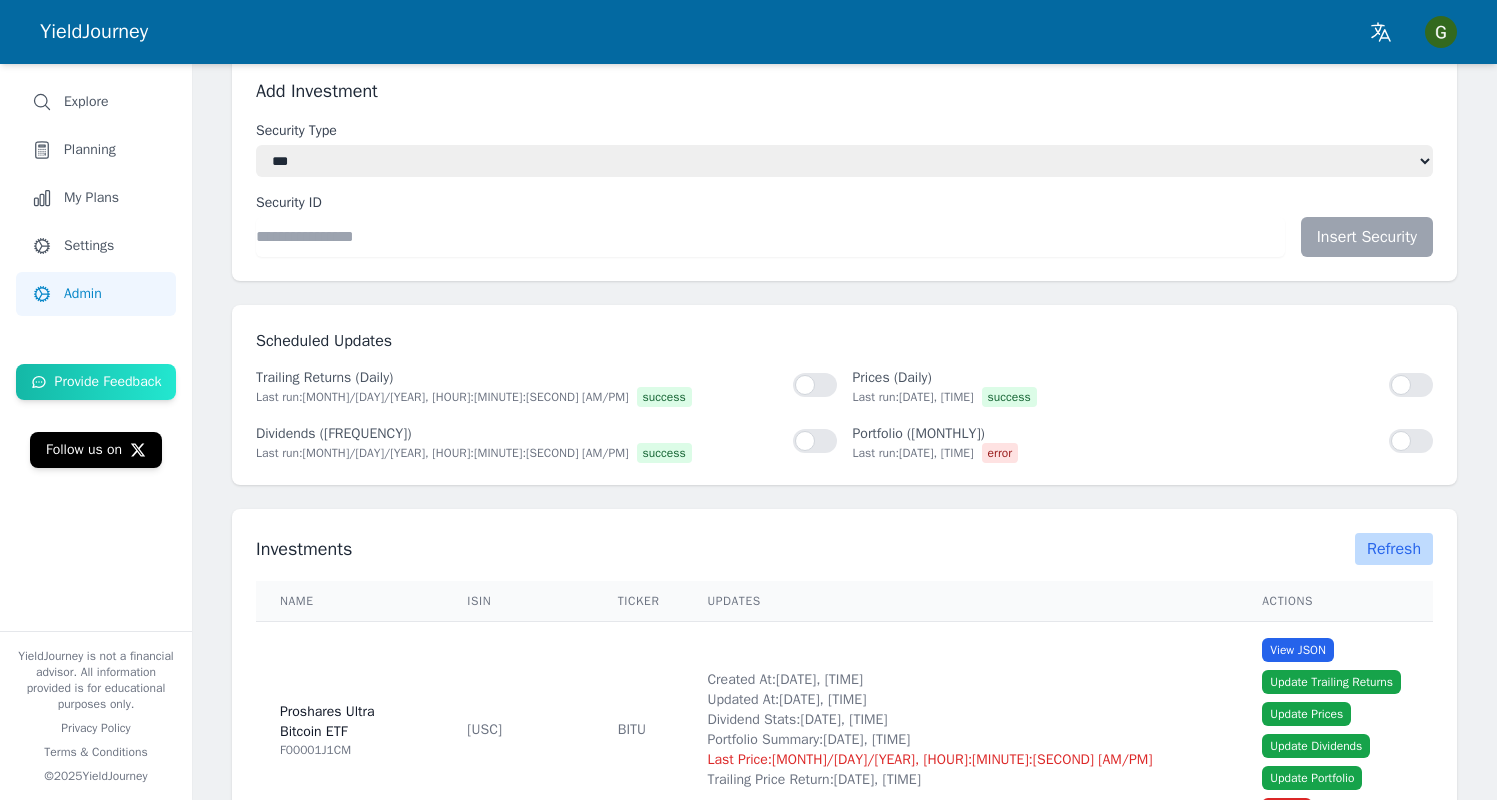 click on "Refresh" at bounding box center [1394, 549] 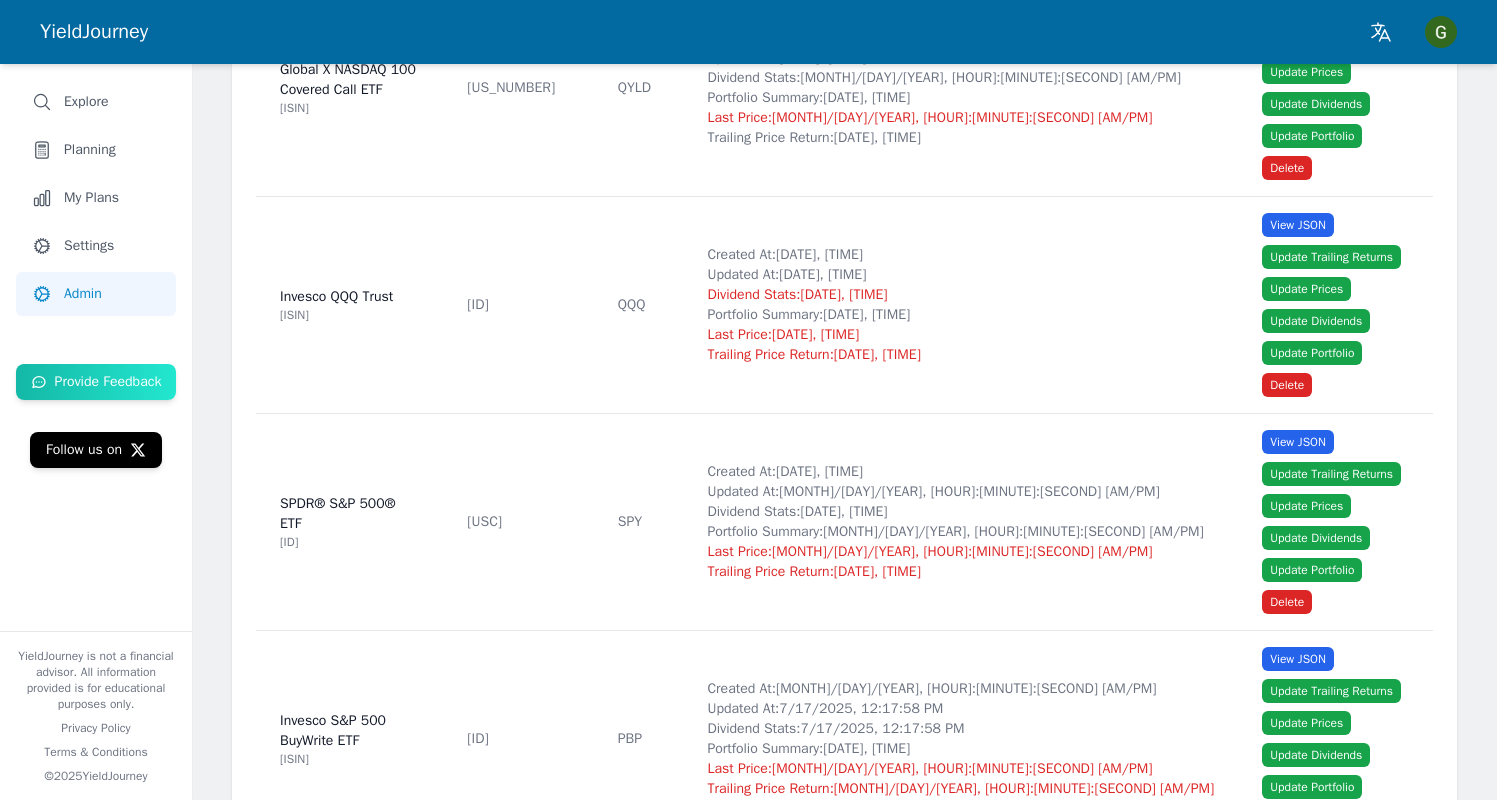 scroll, scrollTop: 12342, scrollLeft: 0, axis: vertical 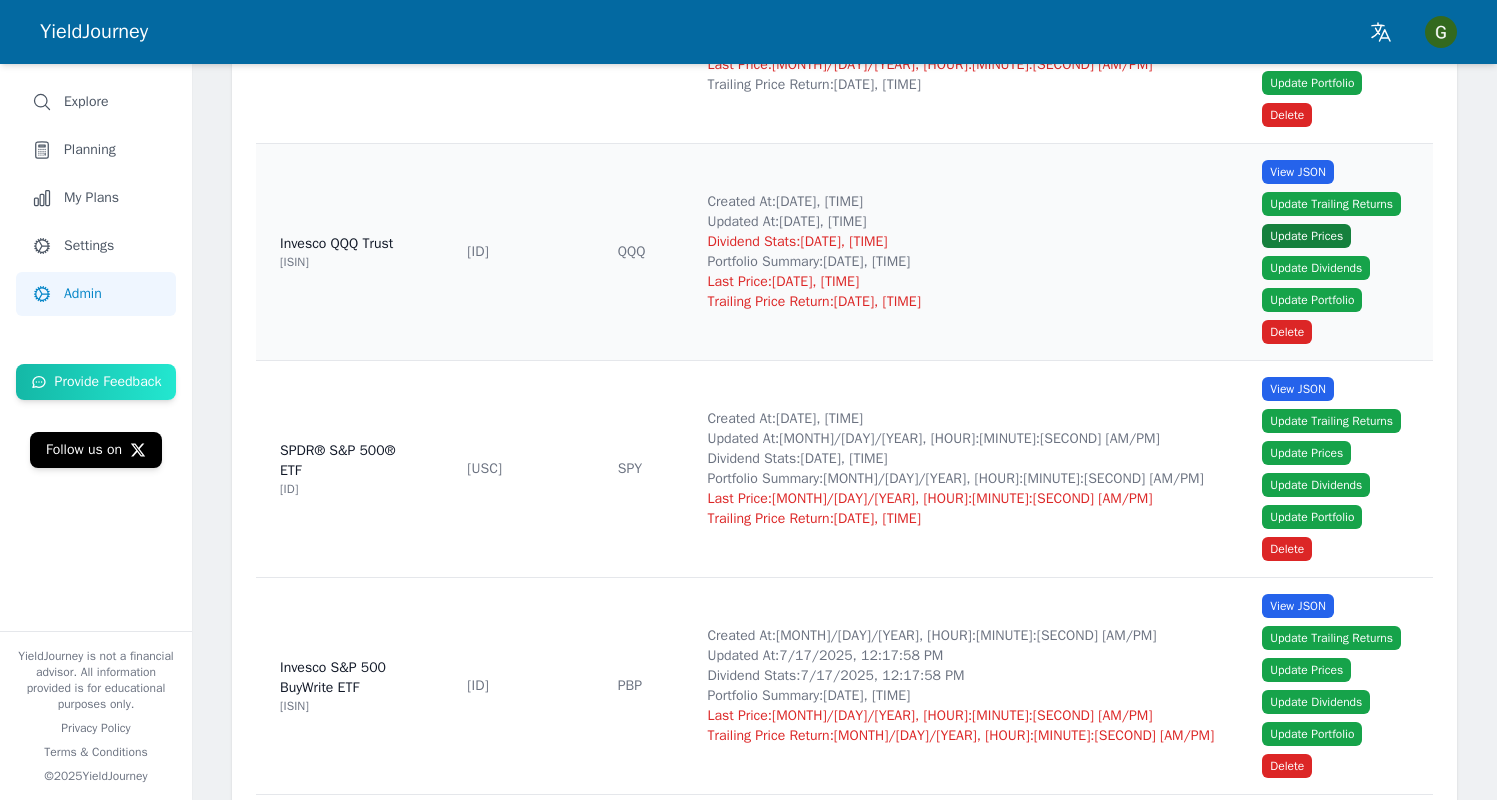 click on "Update Prices" at bounding box center (1306, 236) 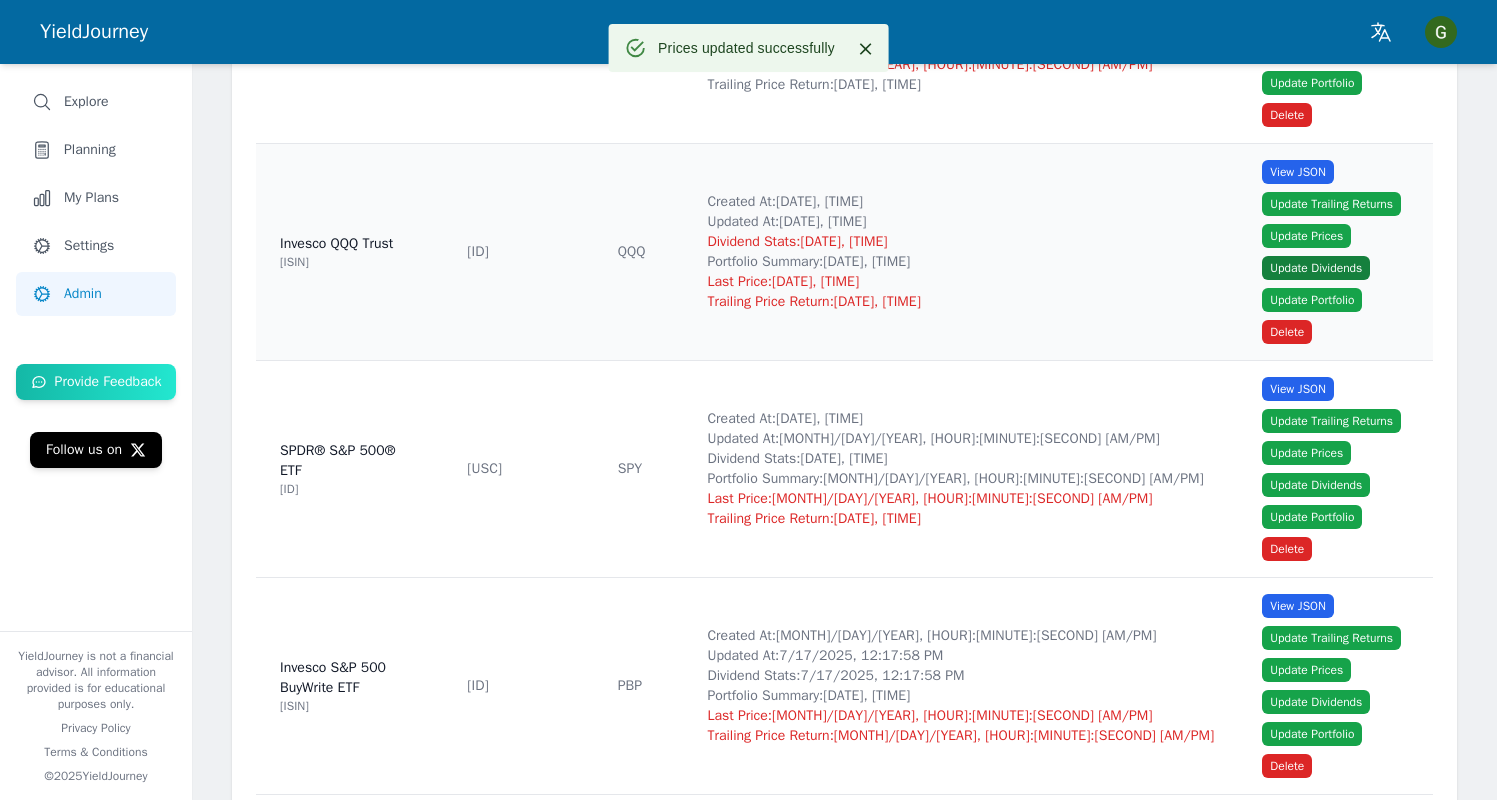 click on "Update Dividends" at bounding box center [1316, 268] 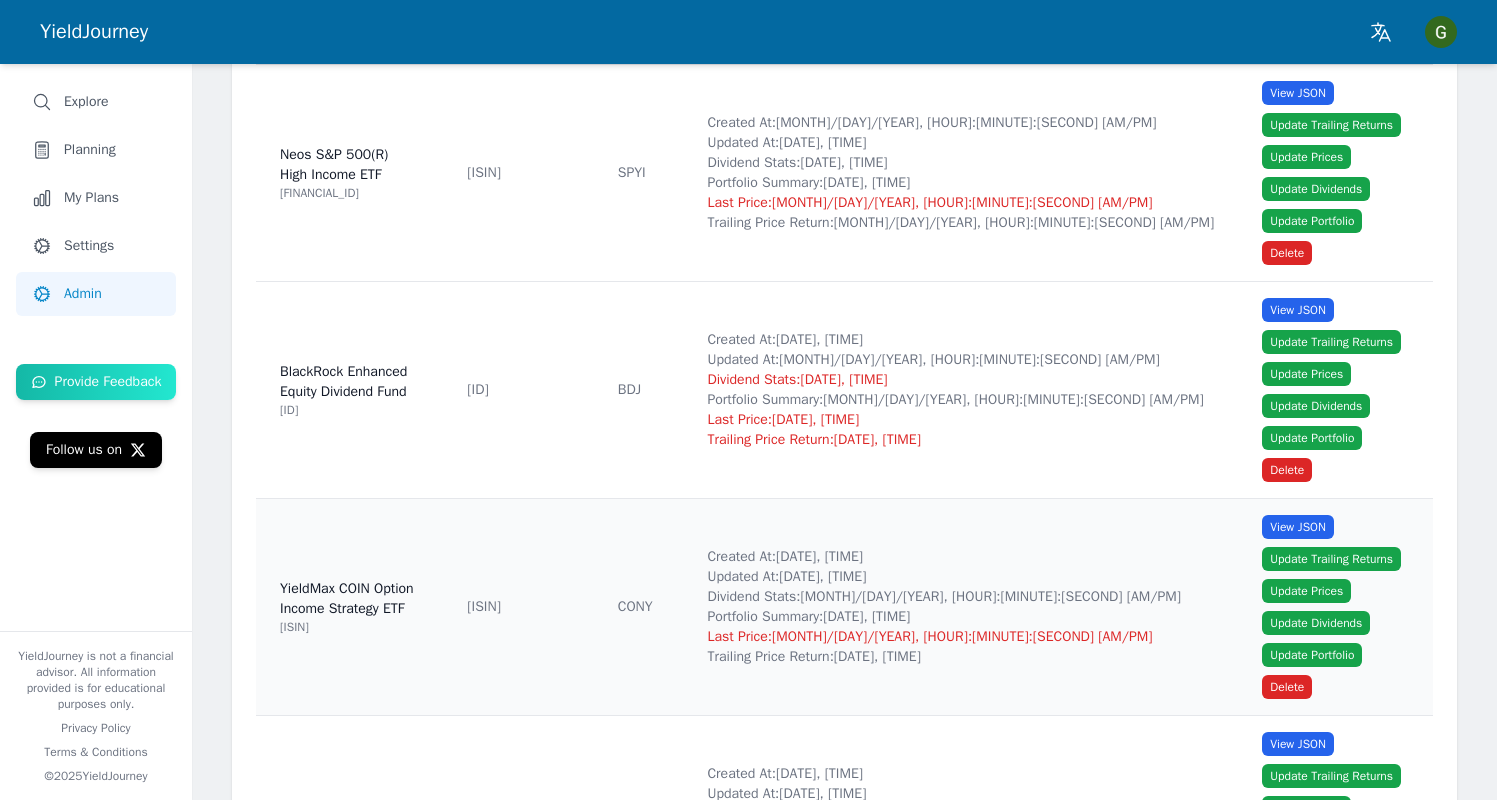 scroll, scrollTop: 11068, scrollLeft: 0, axis: vertical 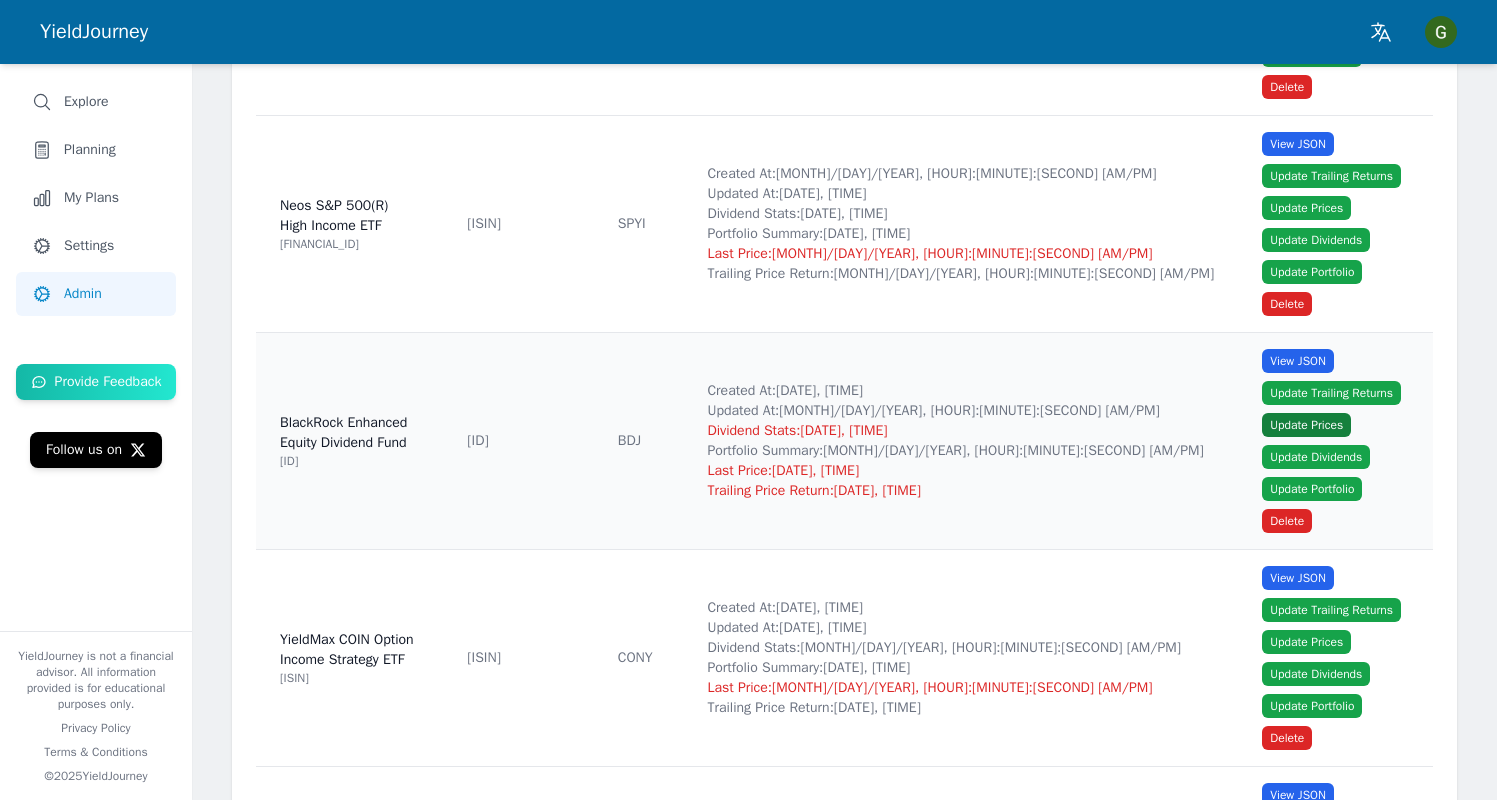 click on "Update Prices" at bounding box center [1306, 425] 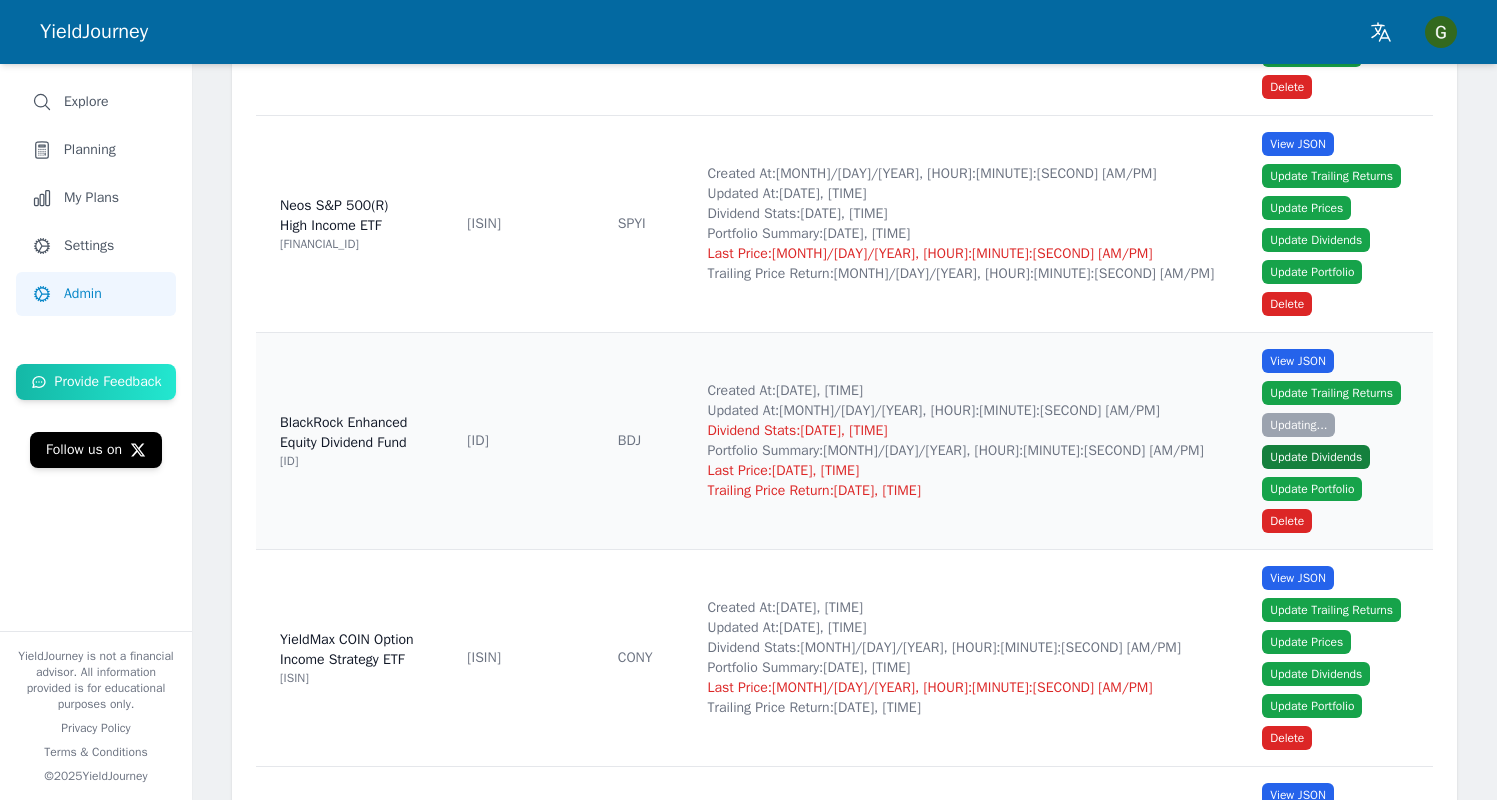 click on "Update Dividends" at bounding box center (1316, 457) 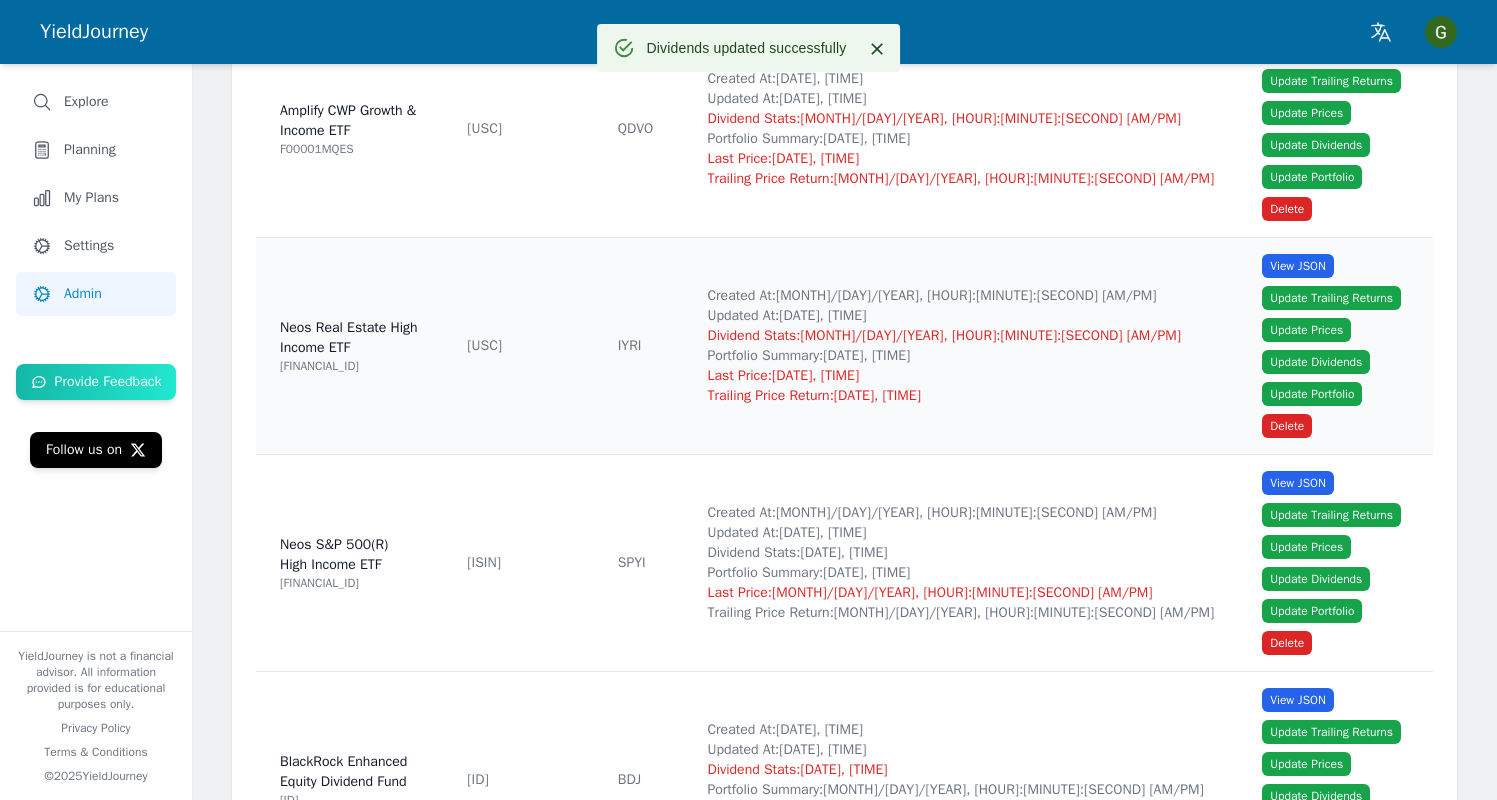 scroll, scrollTop: 10726, scrollLeft: 0, axis: vertical 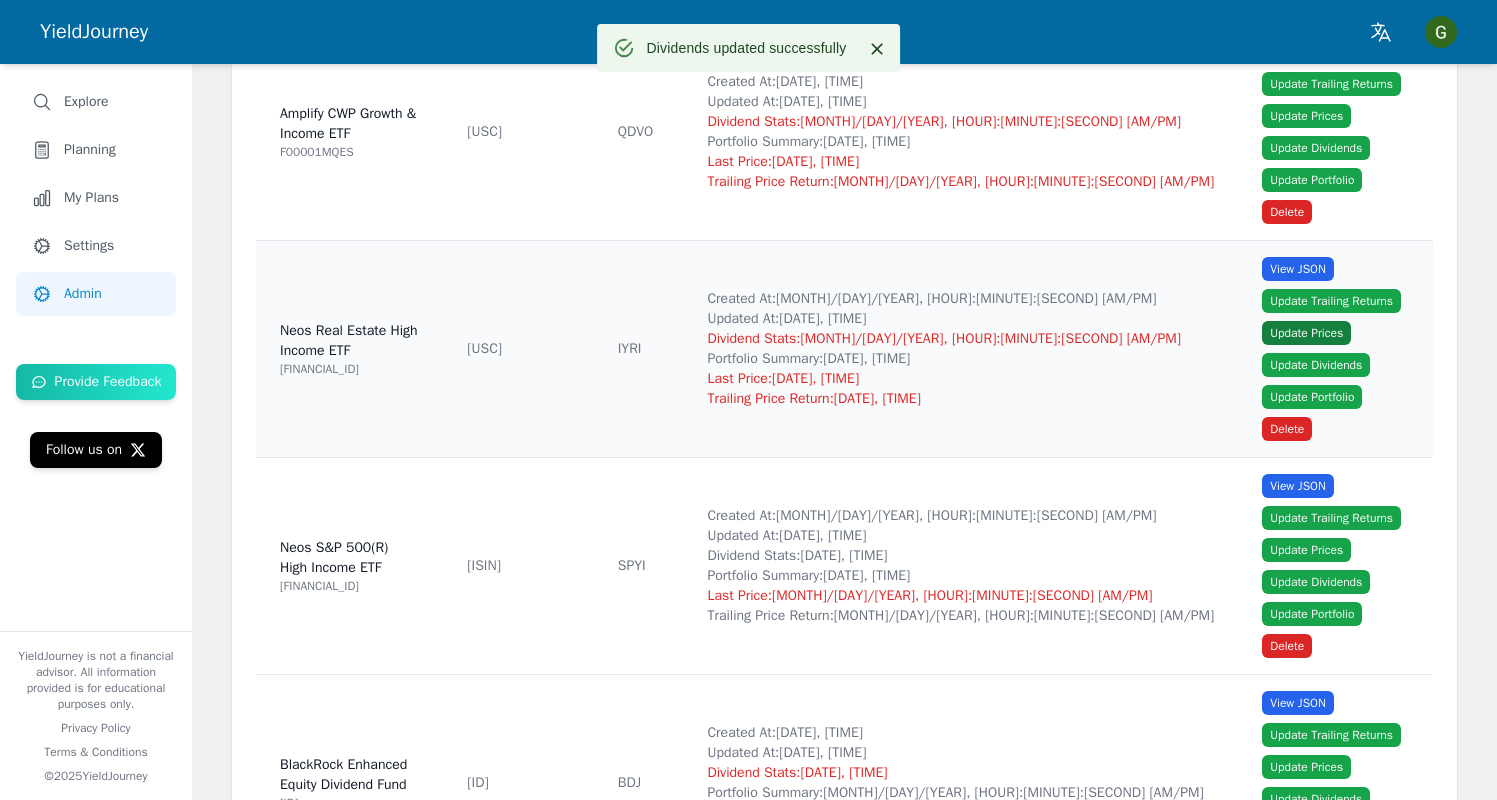 click on "Update Prices" at bounding box center [1306, 333] 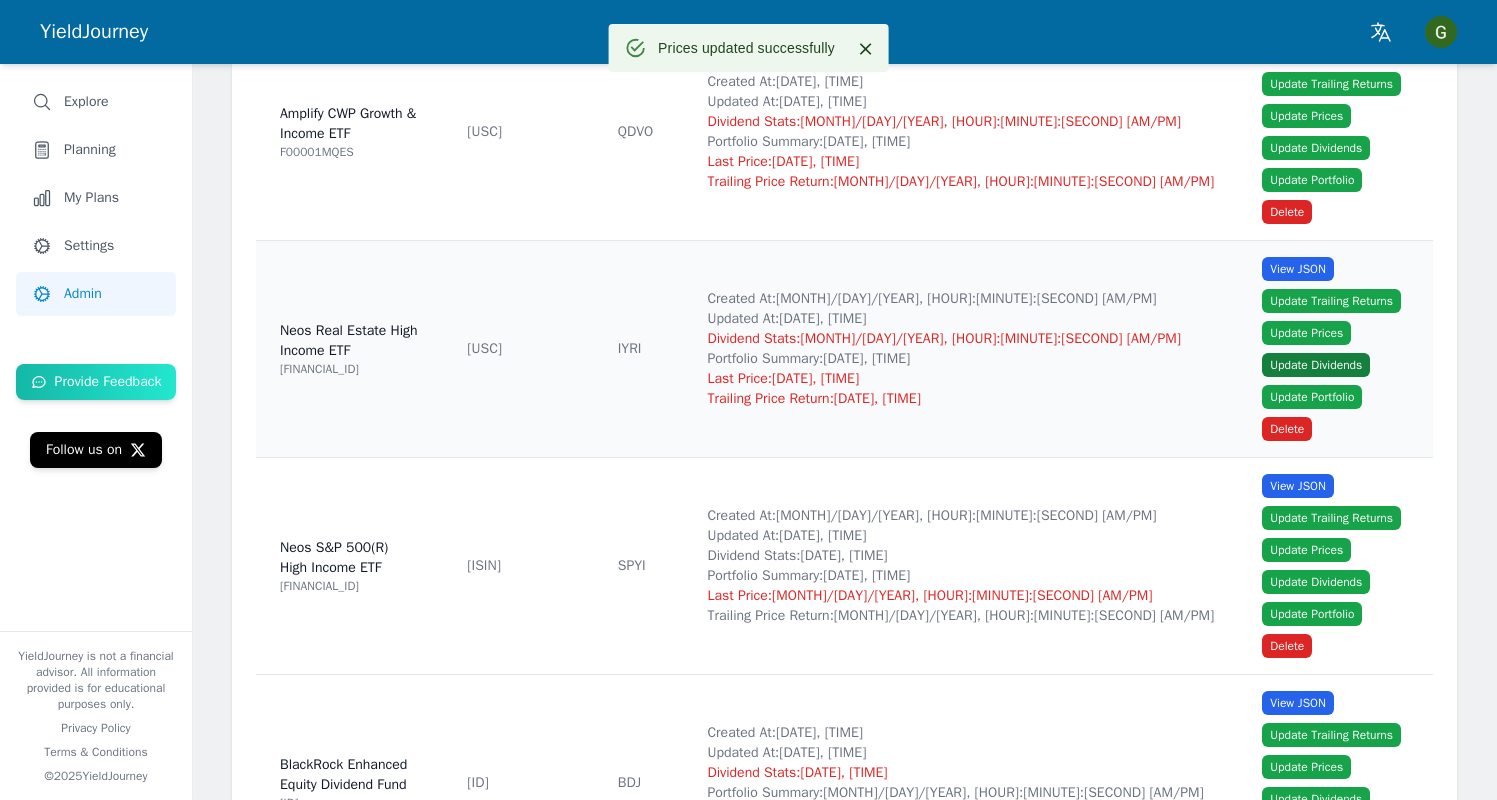 click on "Update Dividends" at bounding box center (1316, 365) 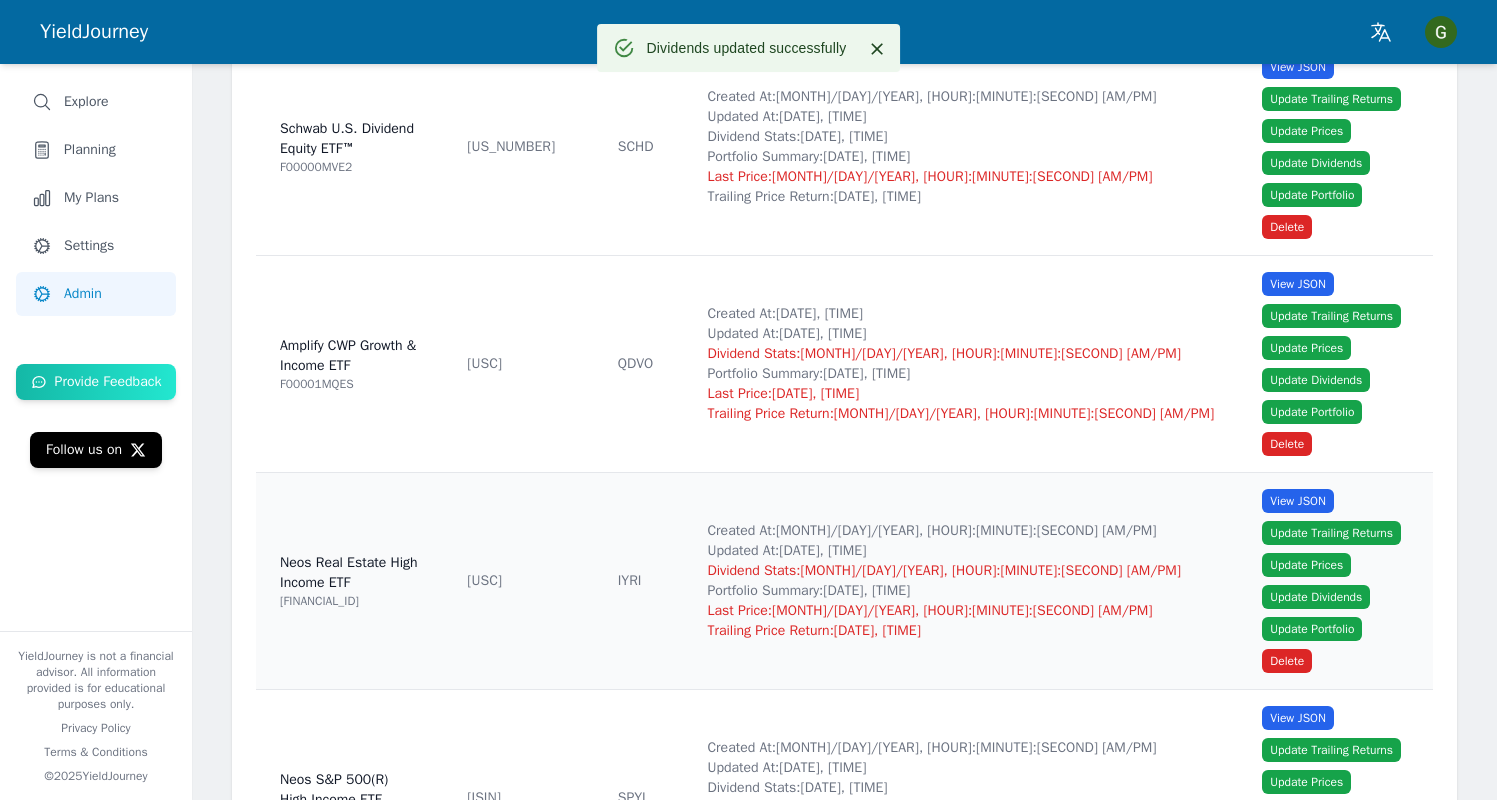scroll, scrollTop: 10475, scrollLeft: 0, axis: vertical 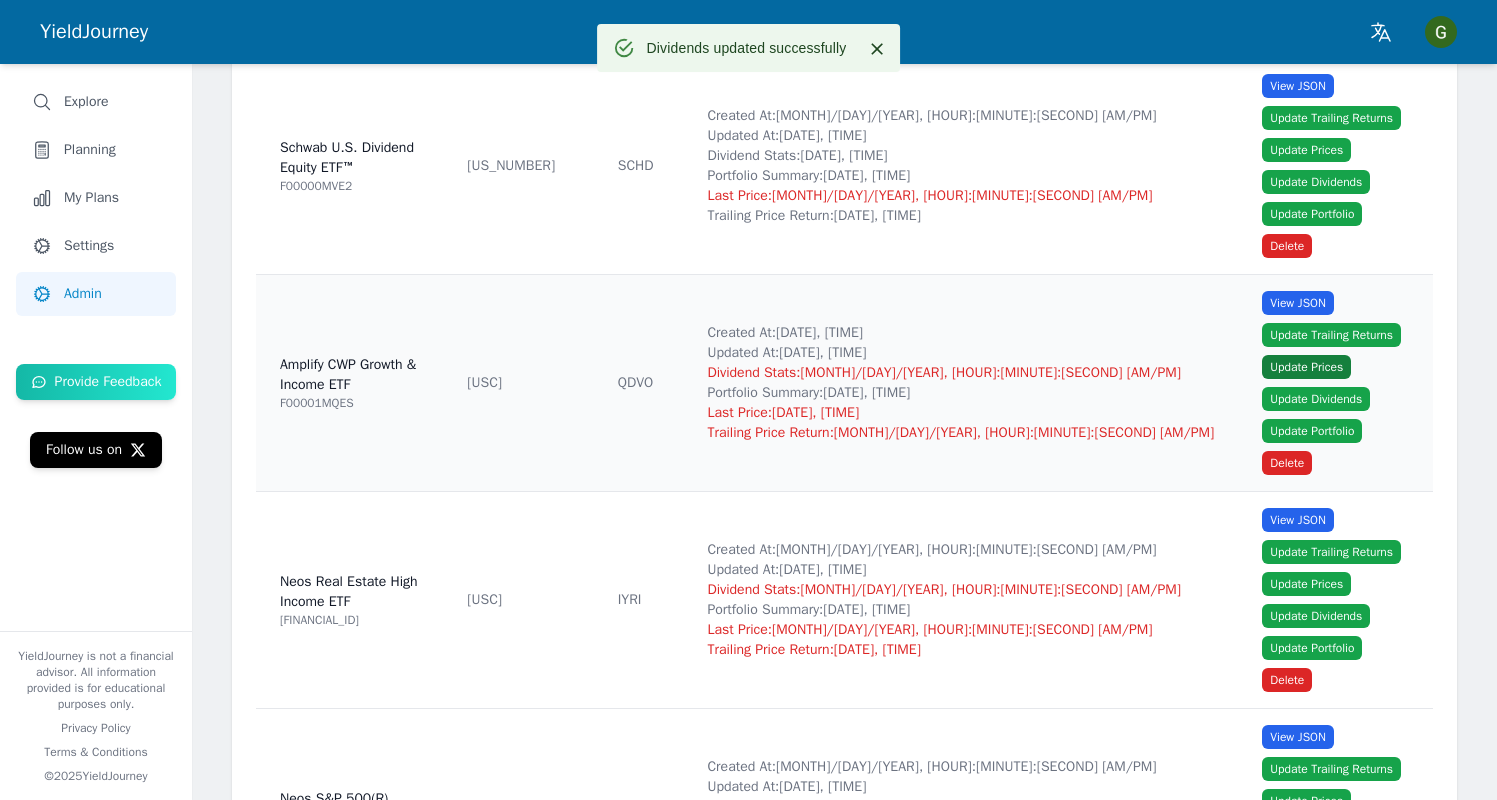 click on "Update Prices" at bounding box center (1306, 367) 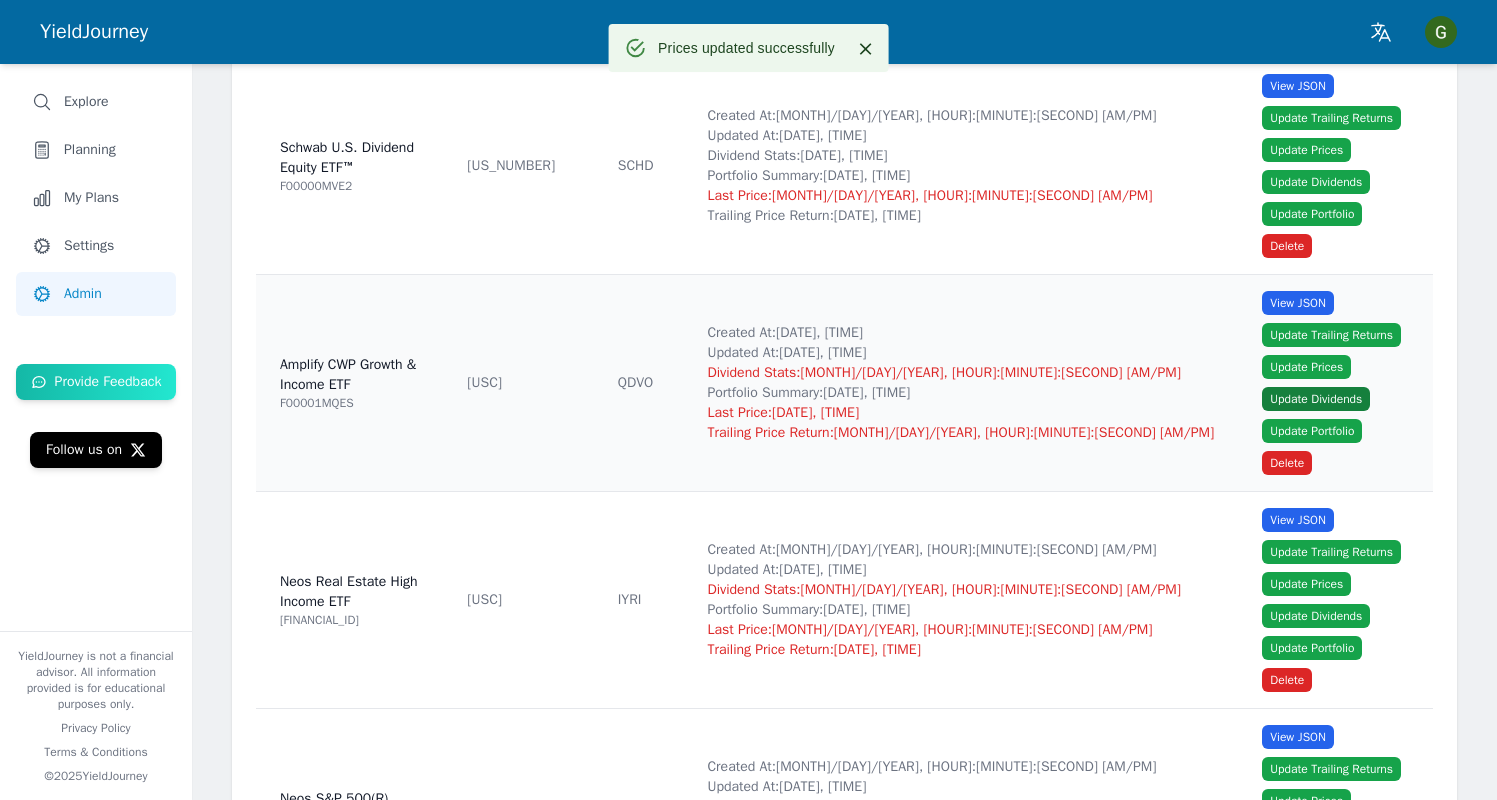 click on "Update Dividends" at bounding box center [1316, 399] 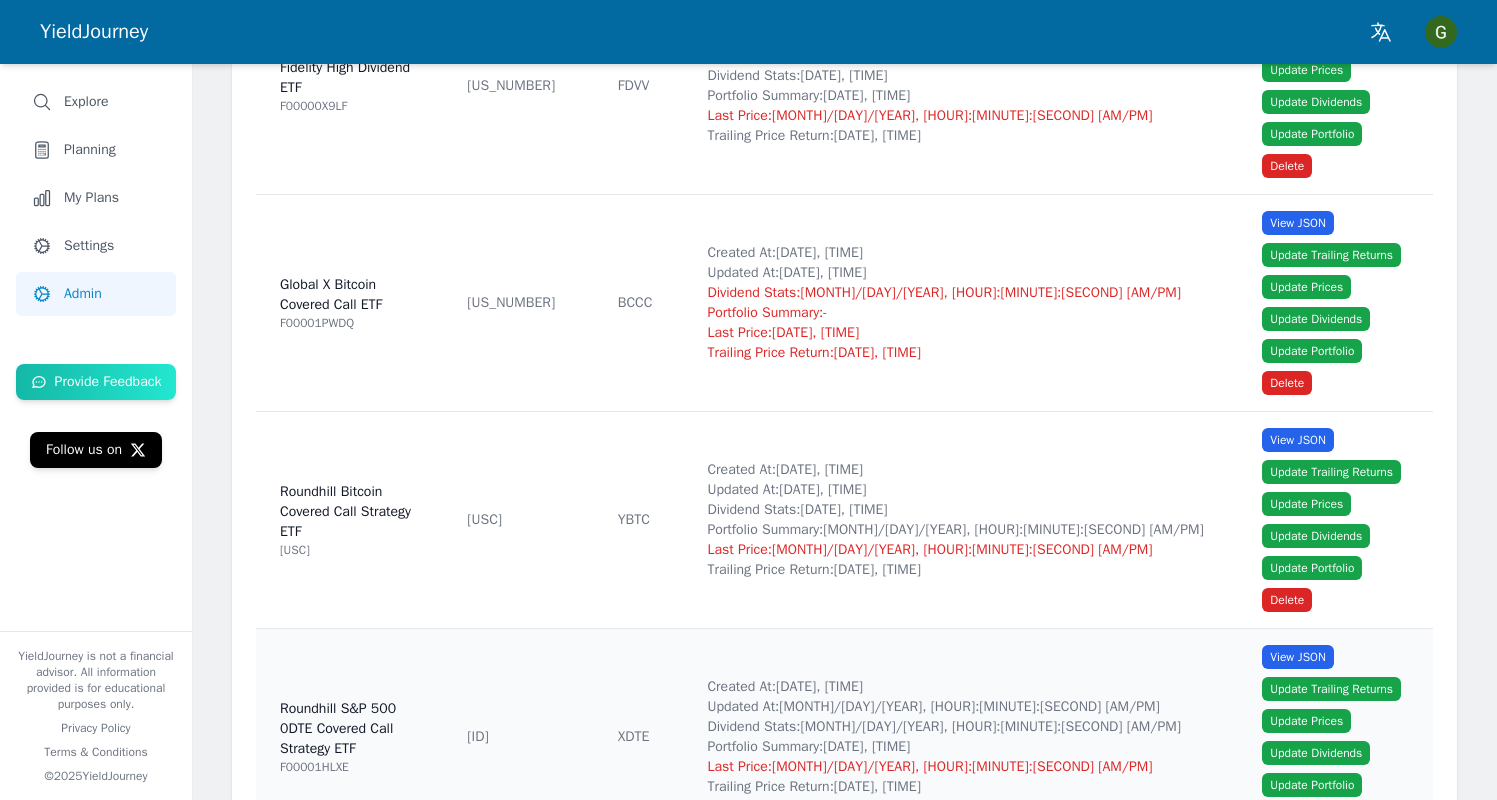 scroll, scrollTop: 9654, scrollLeft: 0, axis: vertical 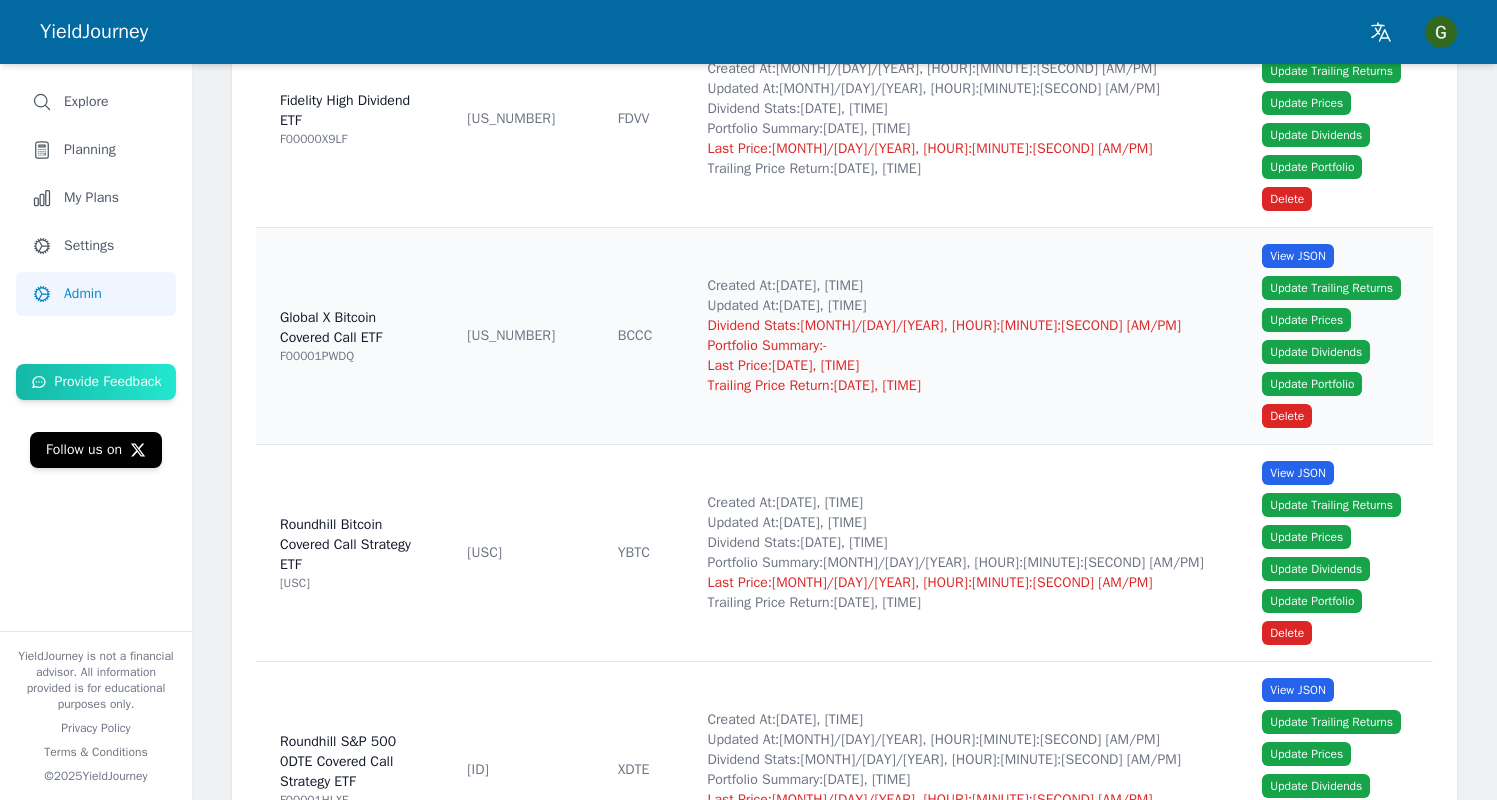 click on "View JSON Update Trailing Returns Update Prices Update Dividends Update Portfolio Delete" at bounding box center [1335, 336] 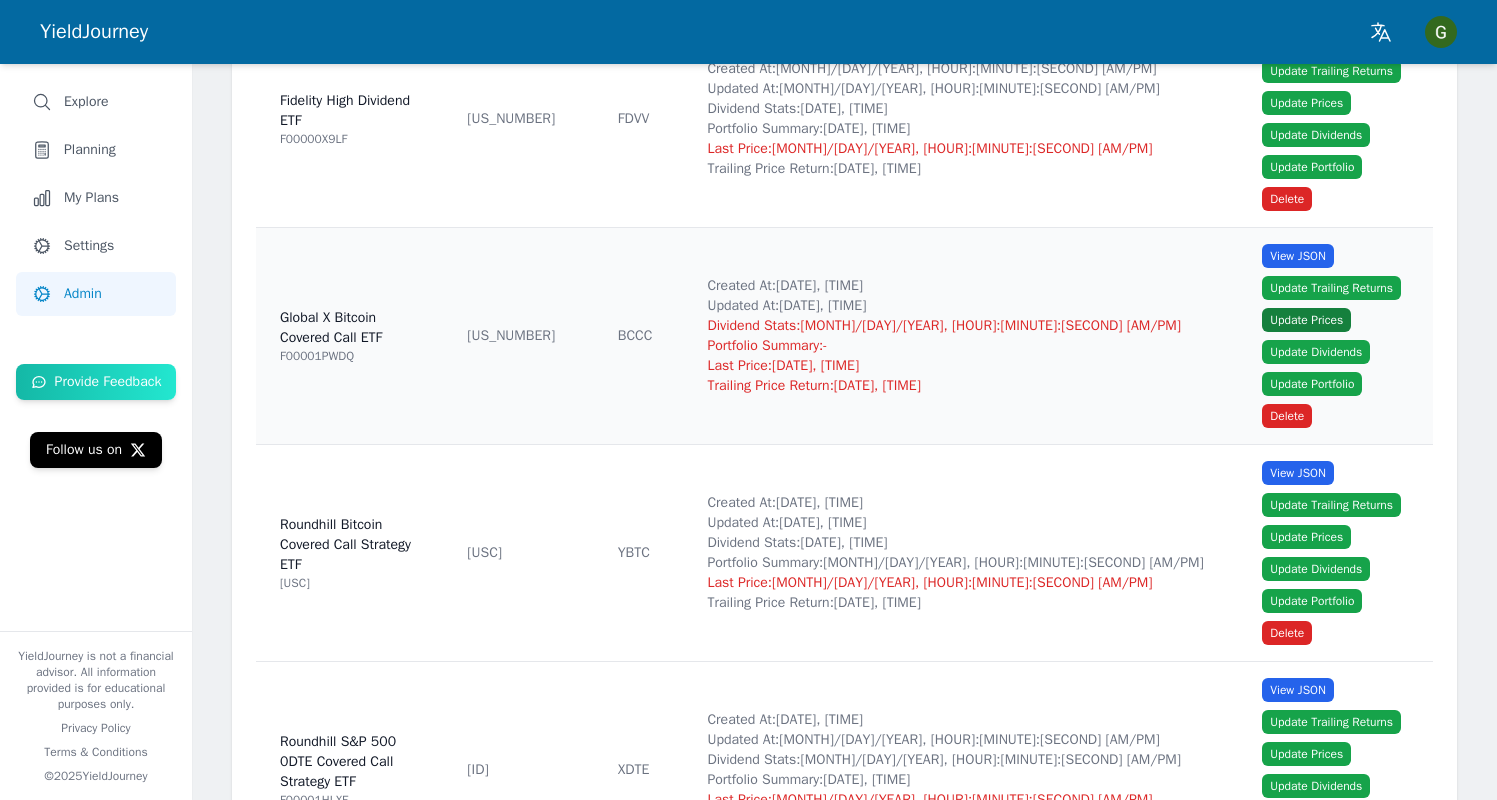 click on "Update Prices" at bounding box center (1306, 320) 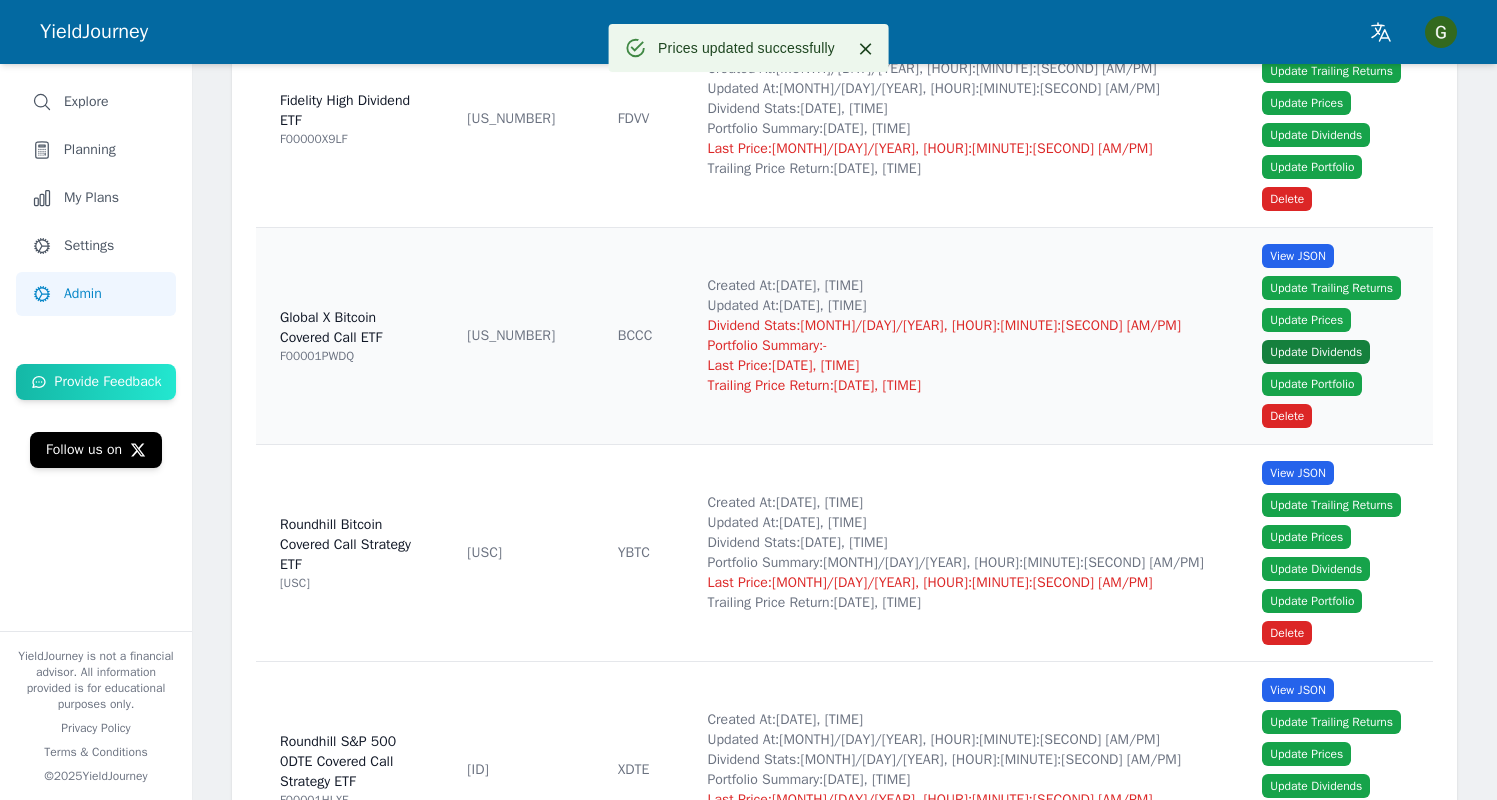 click on "Update Dividends" at bounding box center (1316, 352) 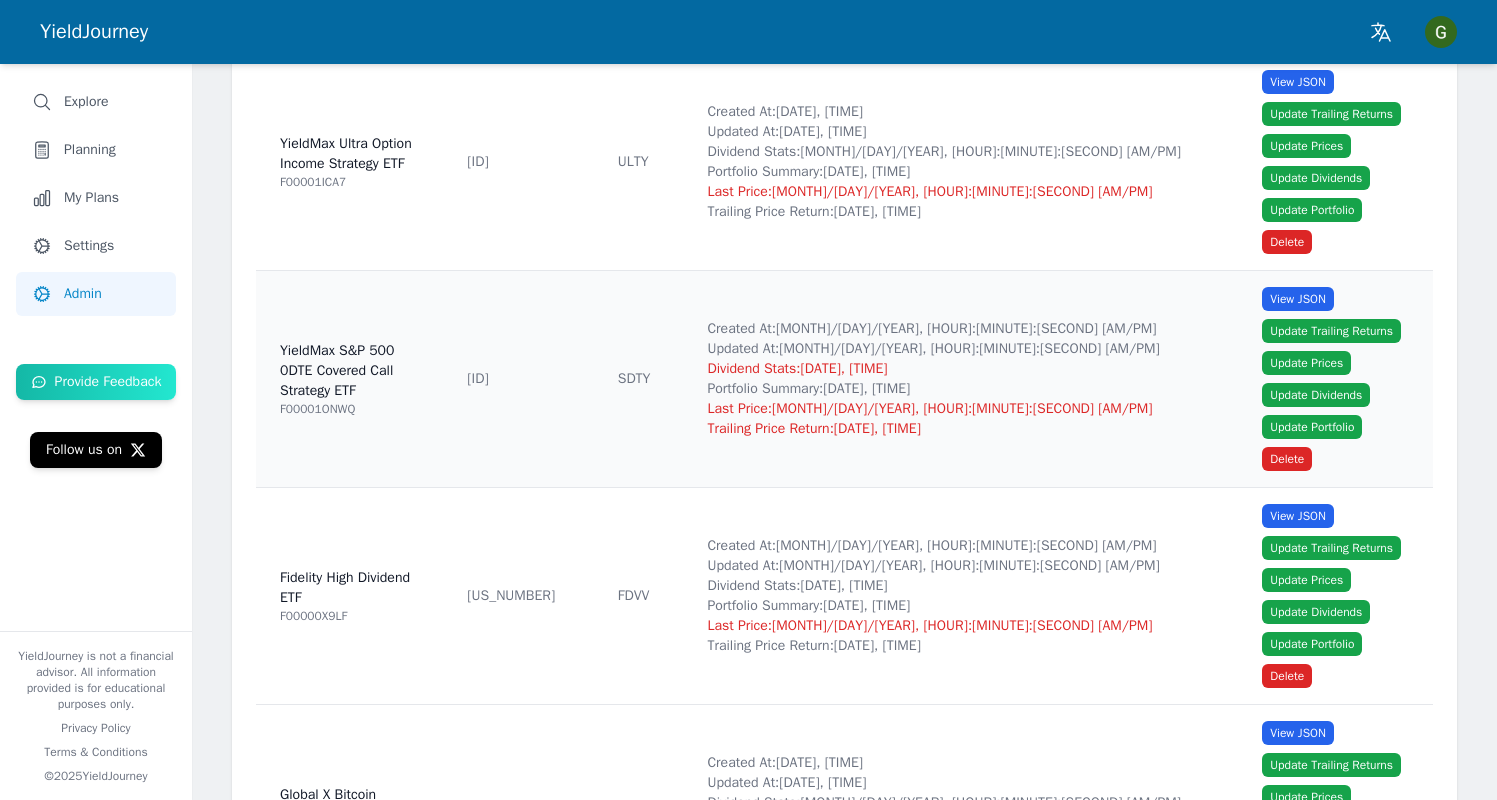scroll, scrollTop: 9177, scrollLeft: 0, axis: vertical 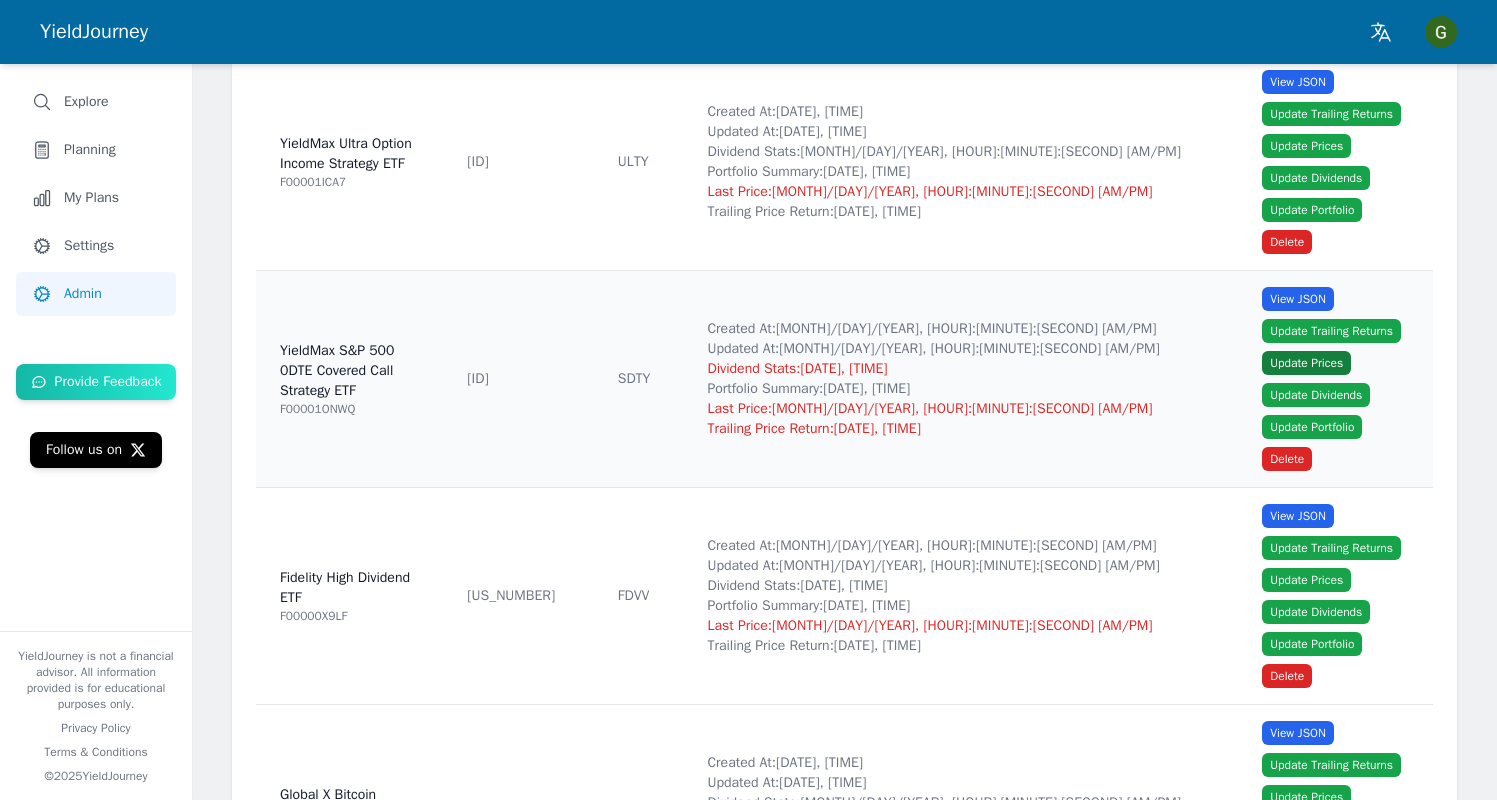 click on "Update Prices" at bounding box center [1306, 363] 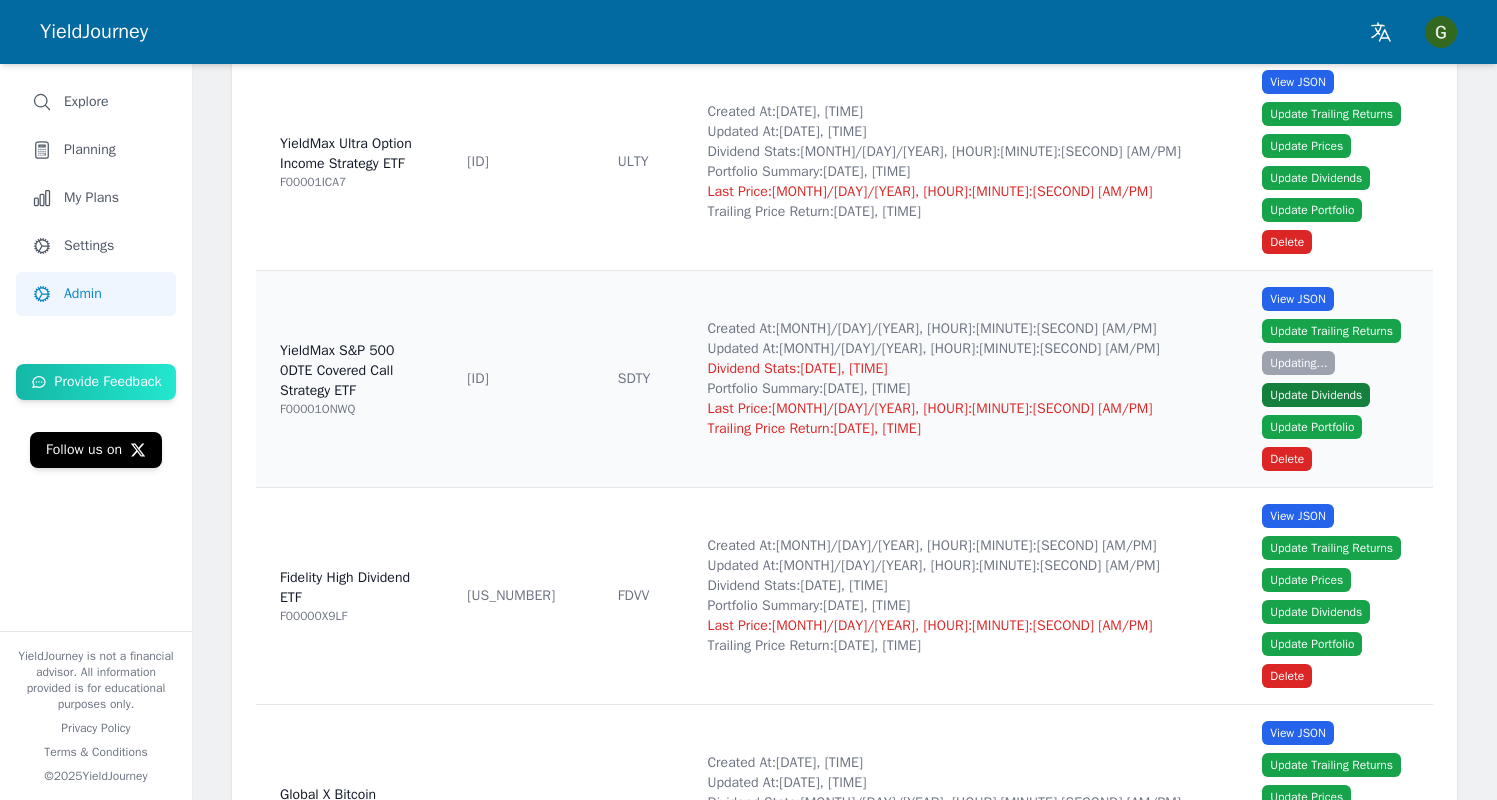 click on "Update Dividends" at bounding box center [1316, 395] 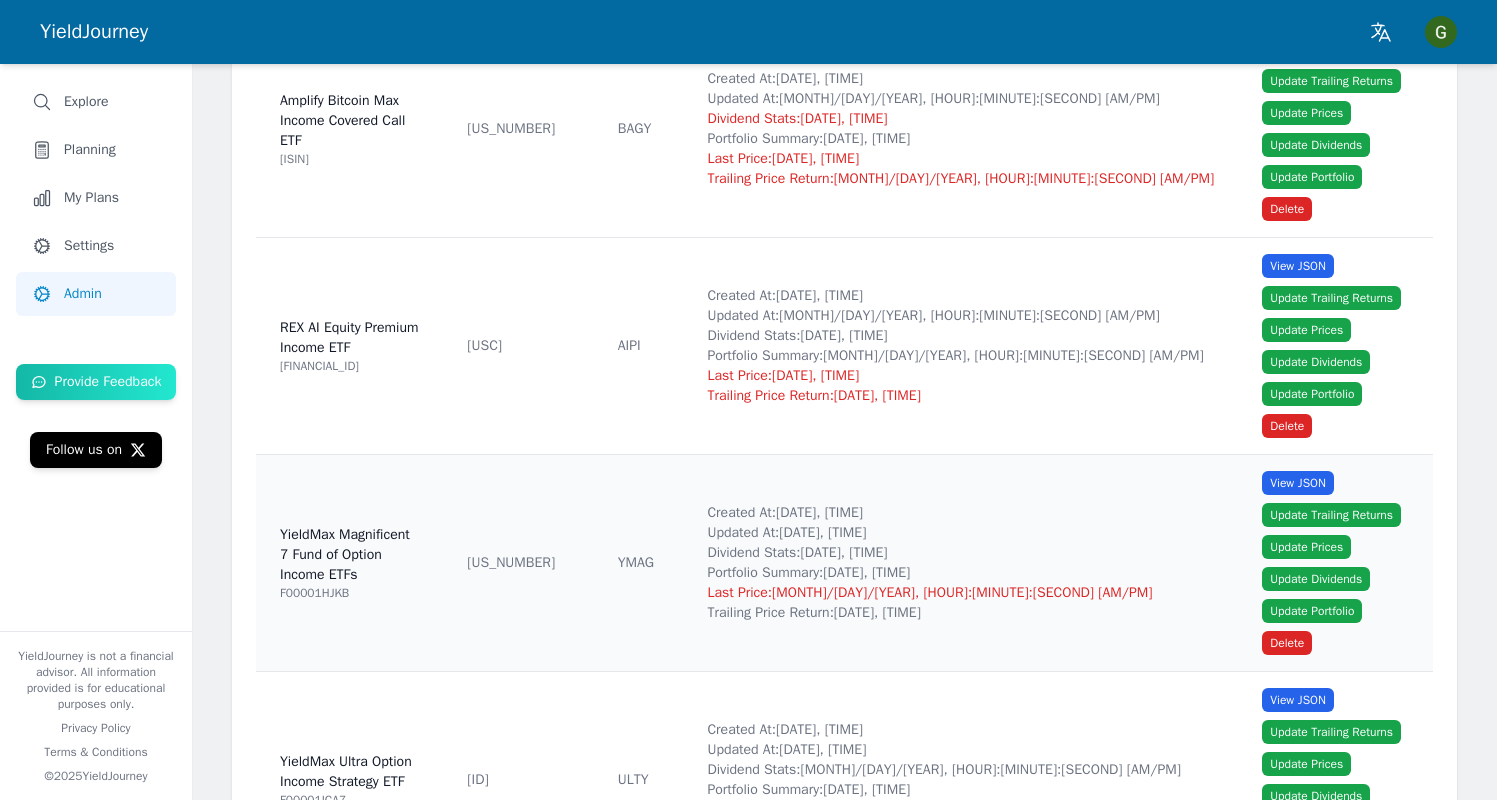 scroll, scrollTop: 8539, scrollLeft: 0, axis: vertical 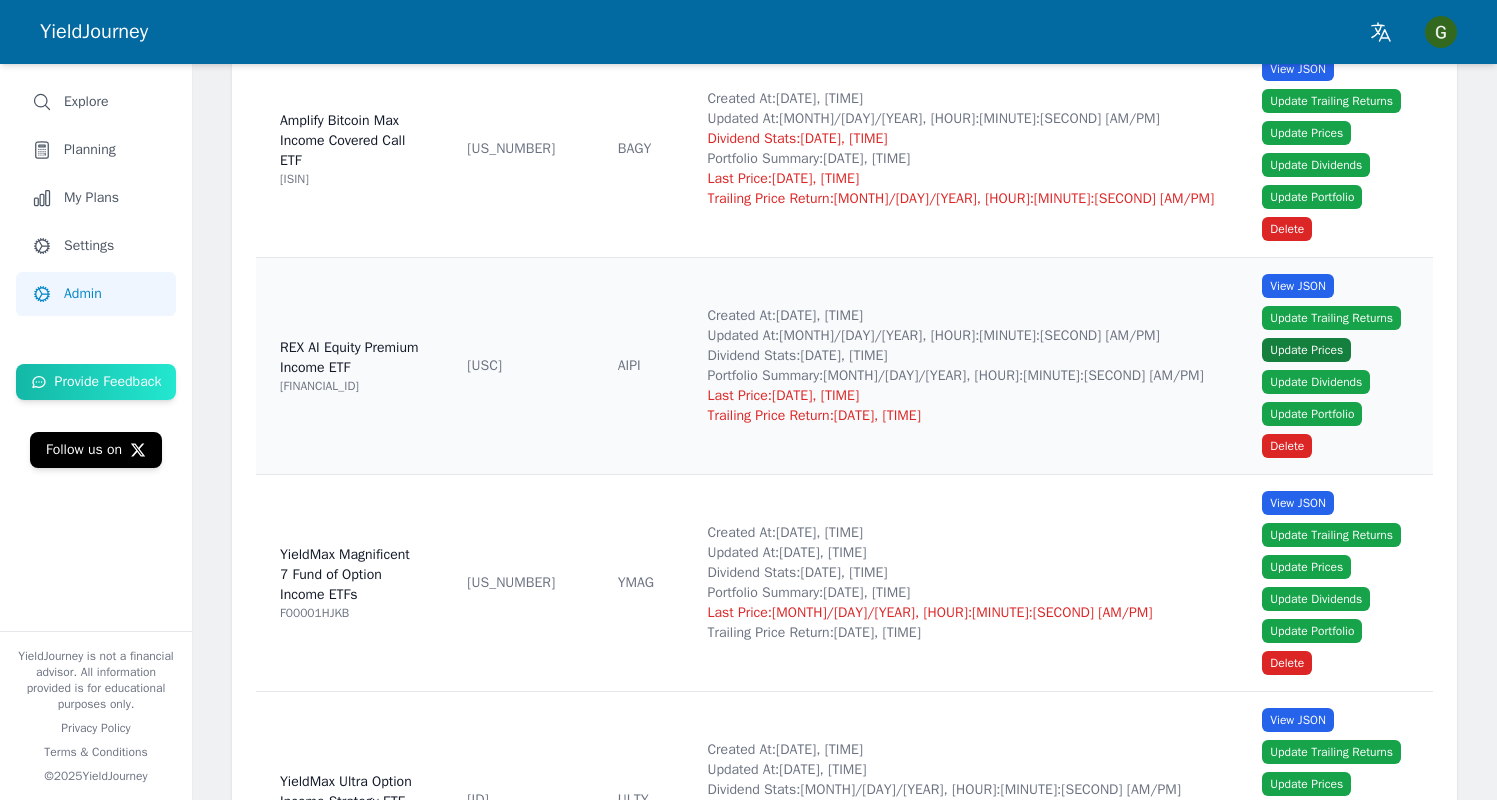 click on "Update Prices" at bounding box center [1306, 350] 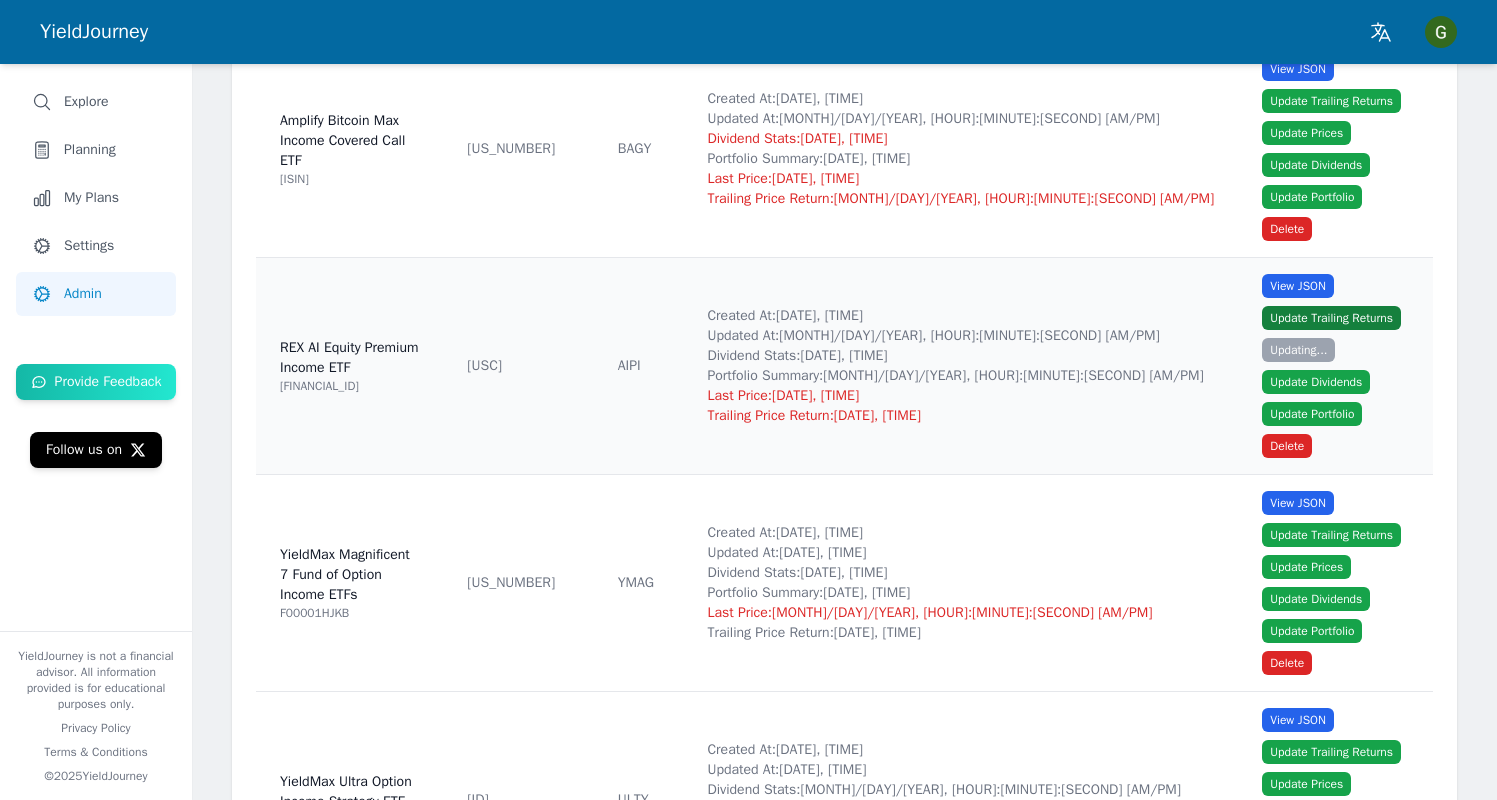 click on "Update Trailing Returns" at bounding box center [1331, 318] 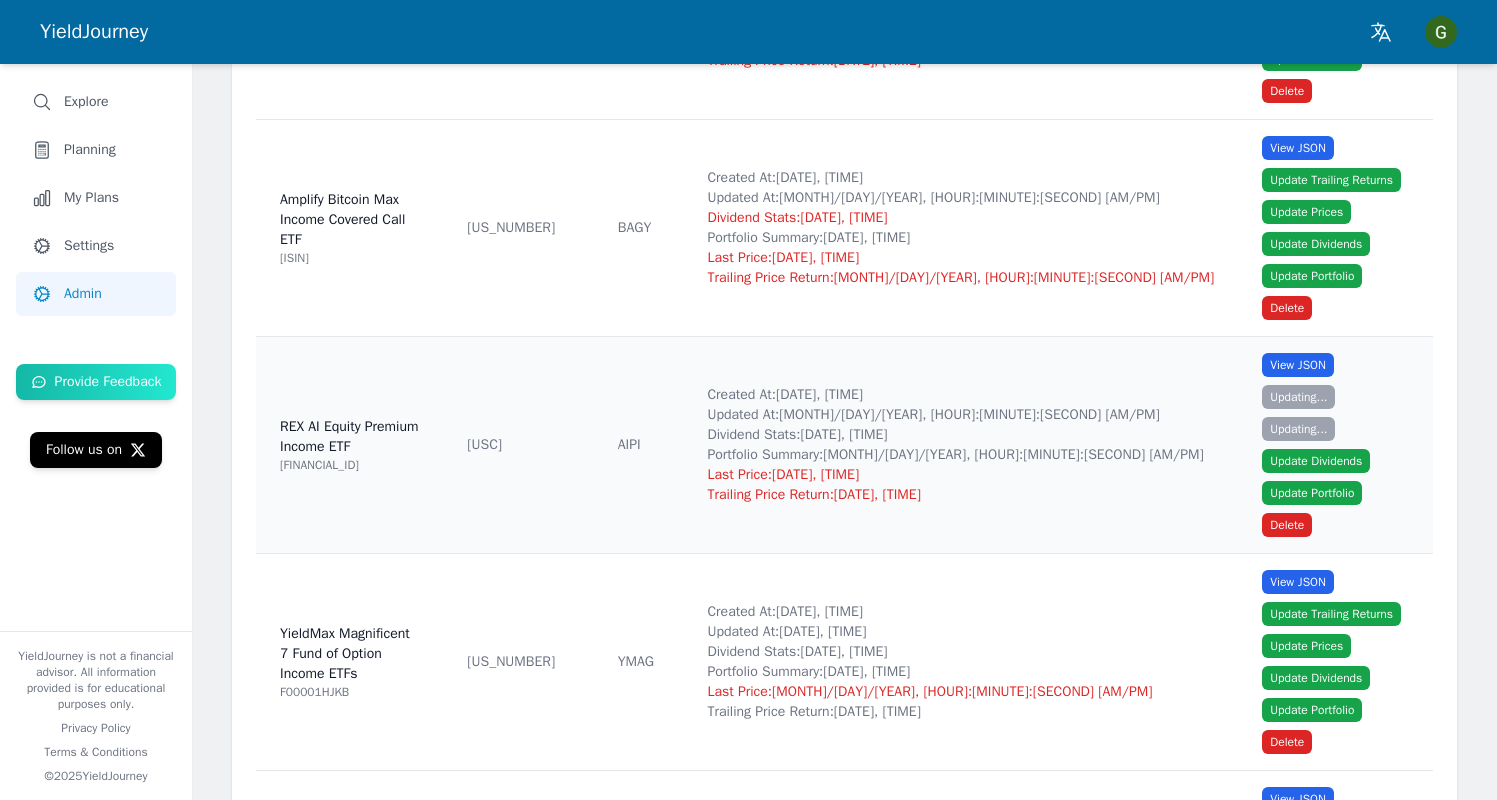 scroll, scrollTop: 8454, scrollLeft: 0, axis: vertical 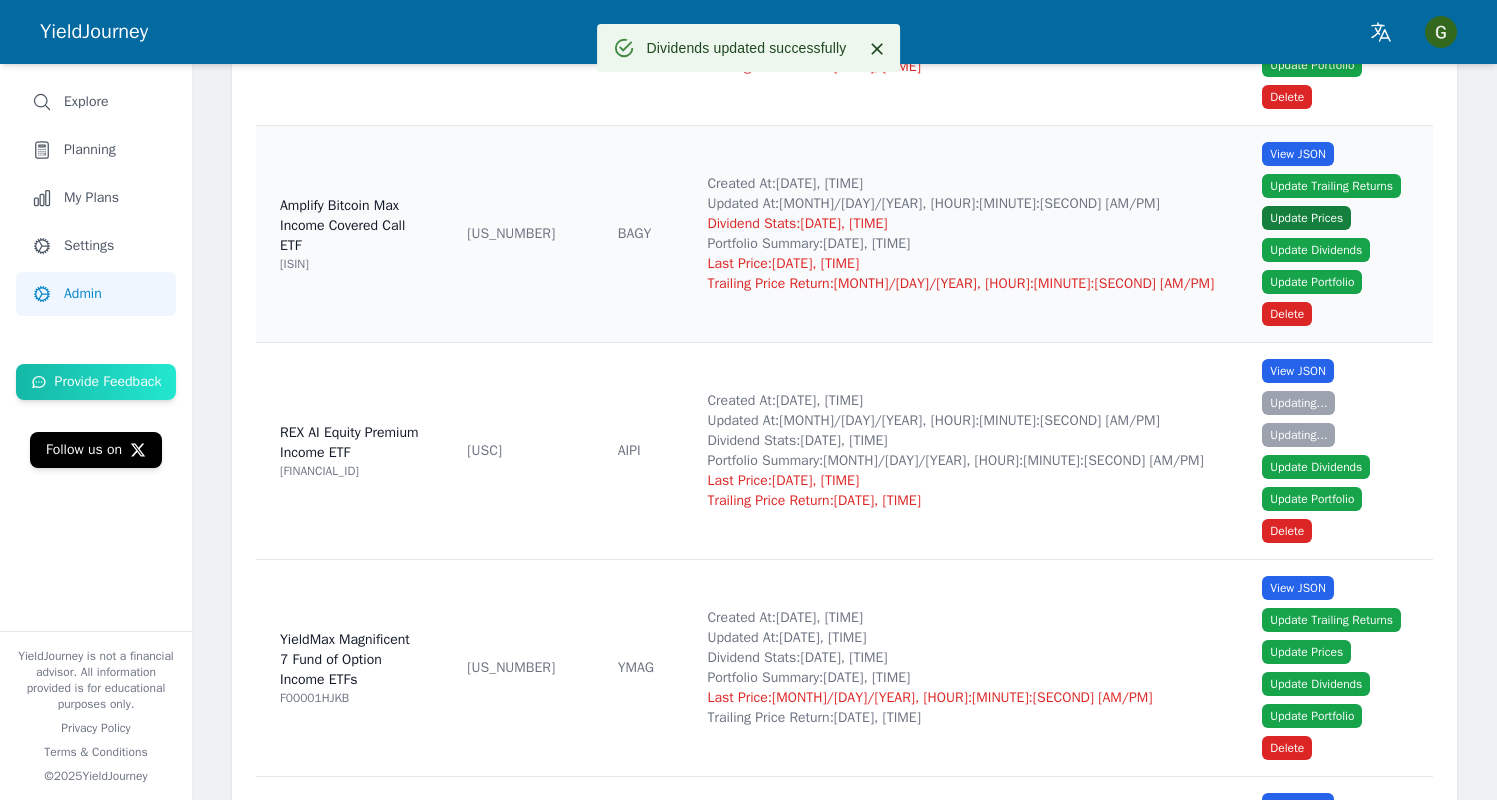 click on "Update Prices" at bounding box center (1306, 218) 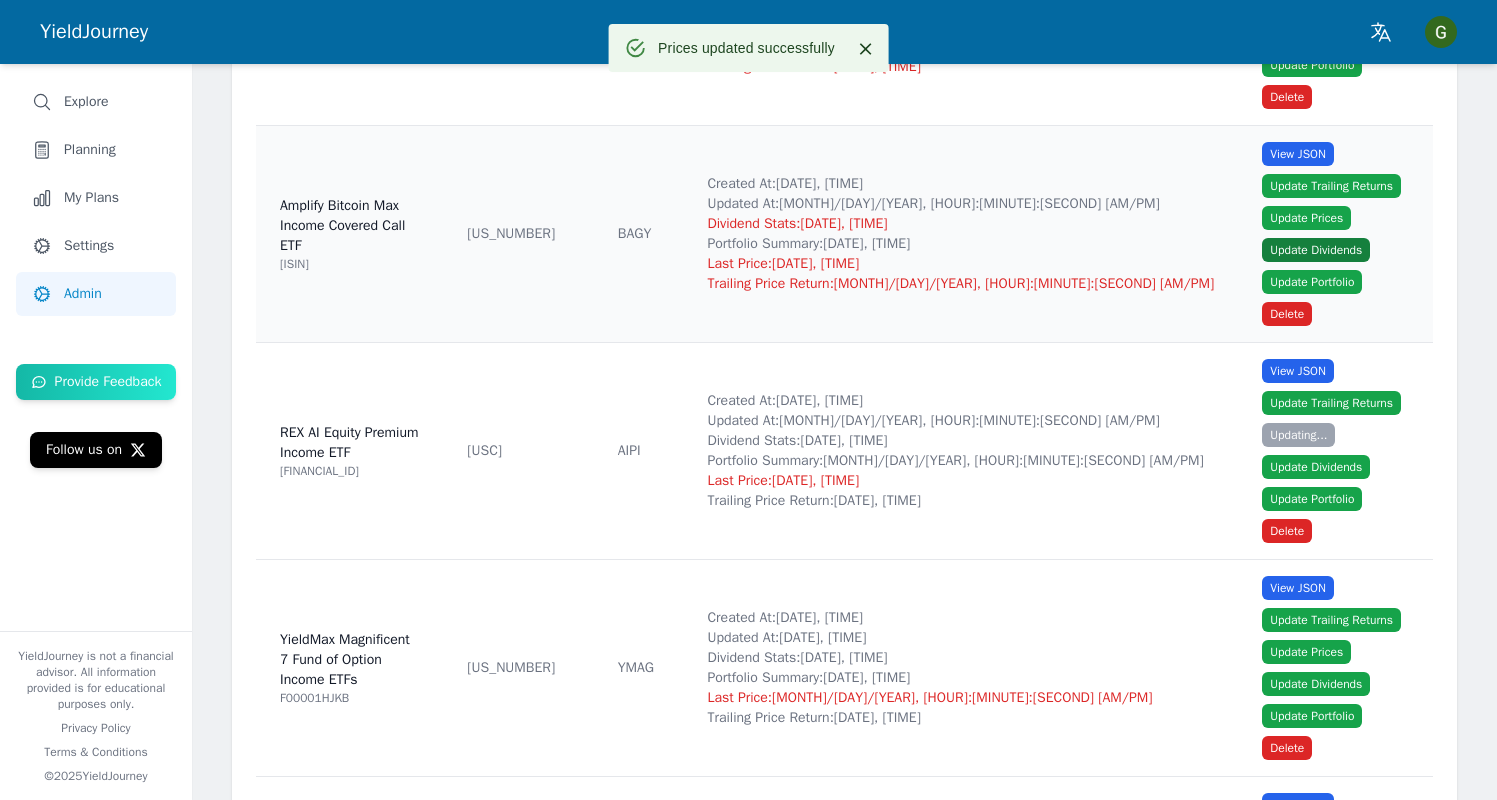 click on "Update Dividends" at bounding box center (1316, 250) 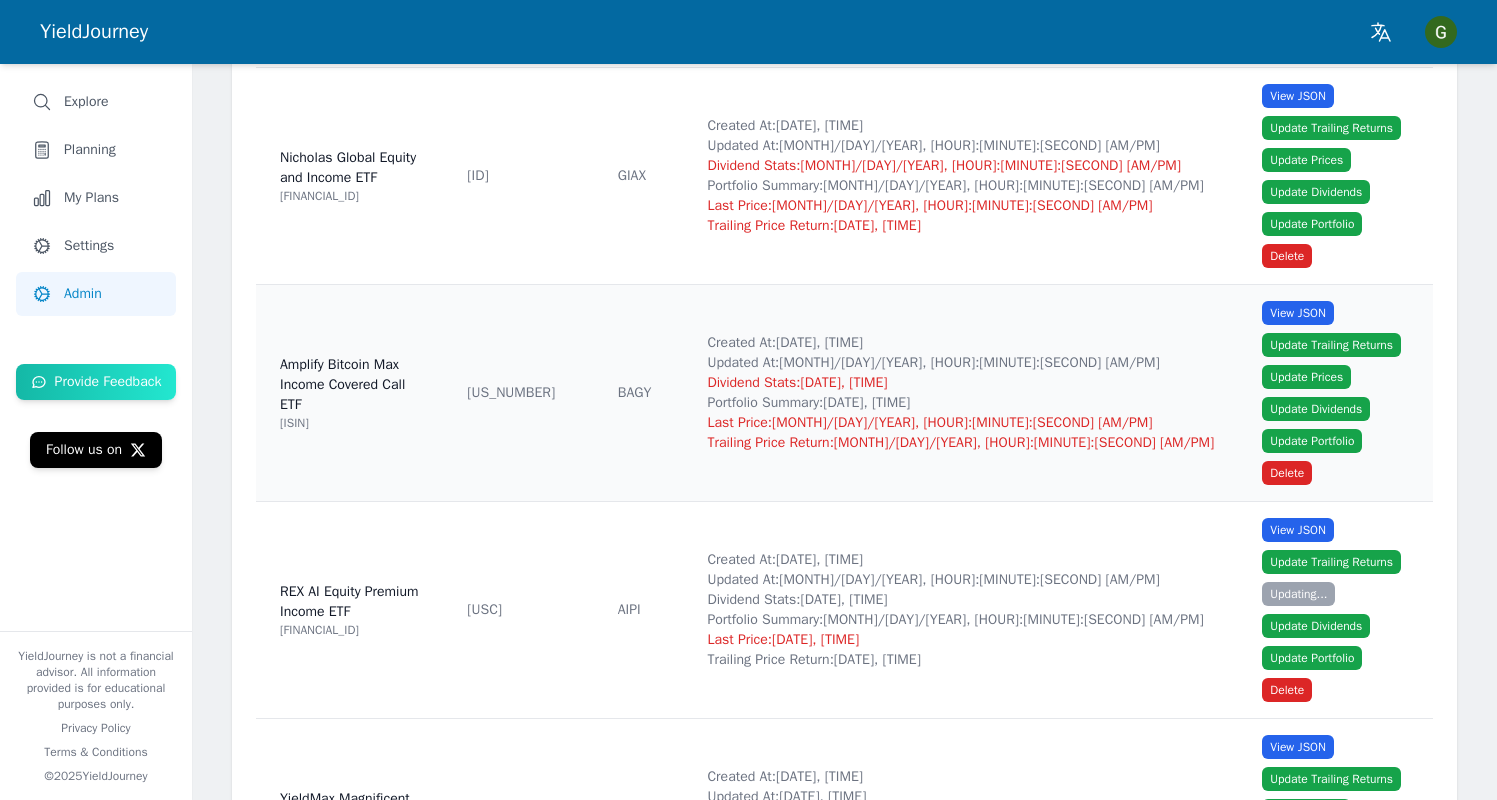 scroll, scrollTop: 7982, scrollLeft: 0, axis: vertical 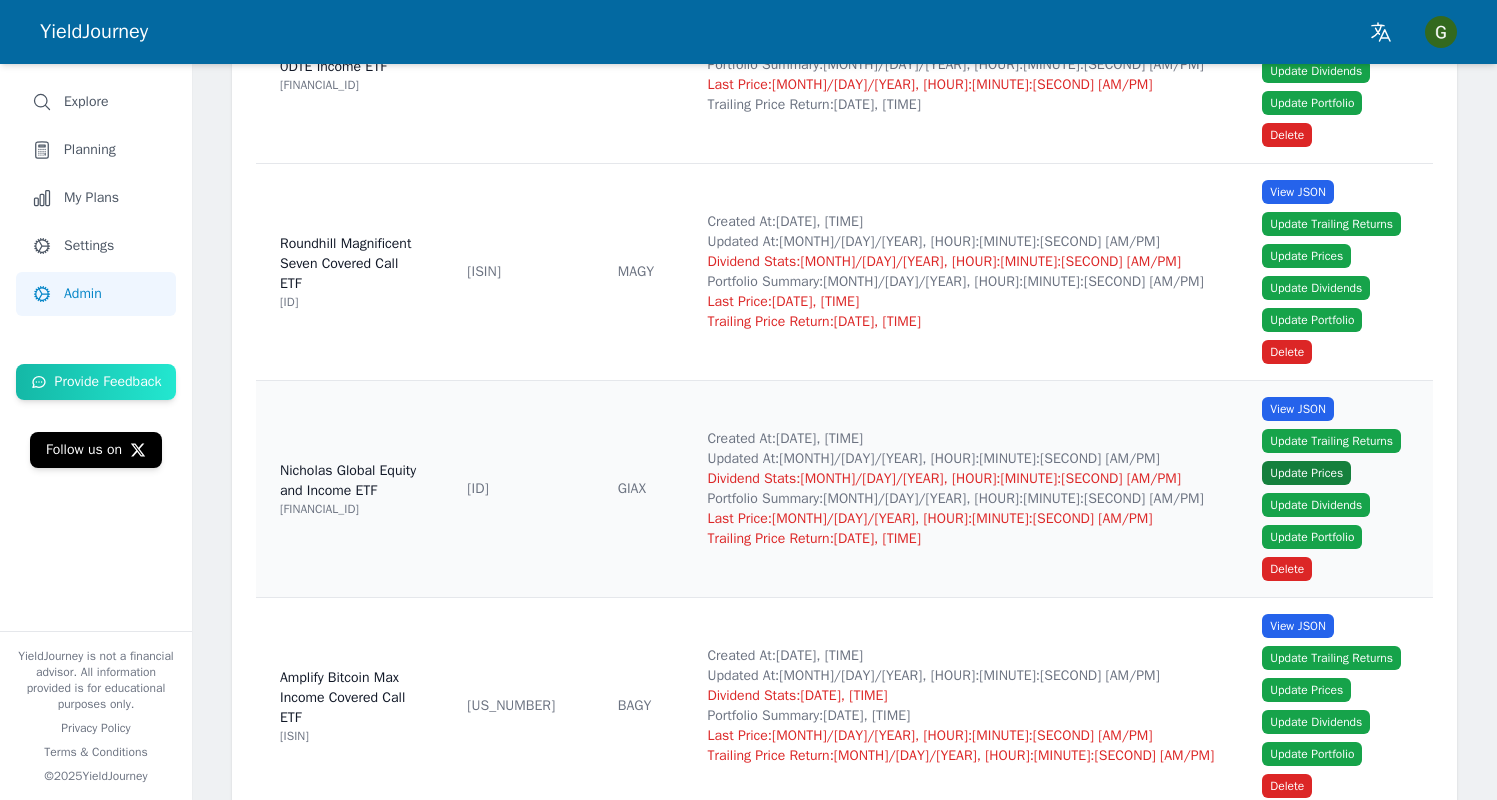 click on "Update Prices" at bounding box center [1306, 473] 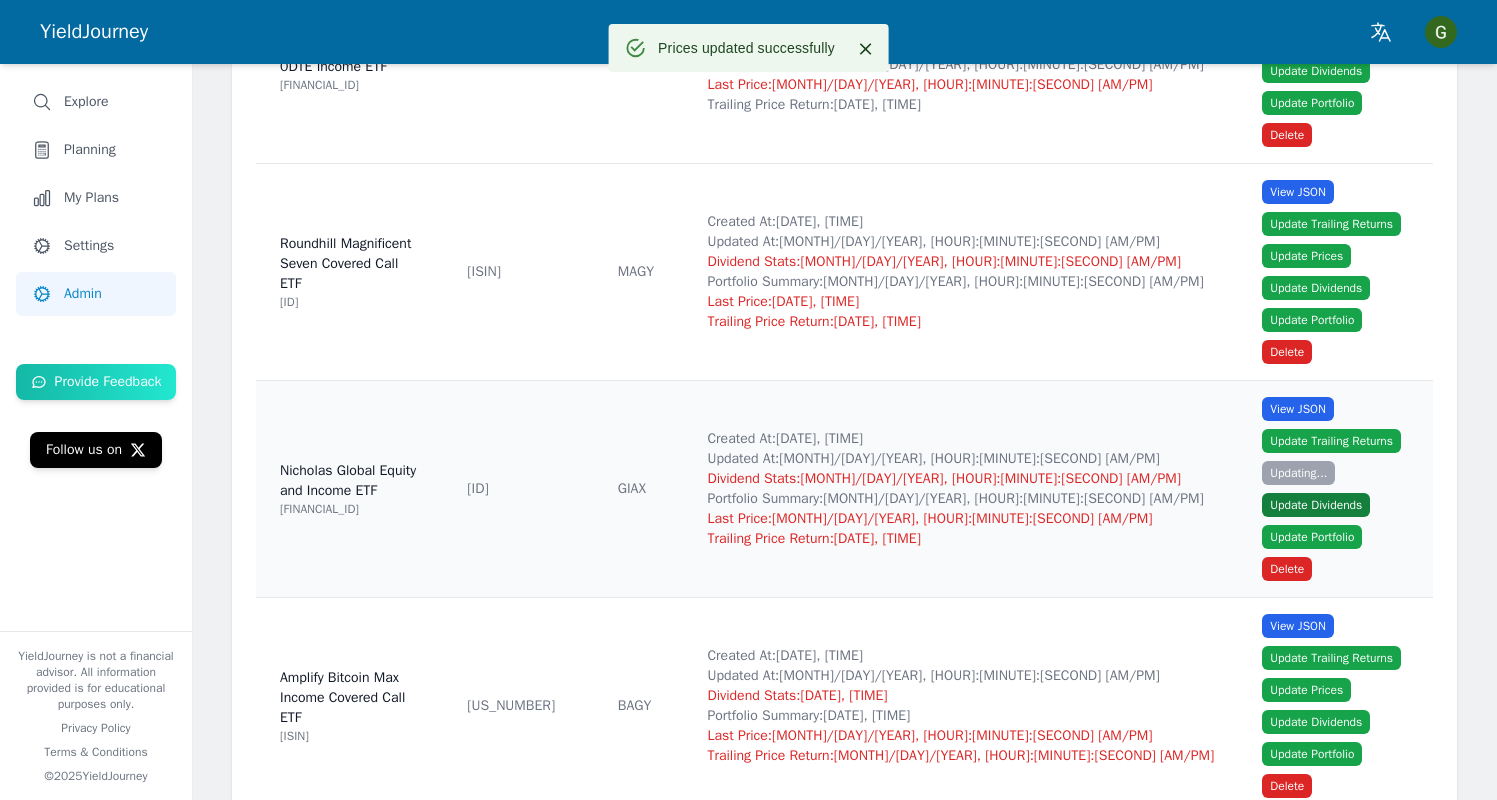 click on "Update Dividends" at bounding box center [1316, 505] 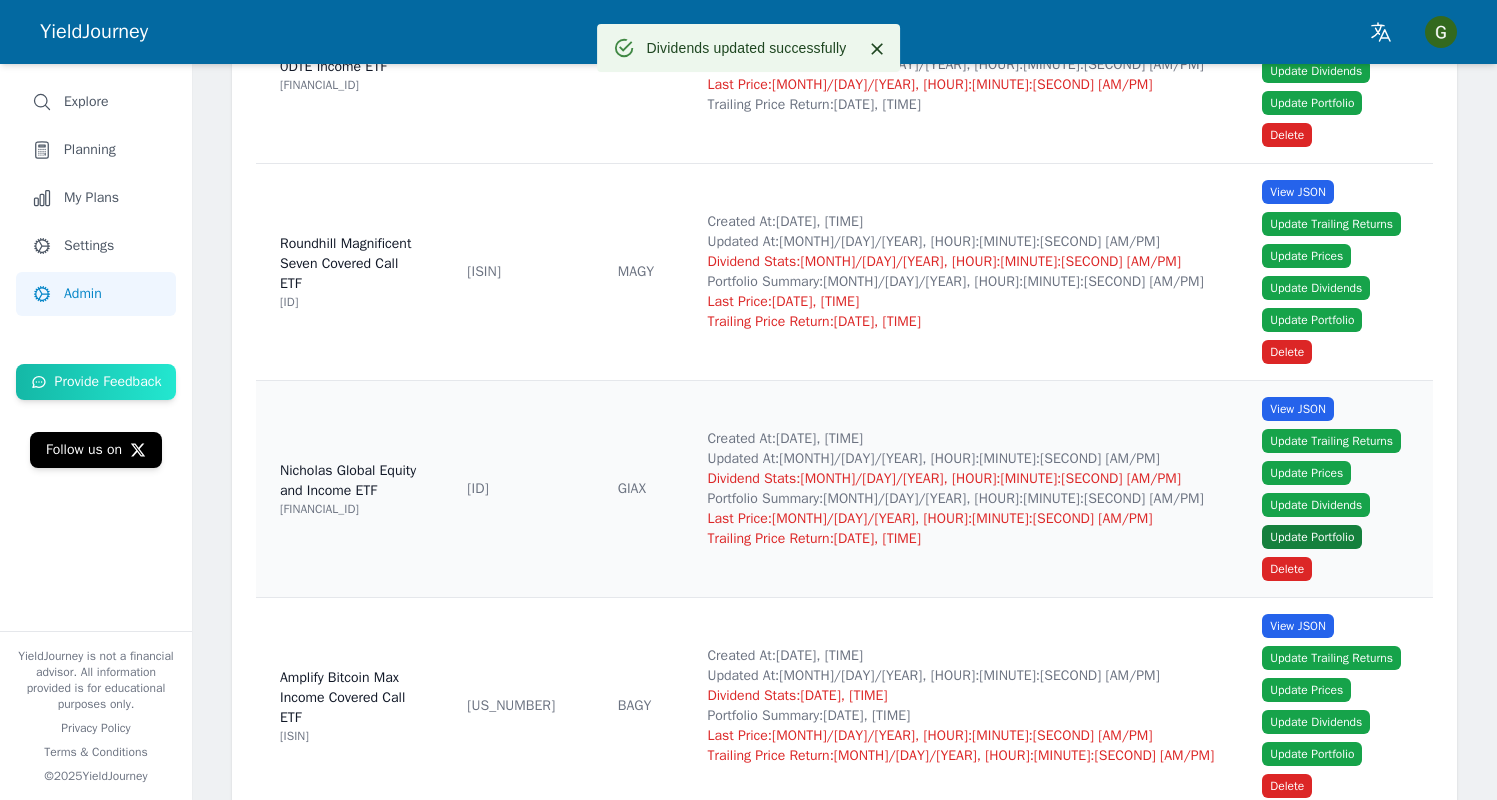 click on "Update Portfolio" at bounding box center (1312, 537) 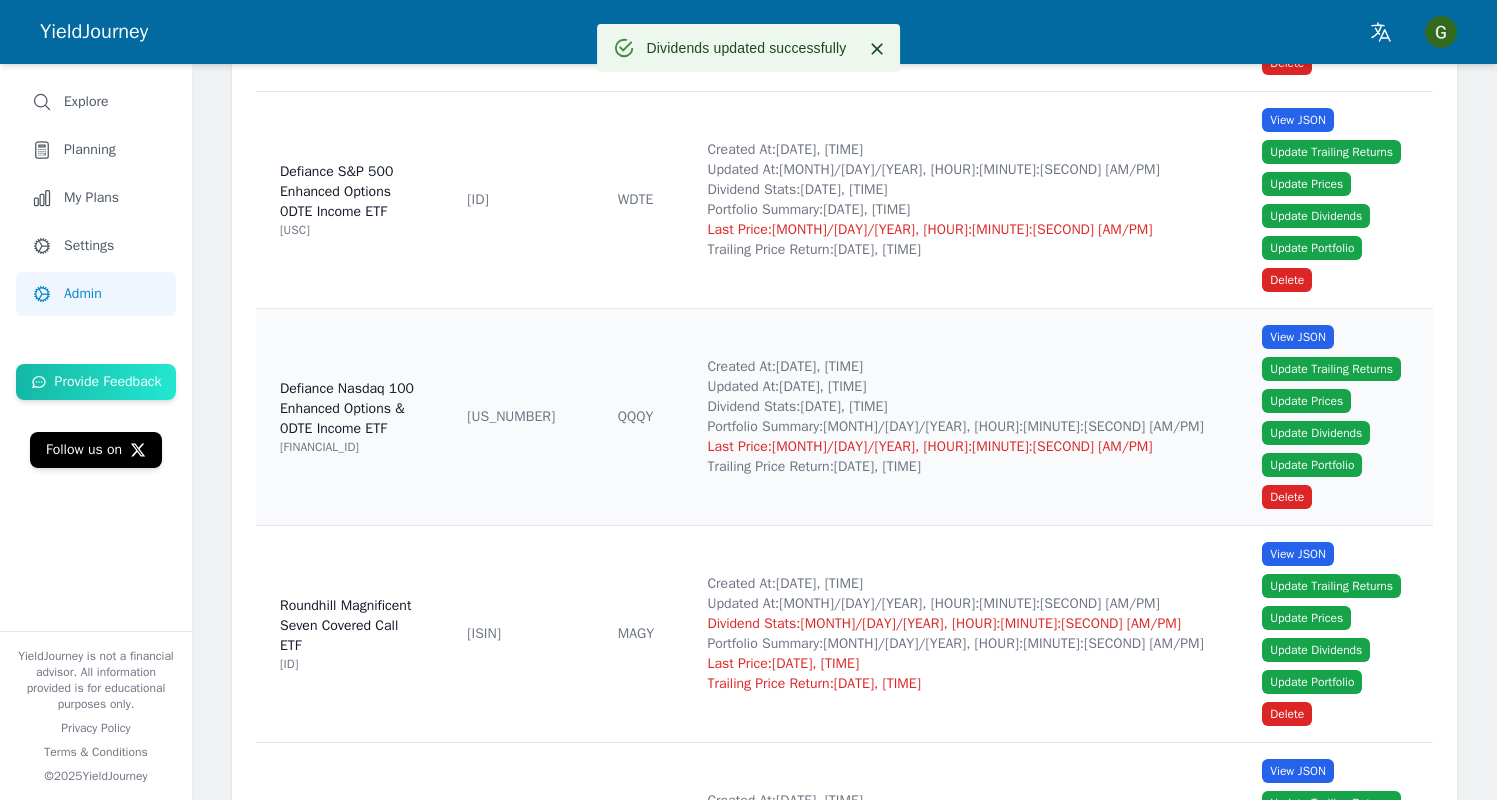 scroll, scrollTop: 7607, scrollLeft: 0, axis: vertical 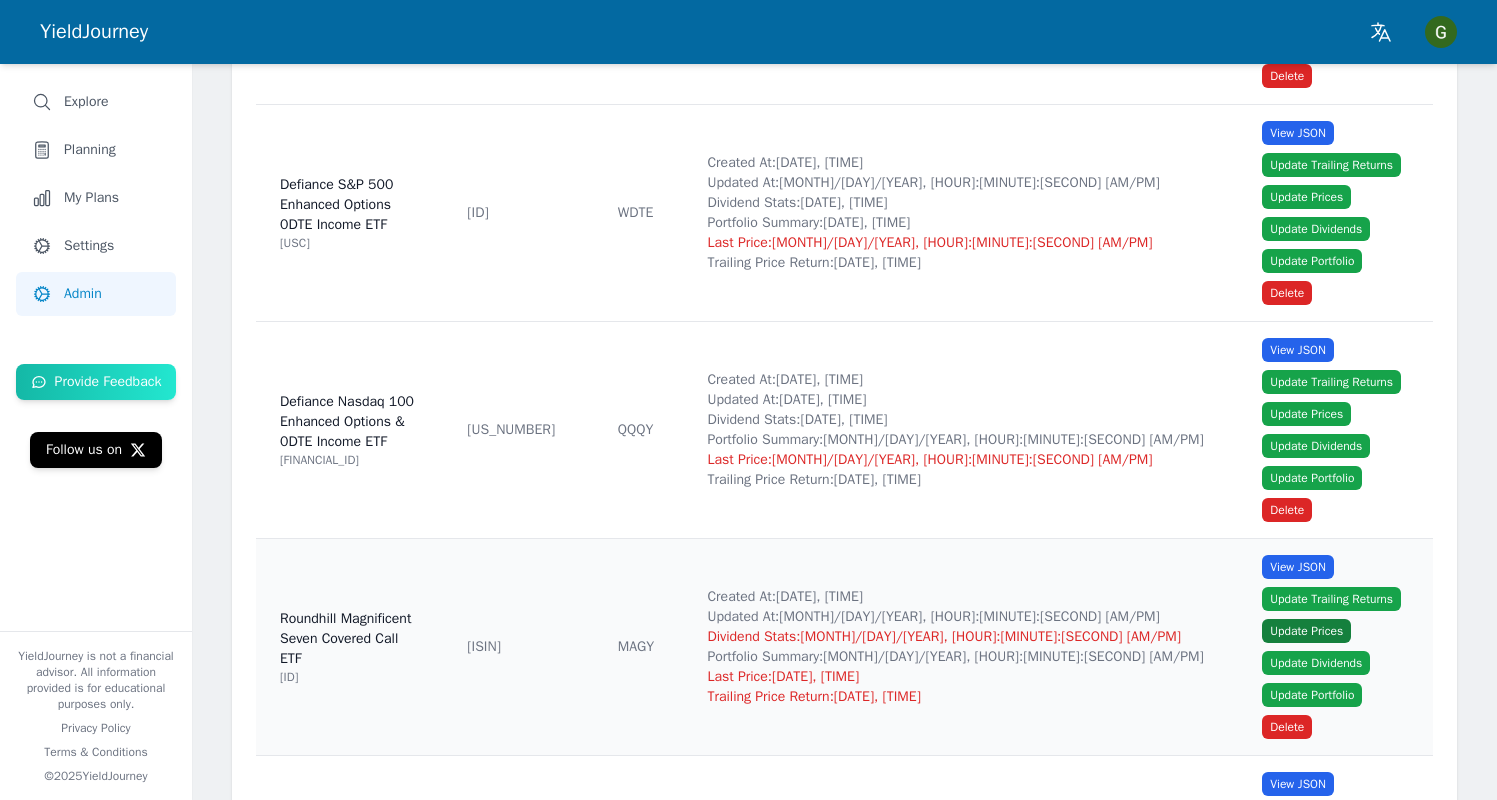 click on "Update Prices" at bounding box center (1306, 631) 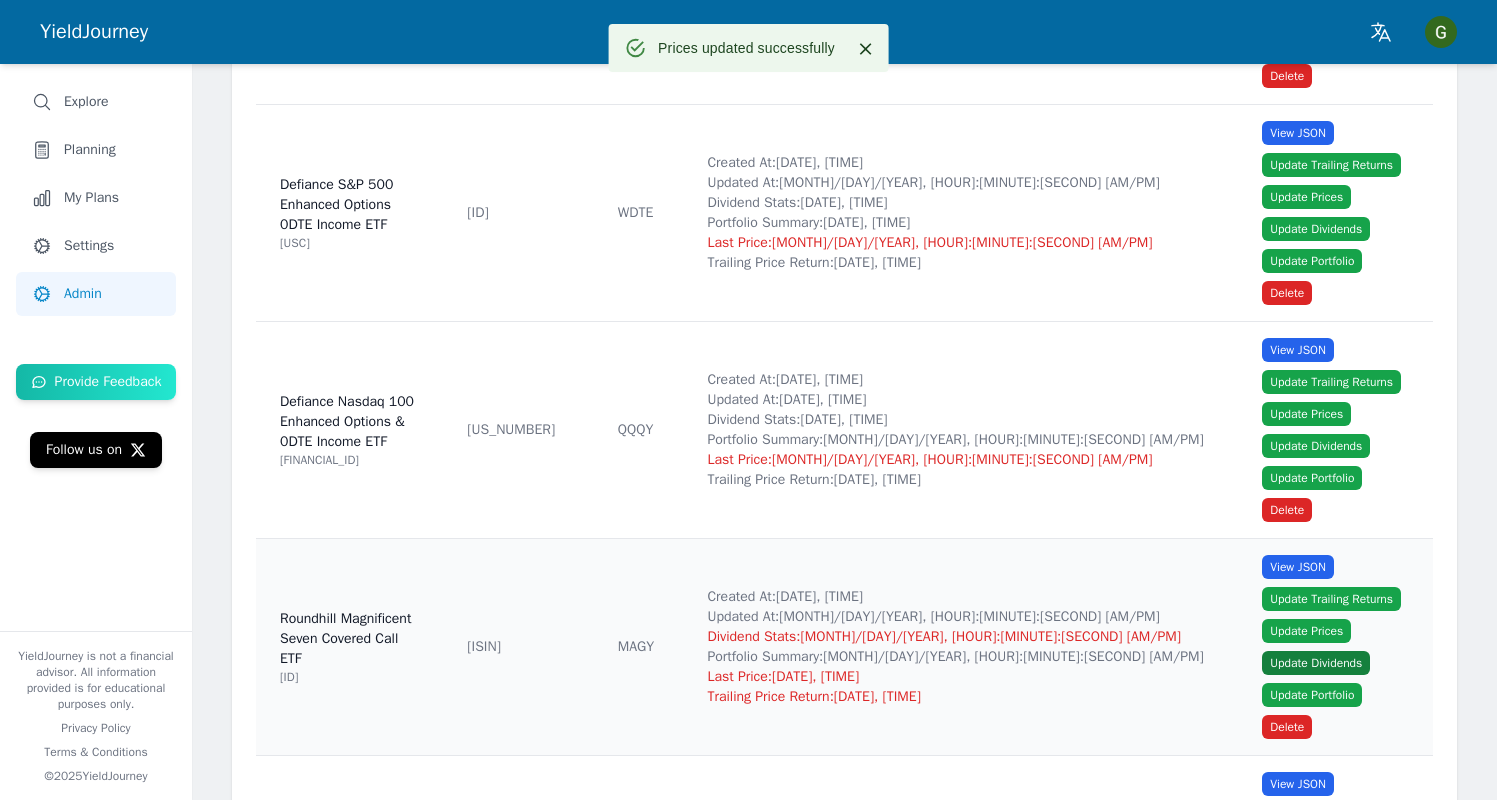 click on "Update Dividends" at bounding box center [1316, 663] 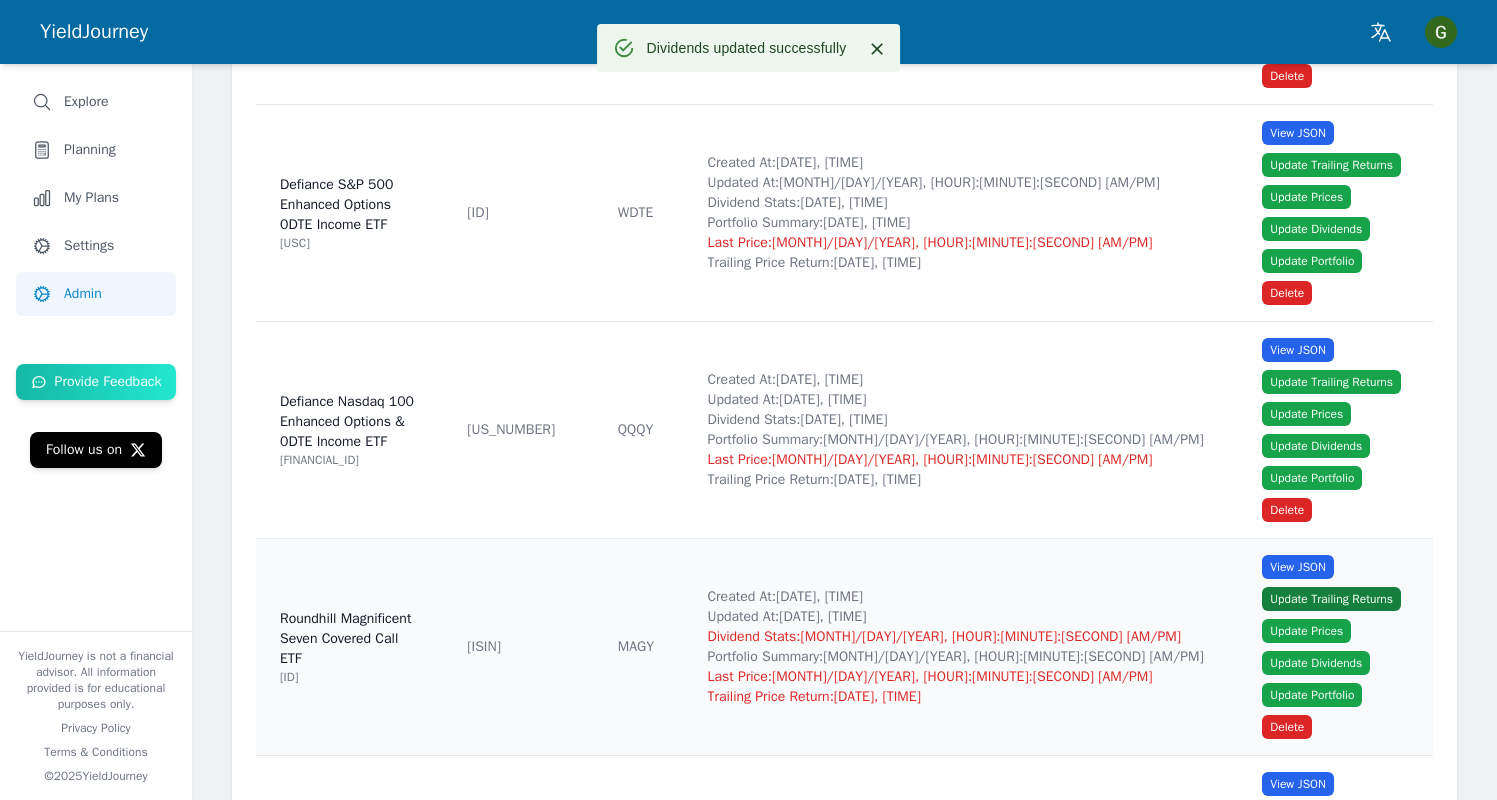 click on "Update Trailing Returns" at bounding box center [1331, 599] 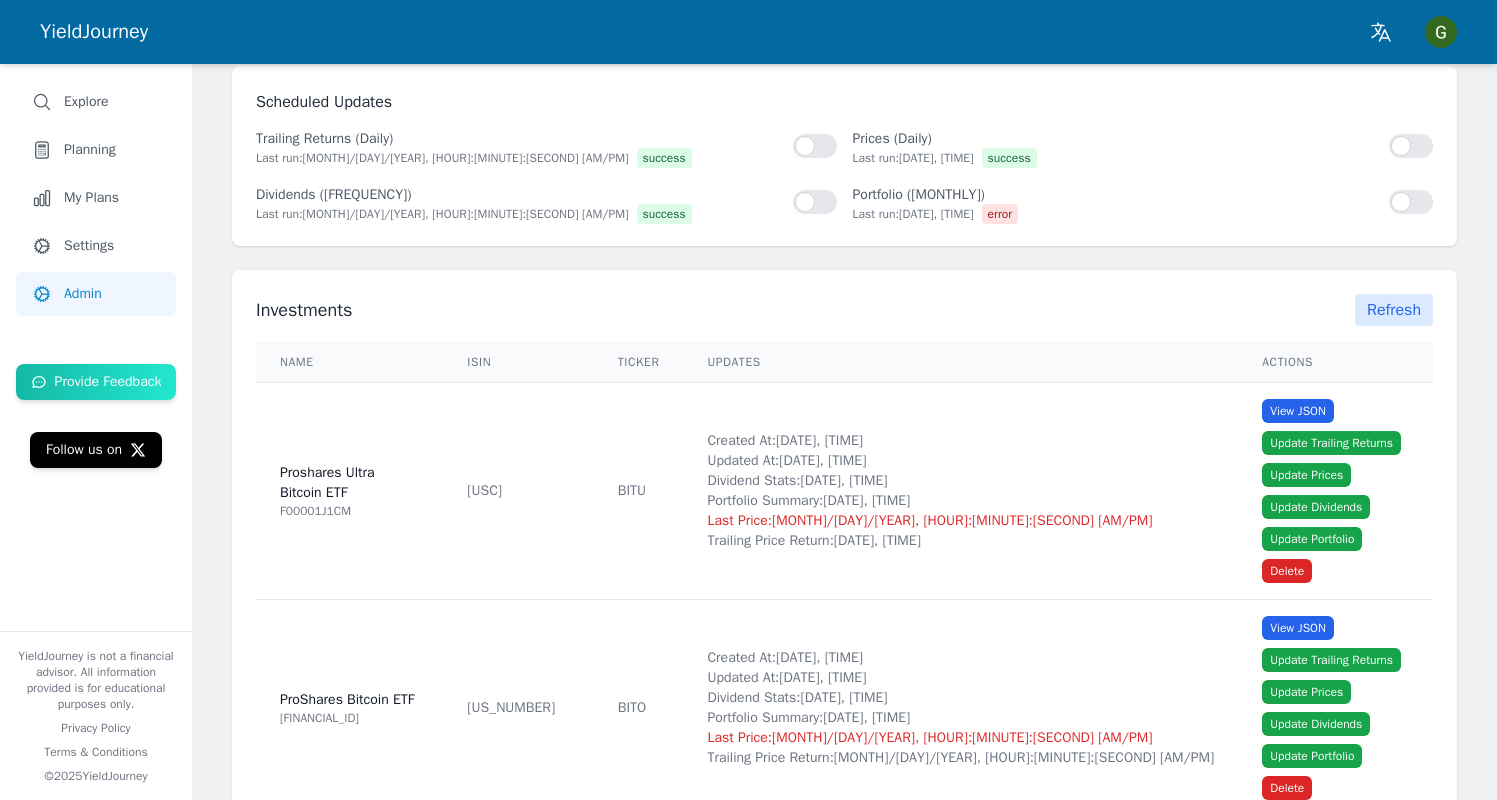 scroll, scrollTop: 373, scrollLeft: 0, axis: vertical 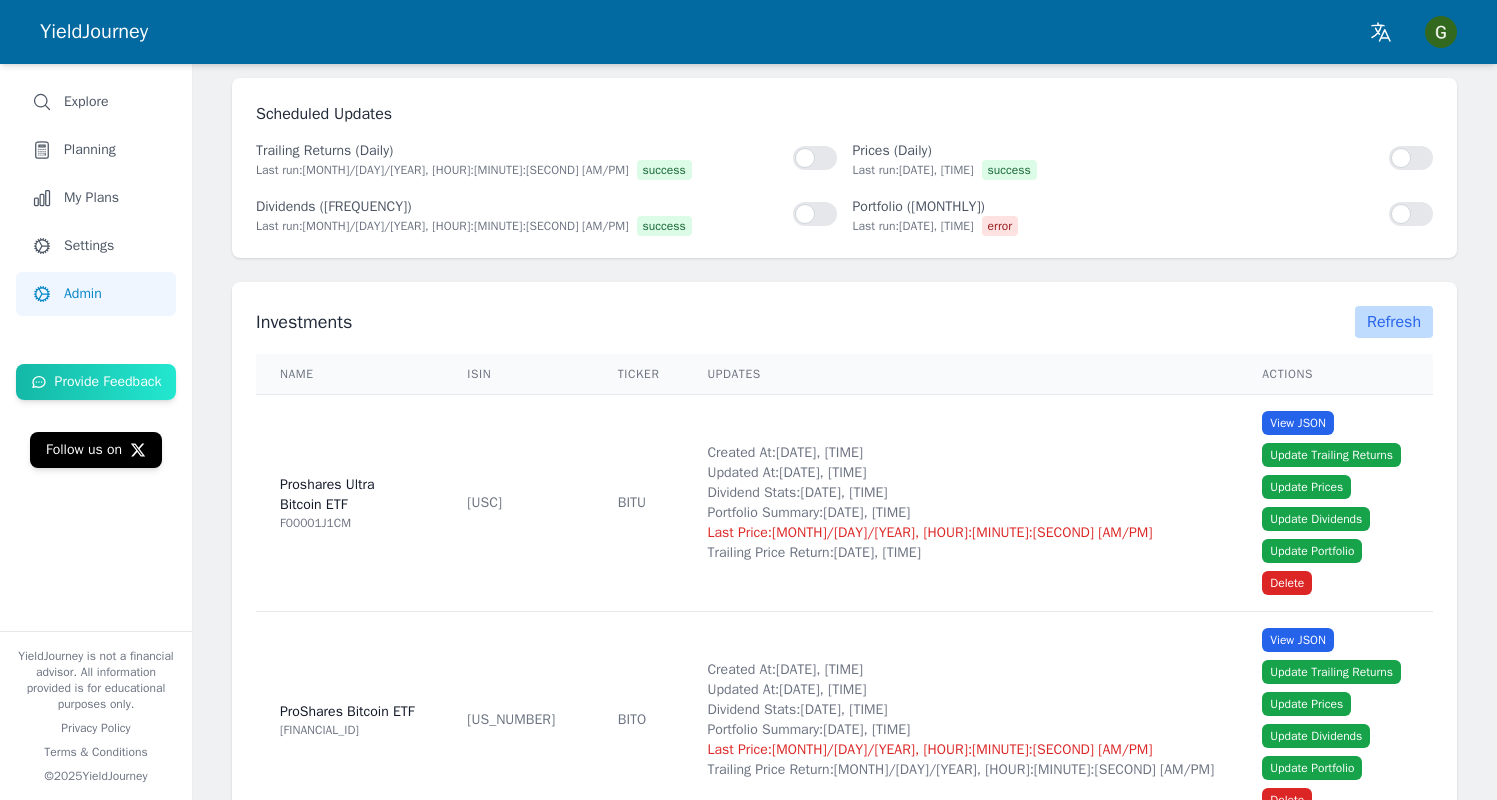 click on "Refresh" at bounding box center [1394, 322] 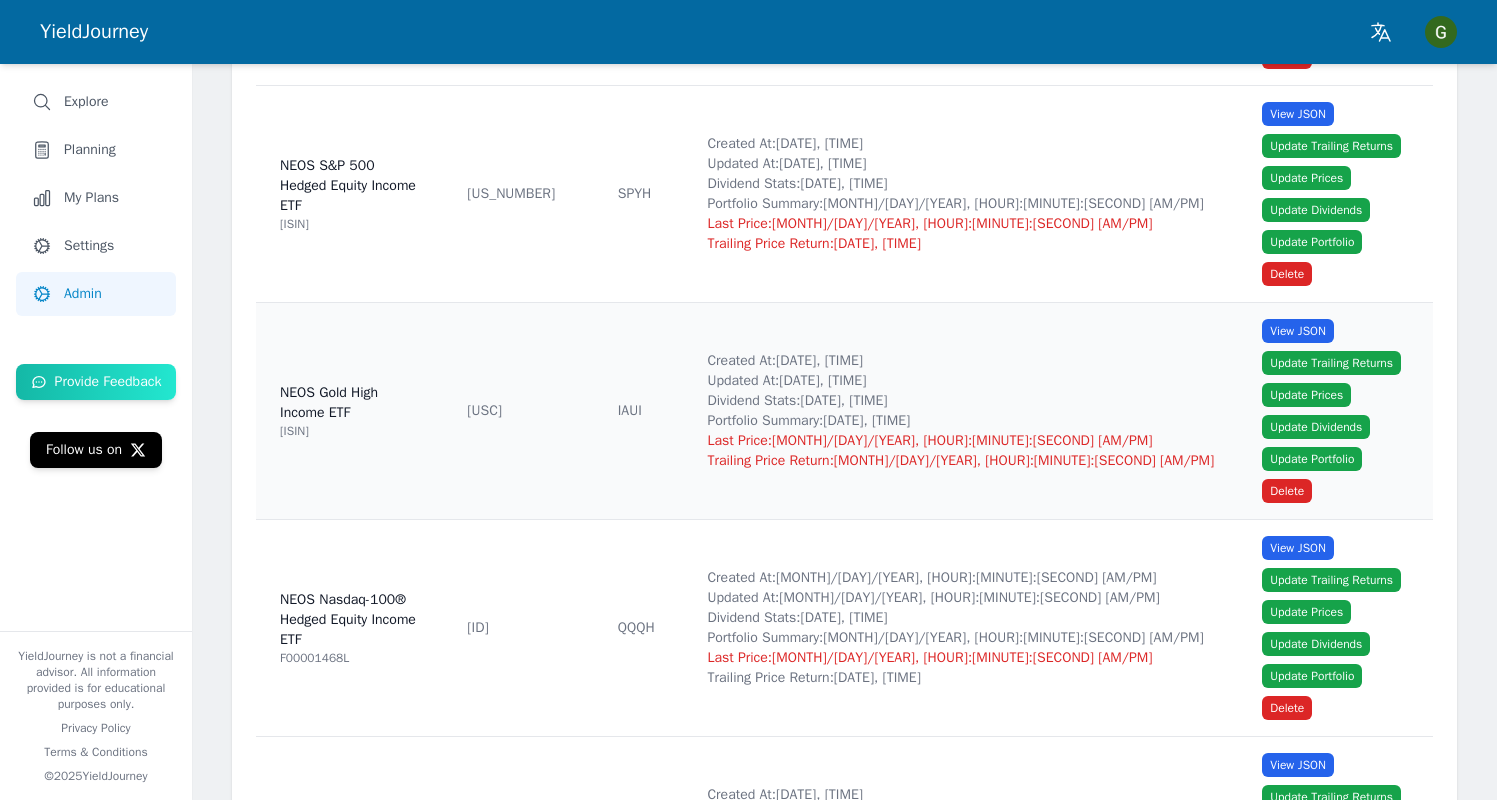 scroll, scrollTop: 2013, scrollLeft: 0, axis: vertical 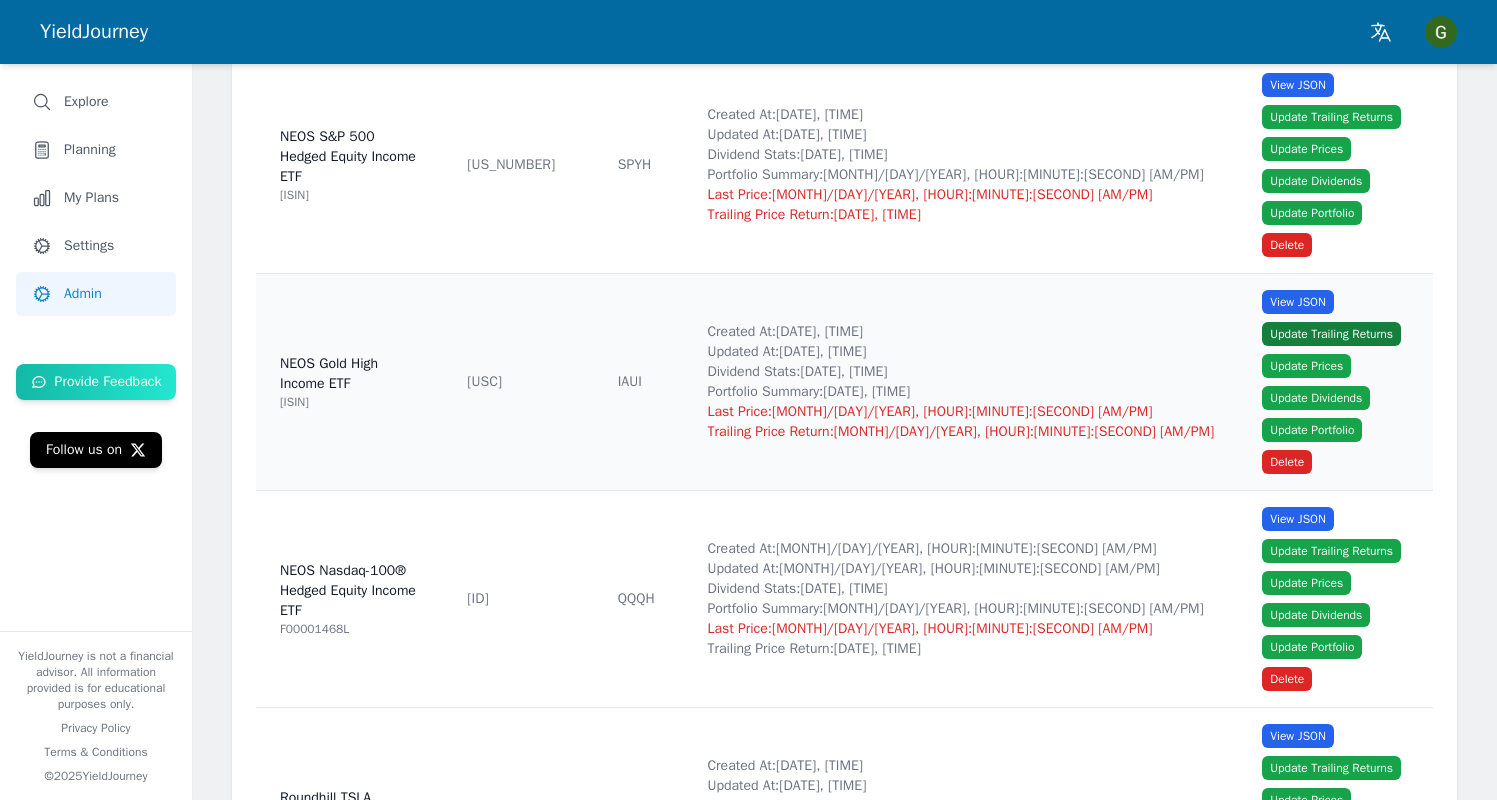 click on "Update Trailing Returns" at bounding box center [1331, 334] 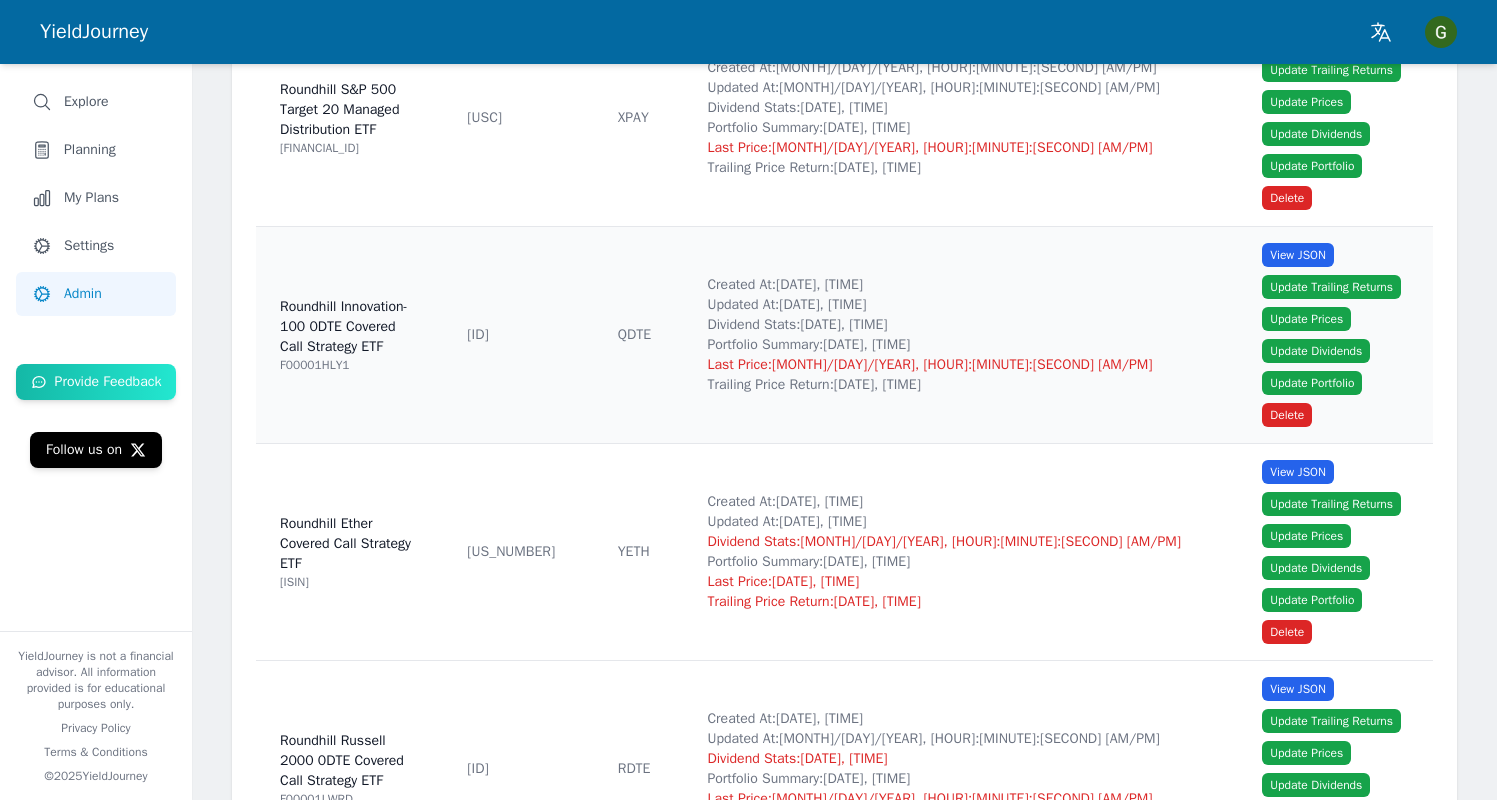 scroll, scrollTop: 2946, scrollLeft: 0, axis: vertical 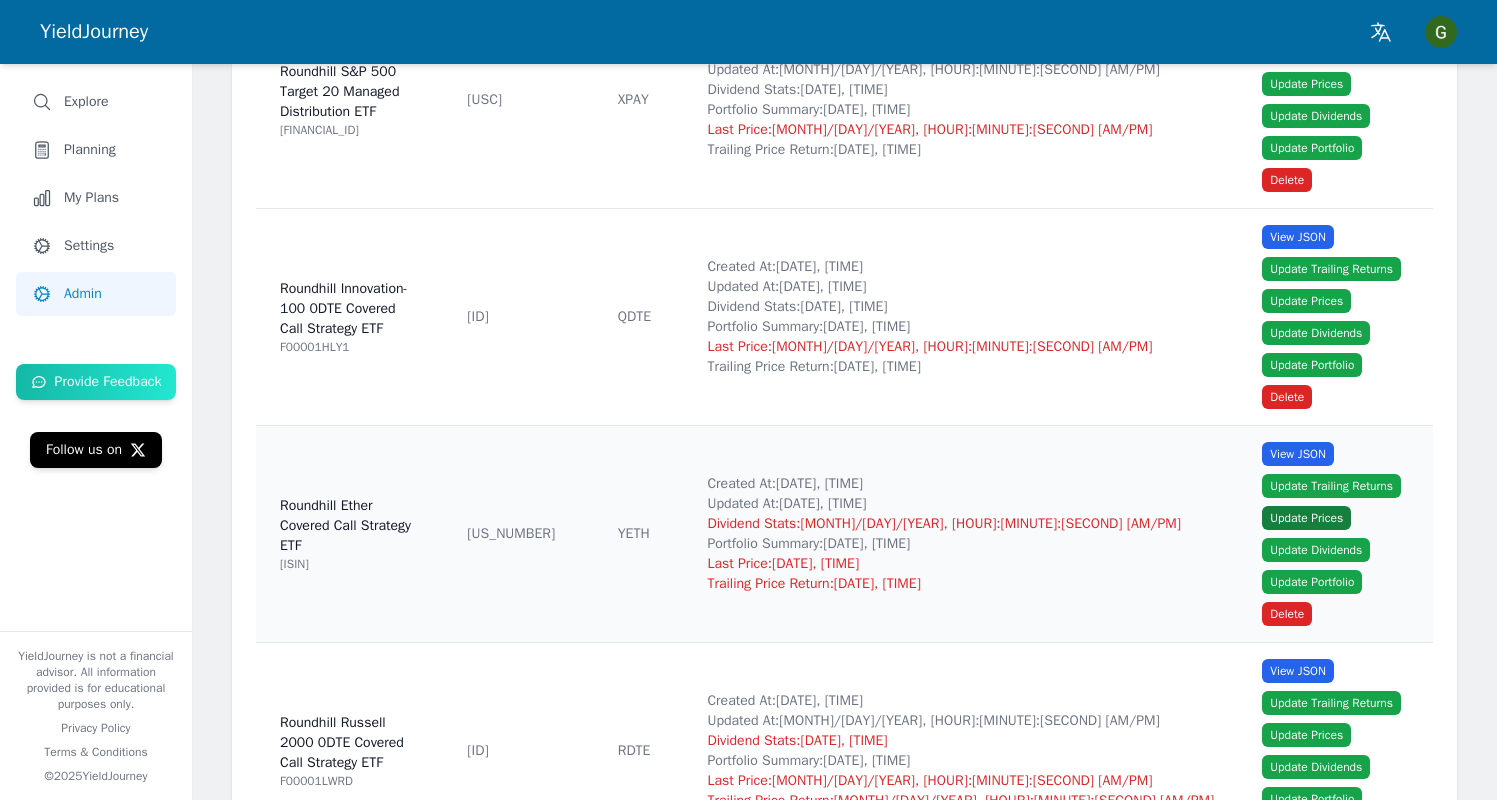 click on "Update Prices" at bounding box center [1306, 518] 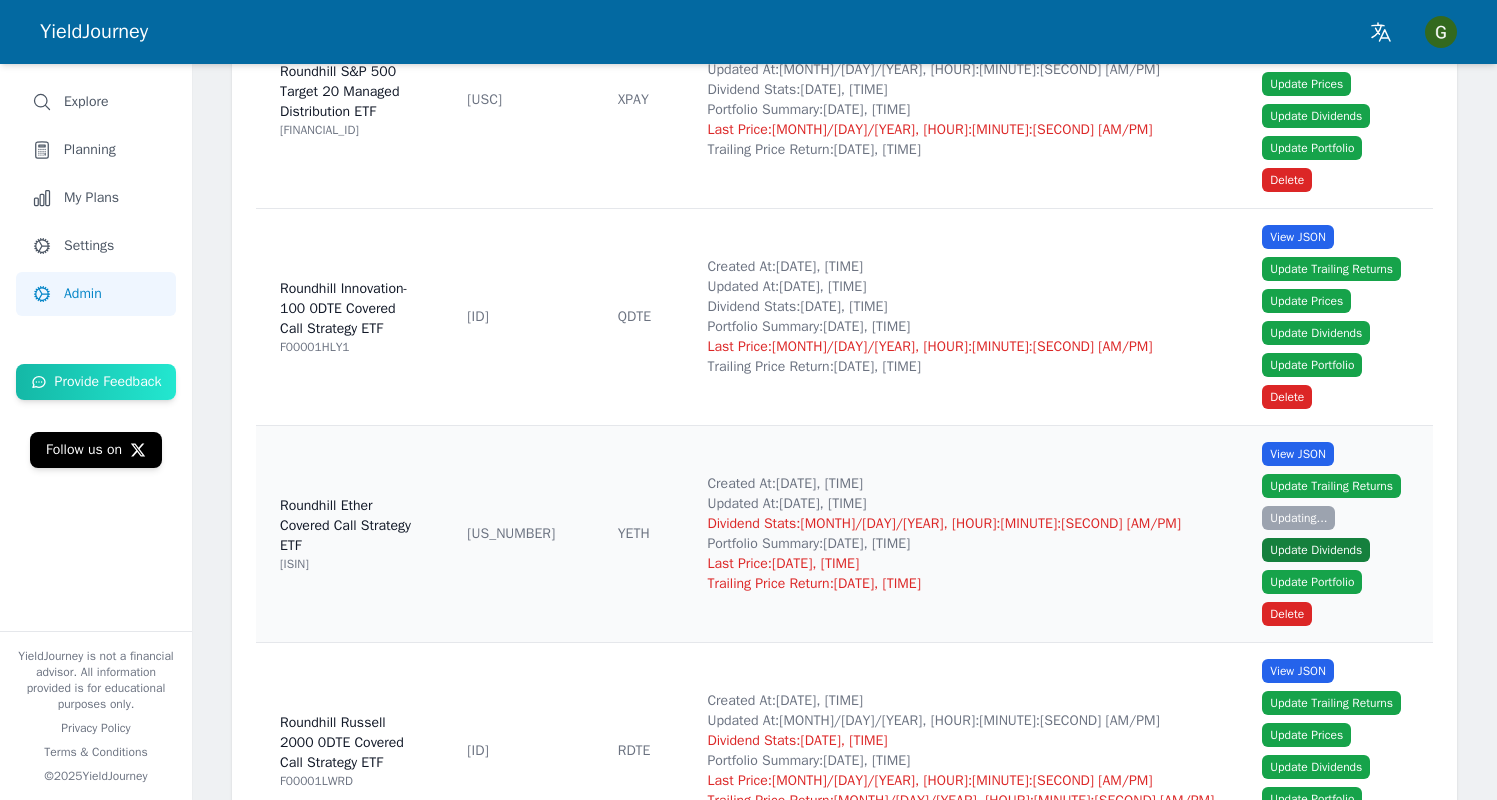 click on "Update Dividends" at bounding box center (1316, 550) 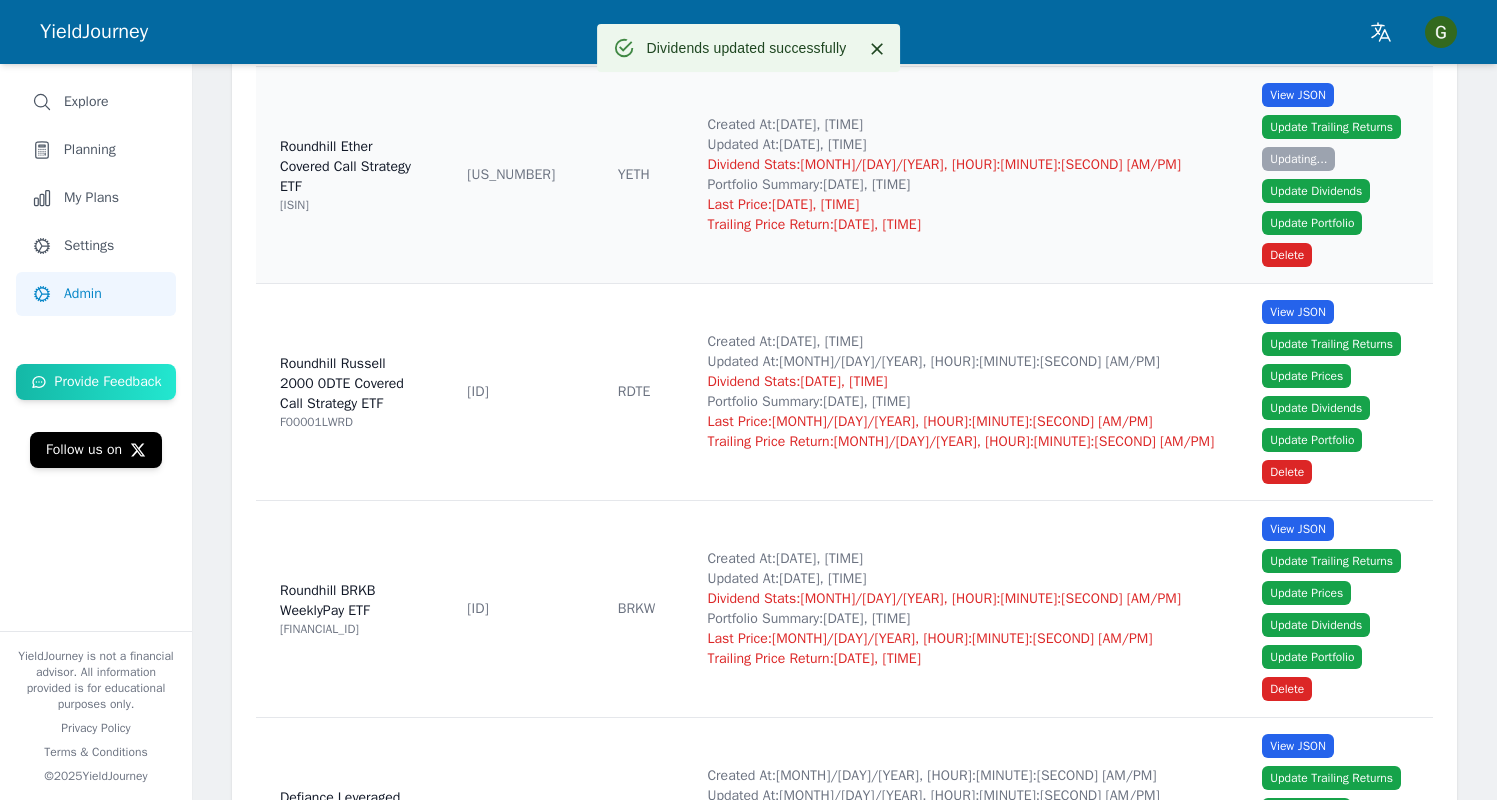 scroll, scrollTop: 3312, scrollLeft: 0, axis: vertical 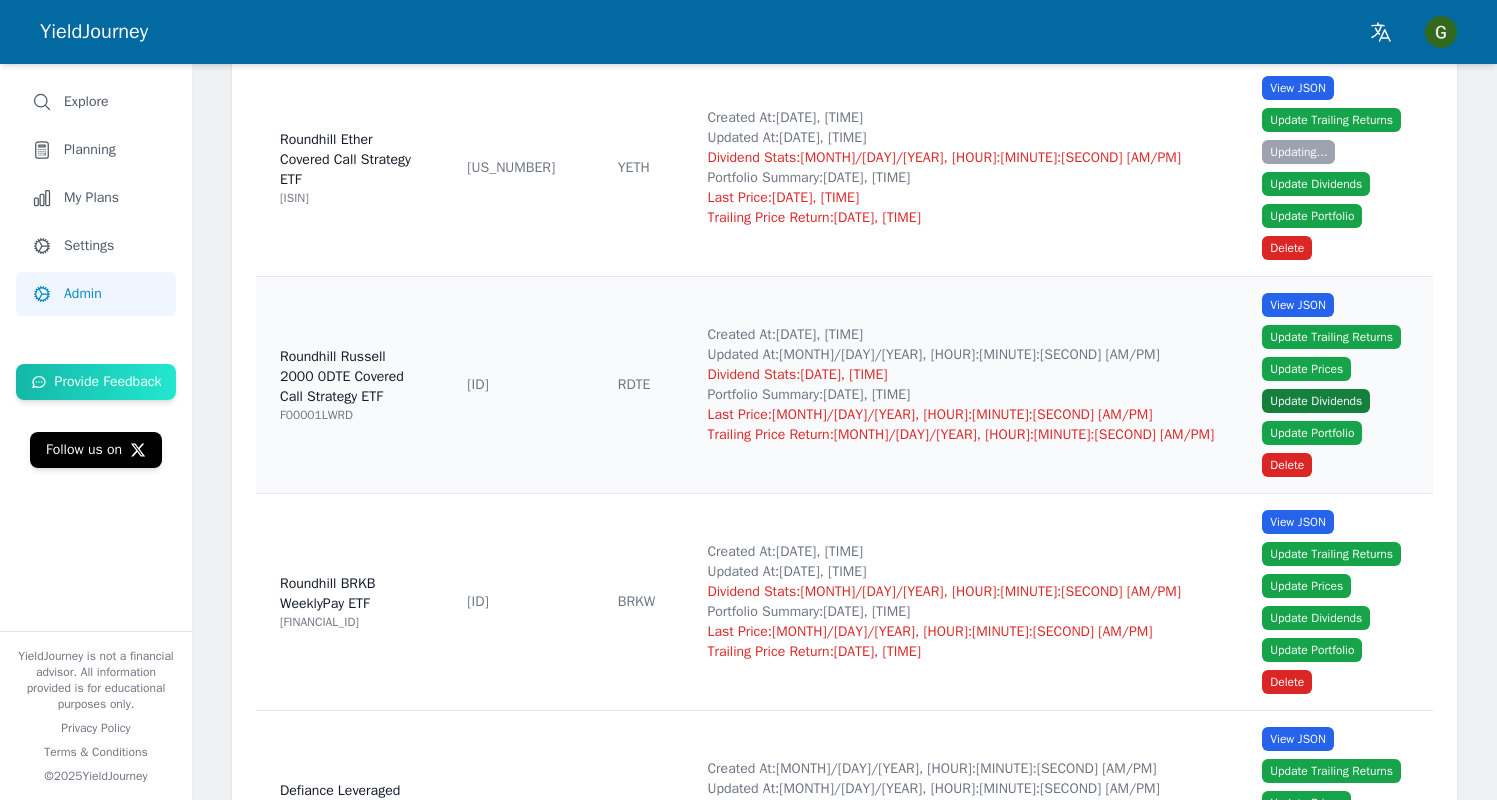 click on "Update Dividends" at bounding box center [1316, 401] 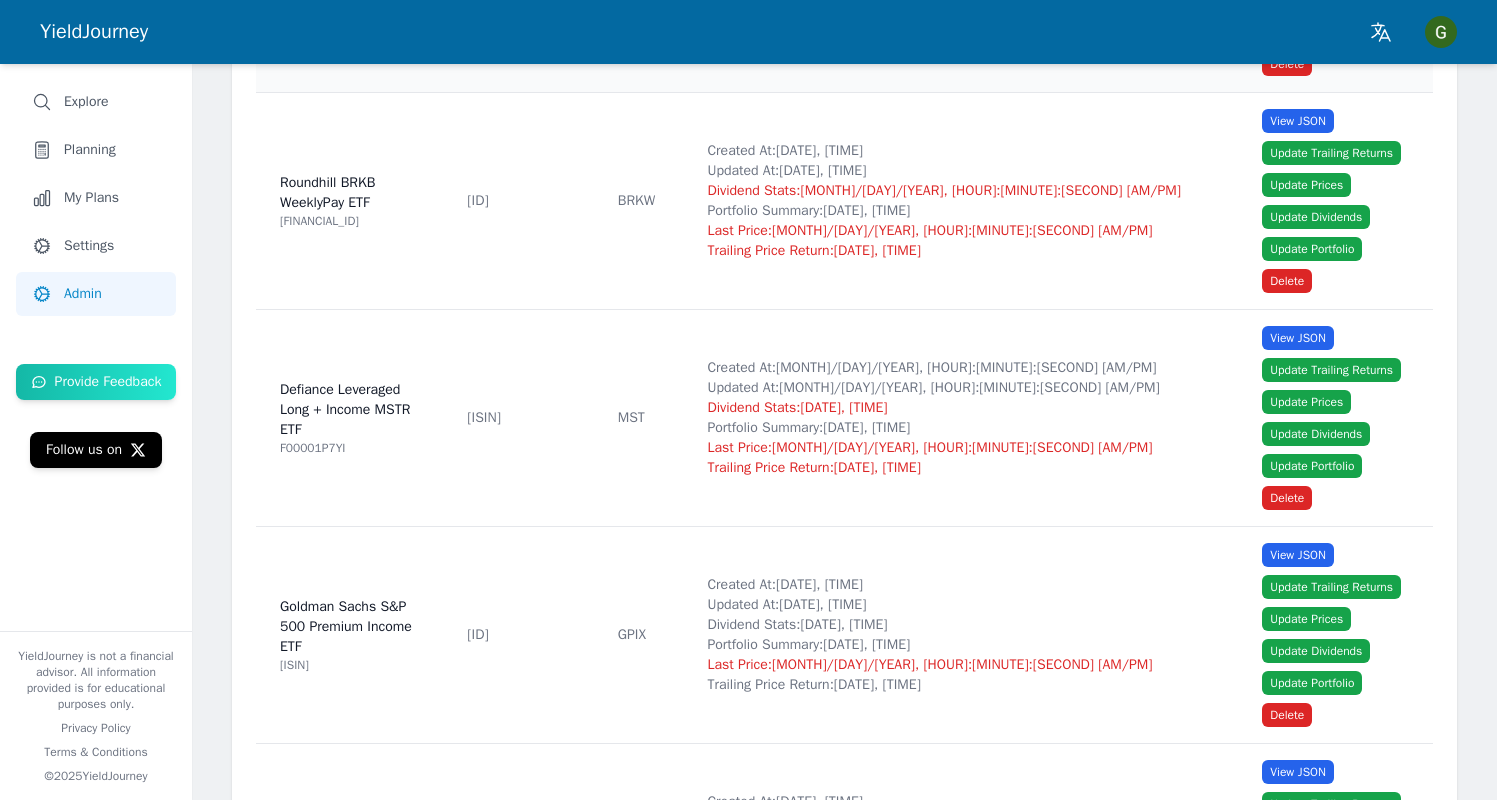 scroll, scrollTop: 3714, scrollLeft: 0, axis: vertical 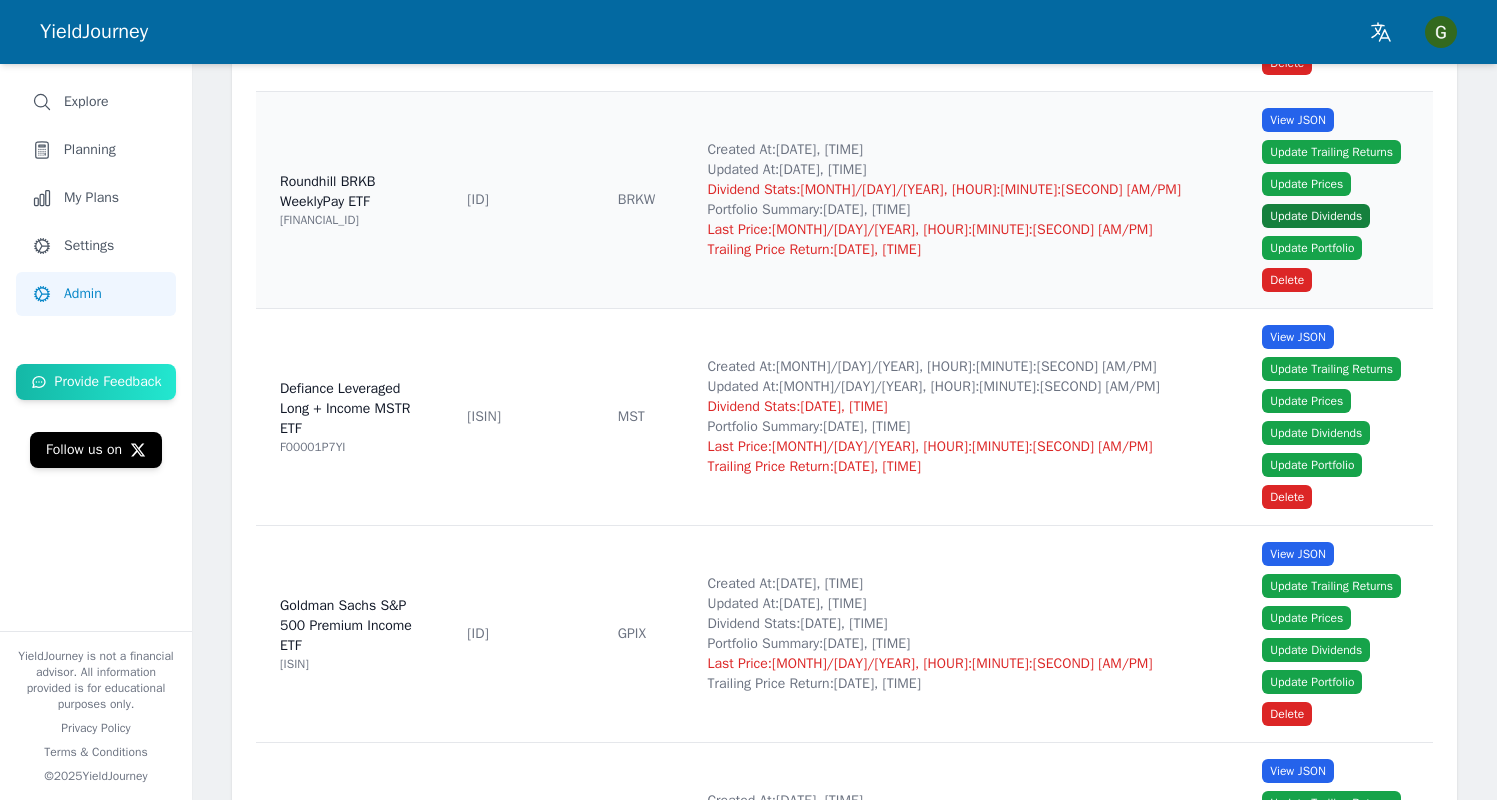click on "Update Dividends" at bounding box center (1316, 216) 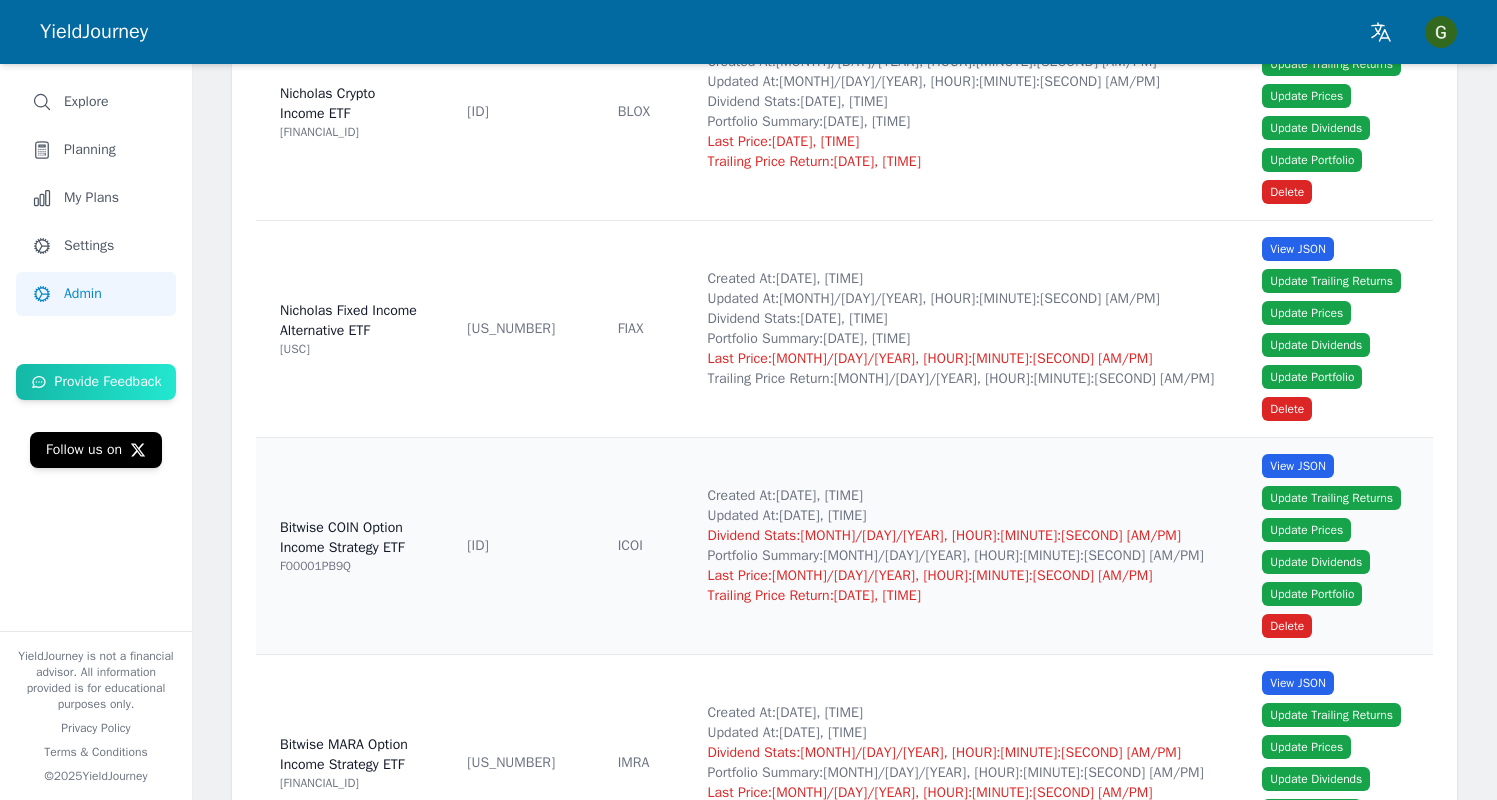scroll, scrollTop: 5480, scrollLeft: 0, axis: vertical 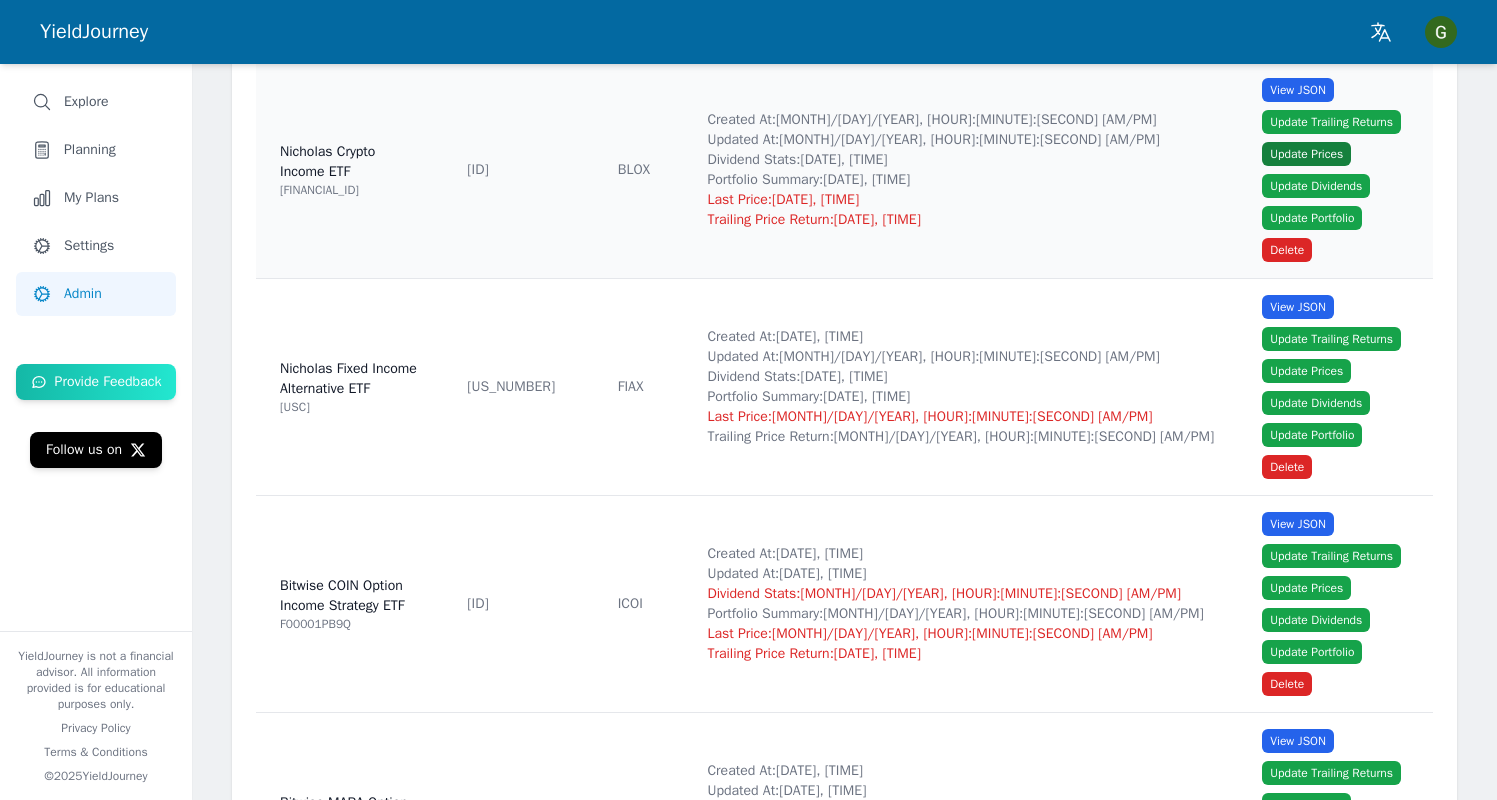 click on "Update Prices" at bounding box center (1306, 154) 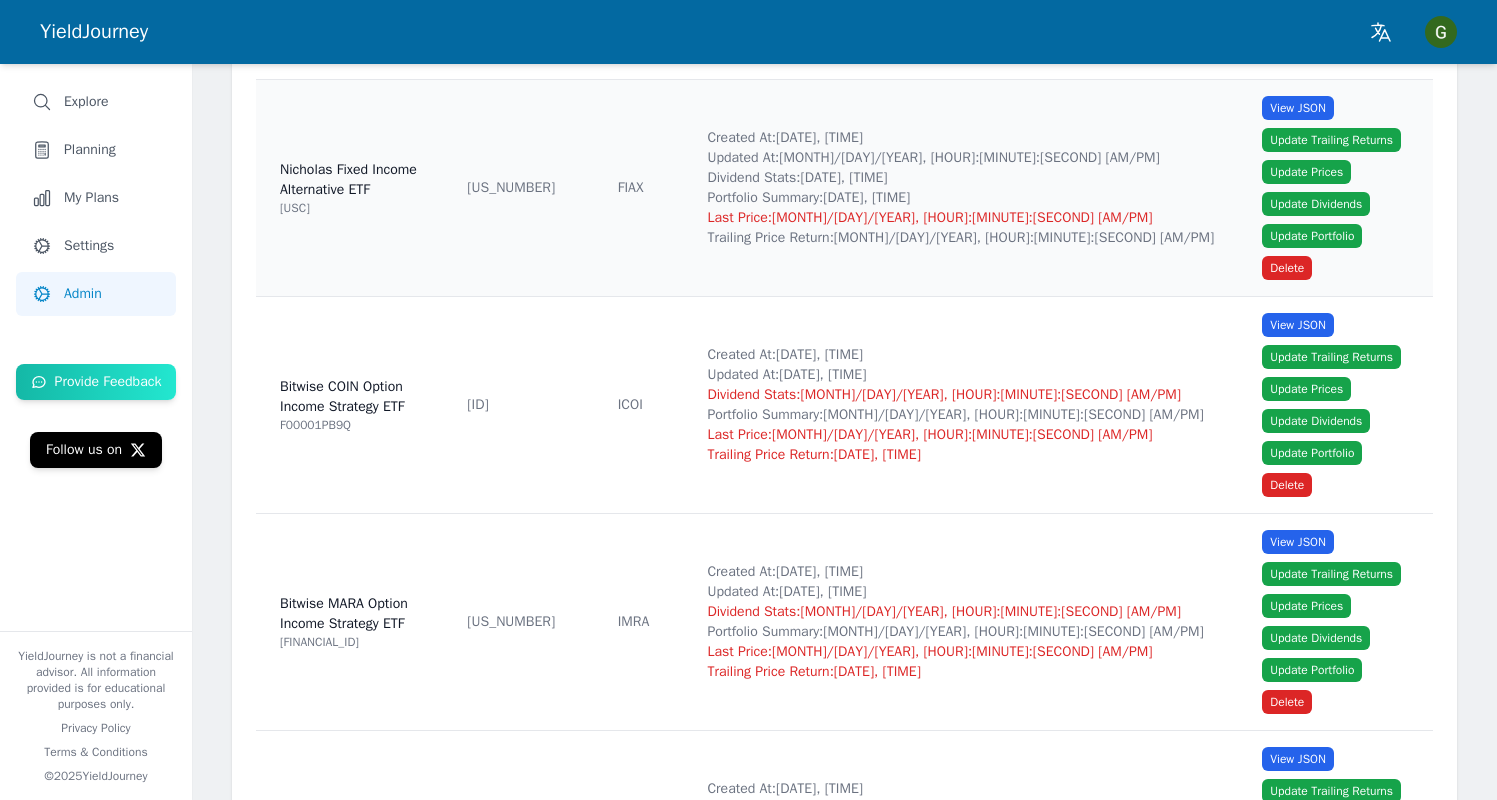 scroll, scrollTop: 5737, scrollLeft: 0, axis: vertical 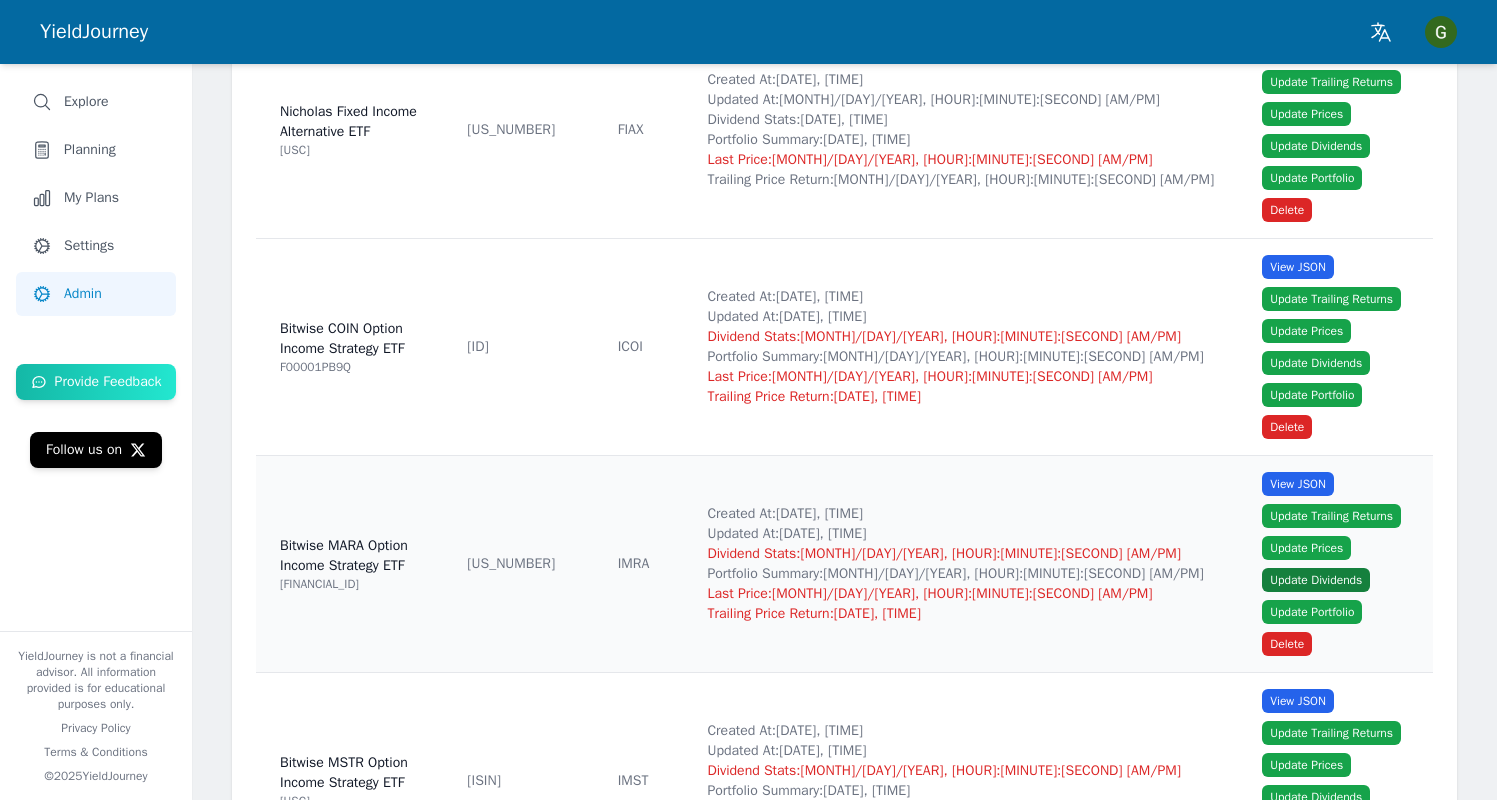 click on "Update Dividends" at bounding box center [1316, 580] 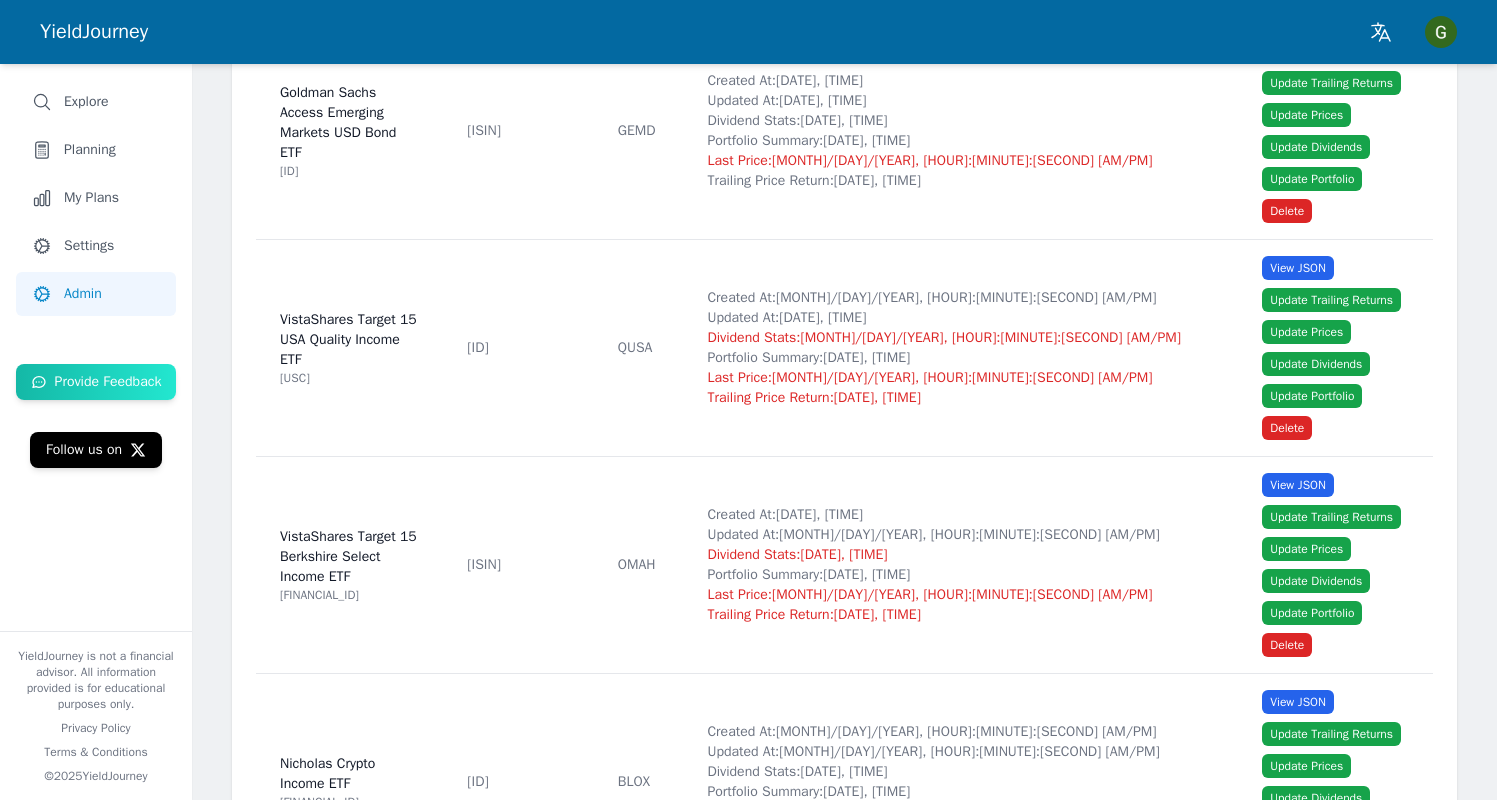 scroll, scrollTop: 5282, scrollLeft: 0, axis: vertical 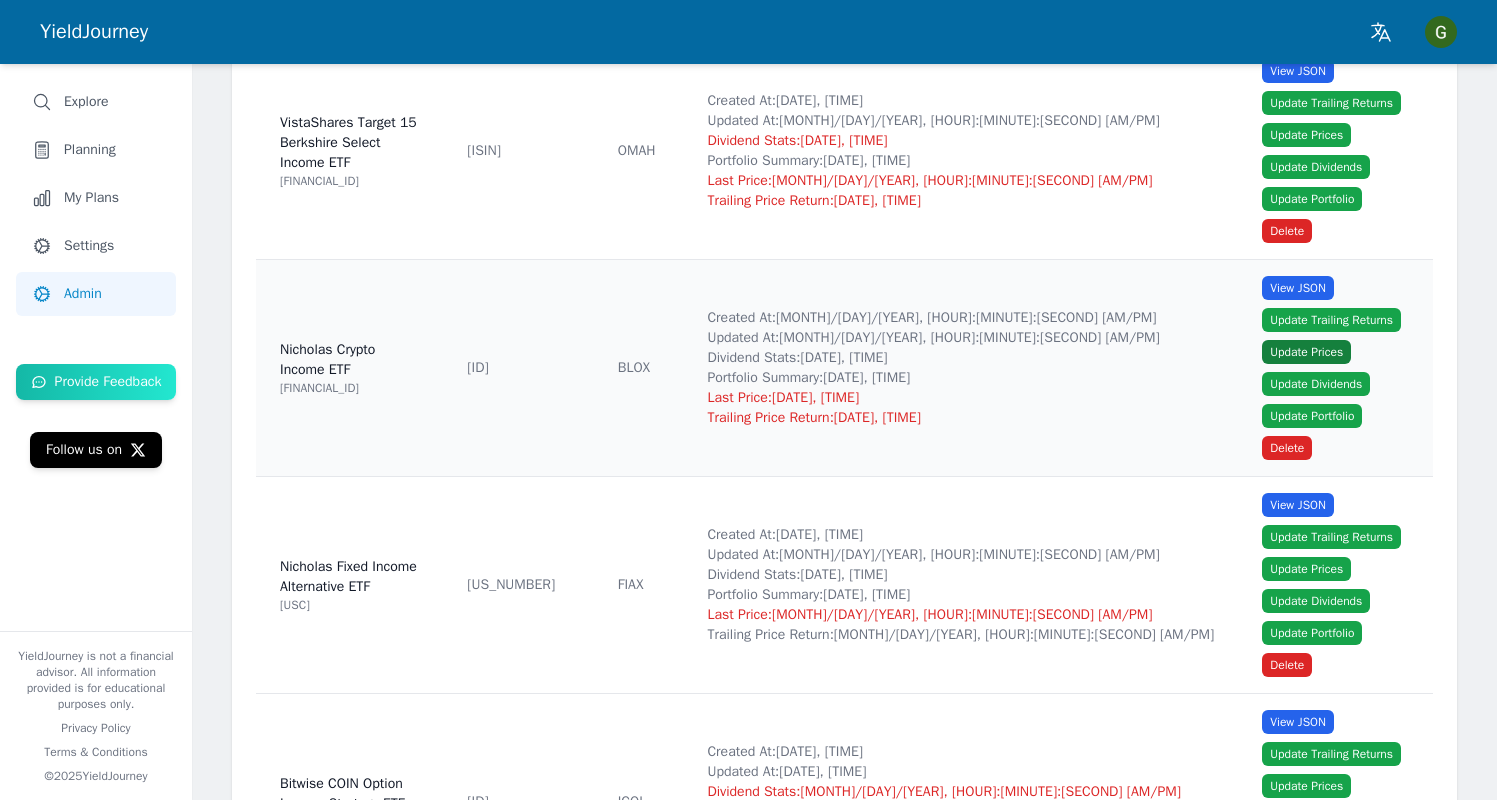 click on "Update Prices" at bounding box center [1306, 352] 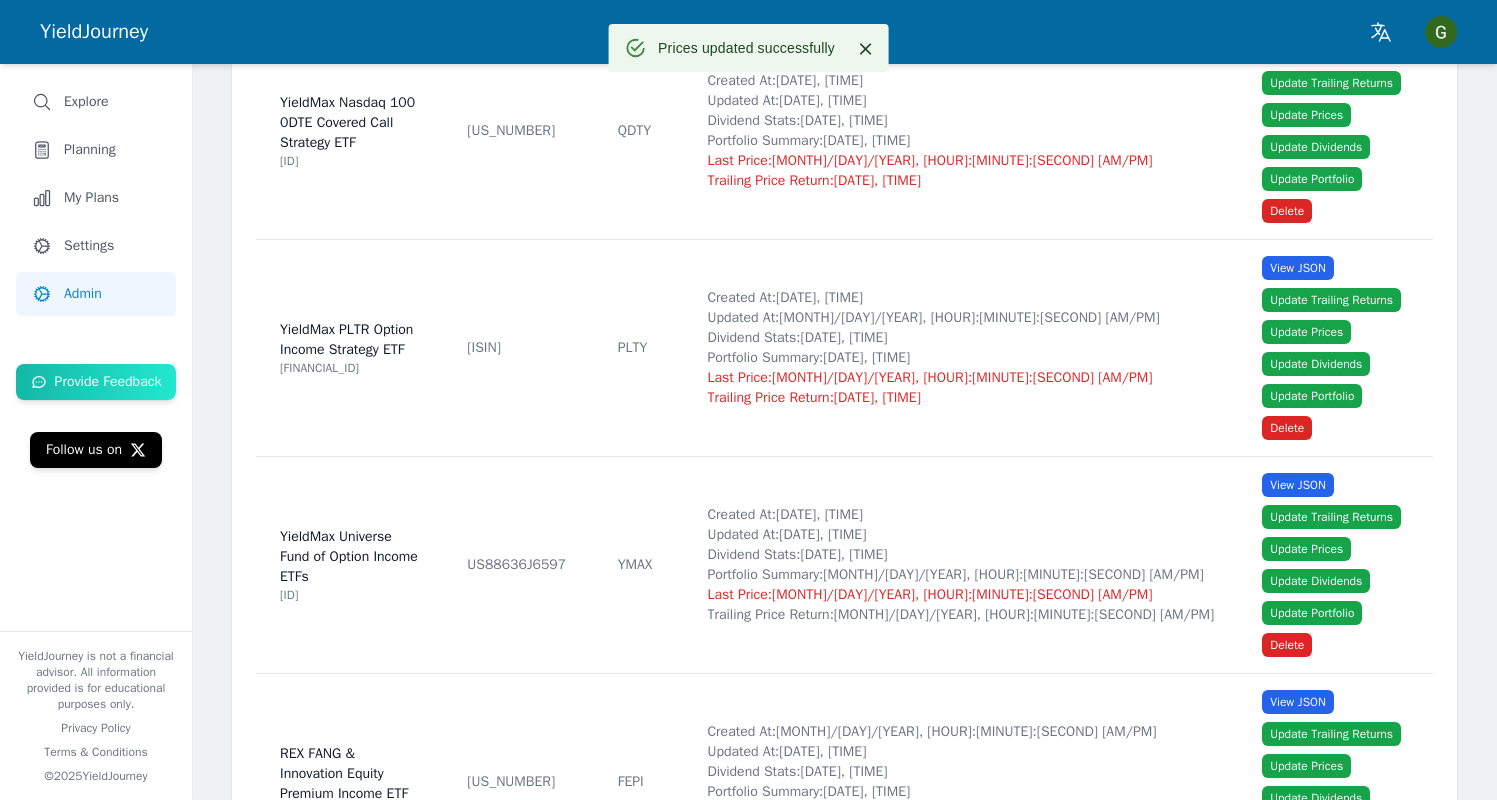scroll, scrollTop: 145, scrollLeft: 0, axis: vertical 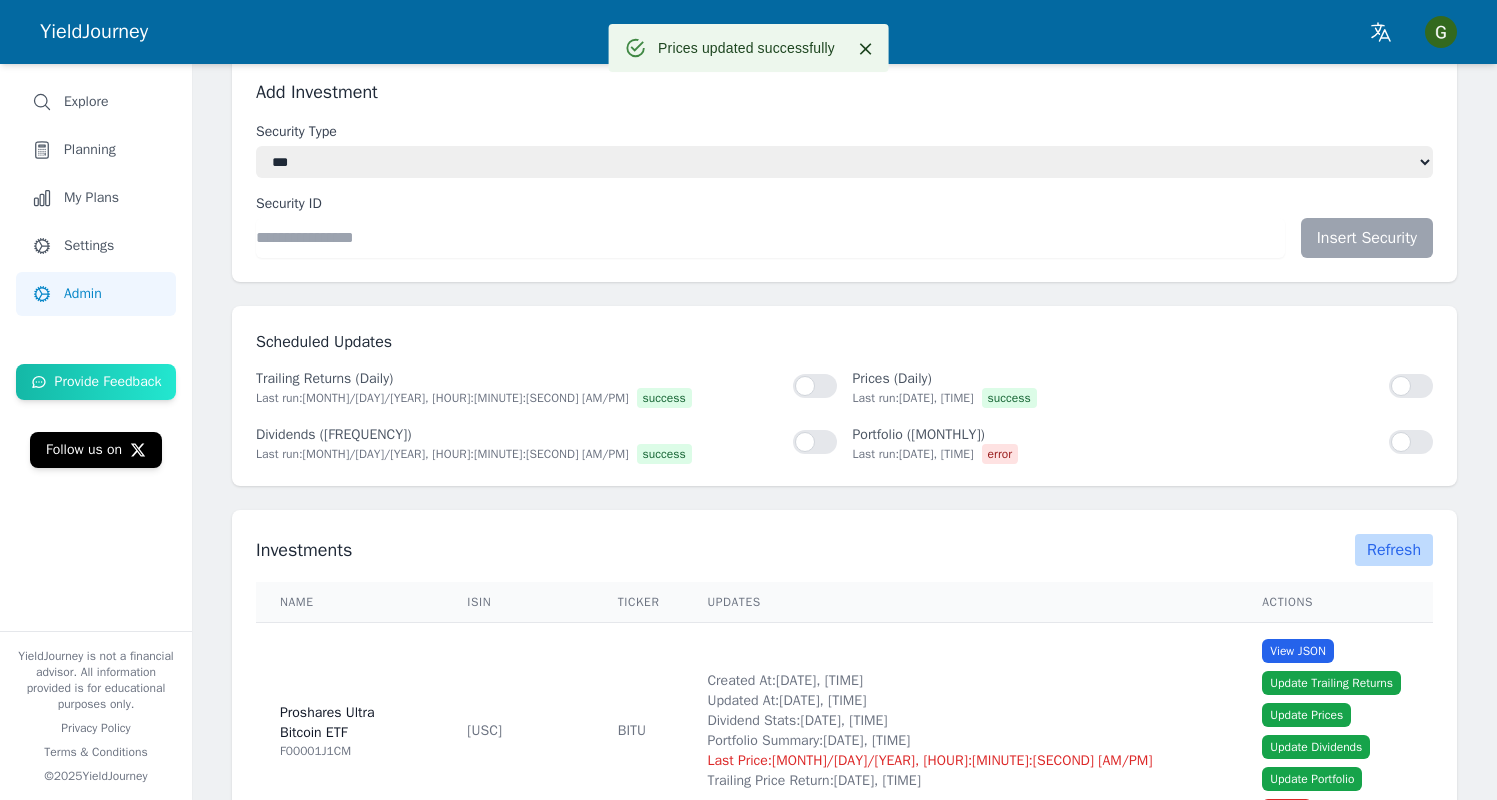 click on "Refresh" at bounding box center (1394, 550) 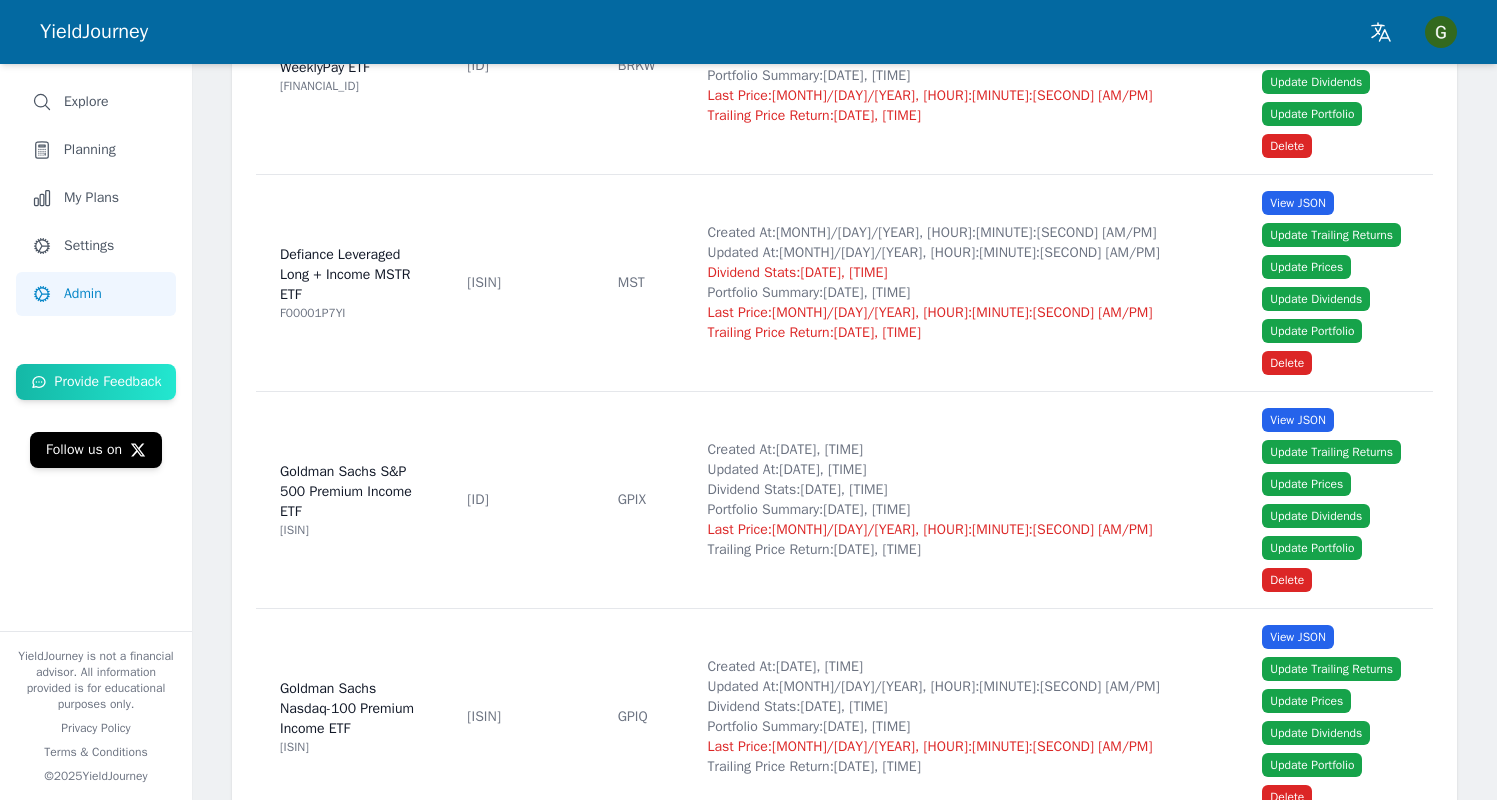scroll, scrollTop: 0, scrollLeft: 0, axis: both 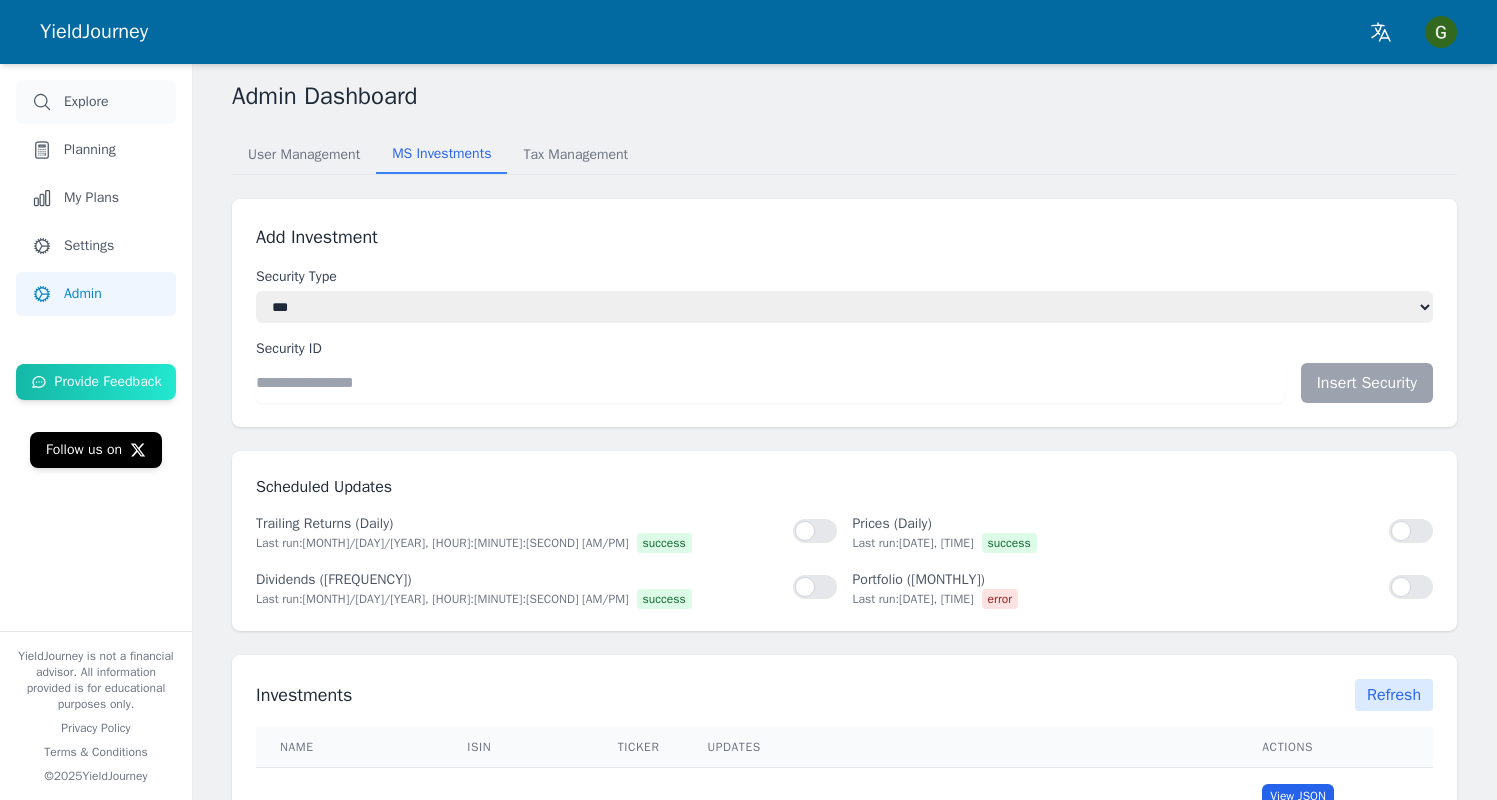 click on "Explore" at bounding box center (96, 102) 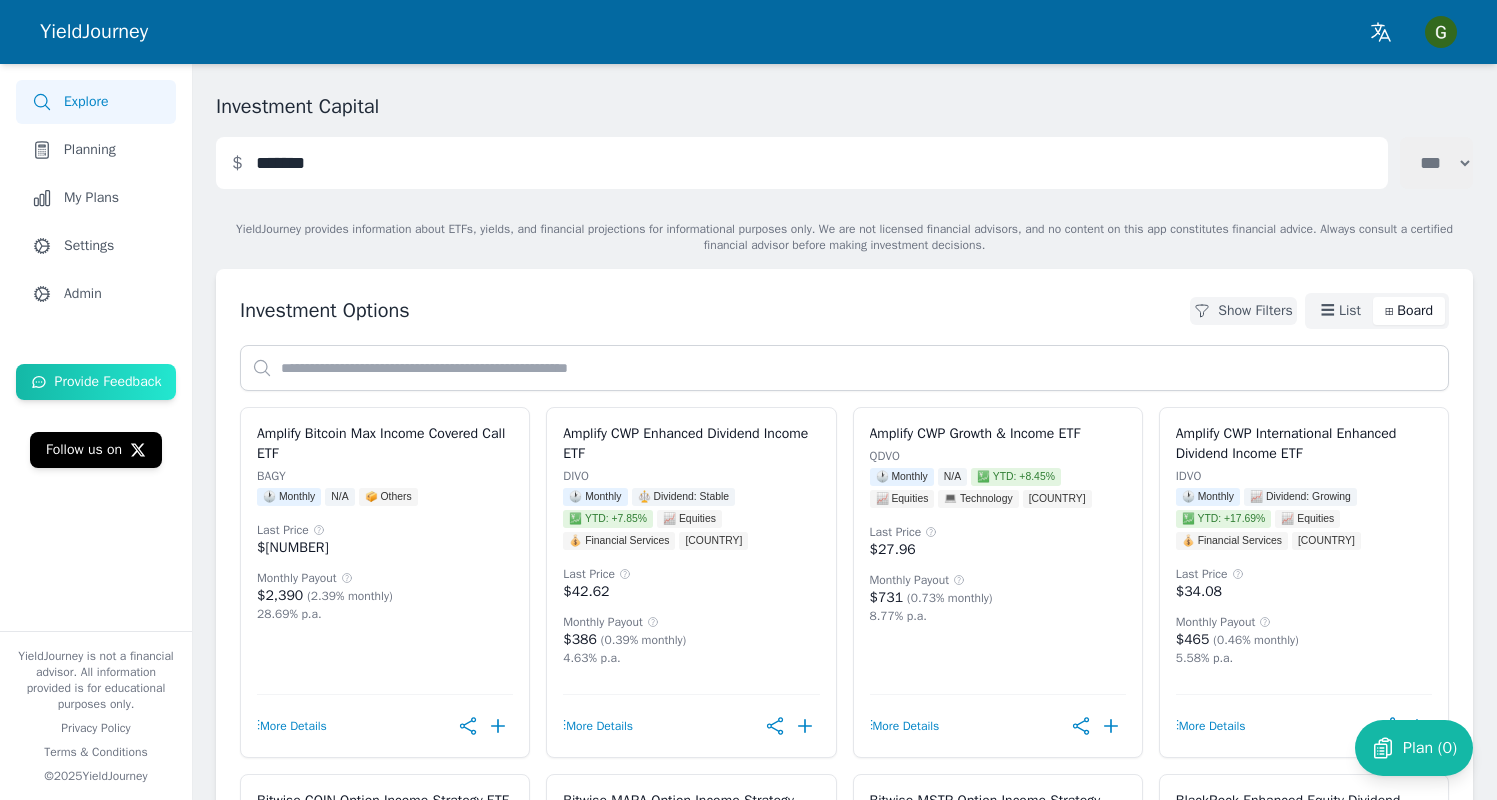 scroll, scrollTop: 0, scrollLeft: 0, axis: both 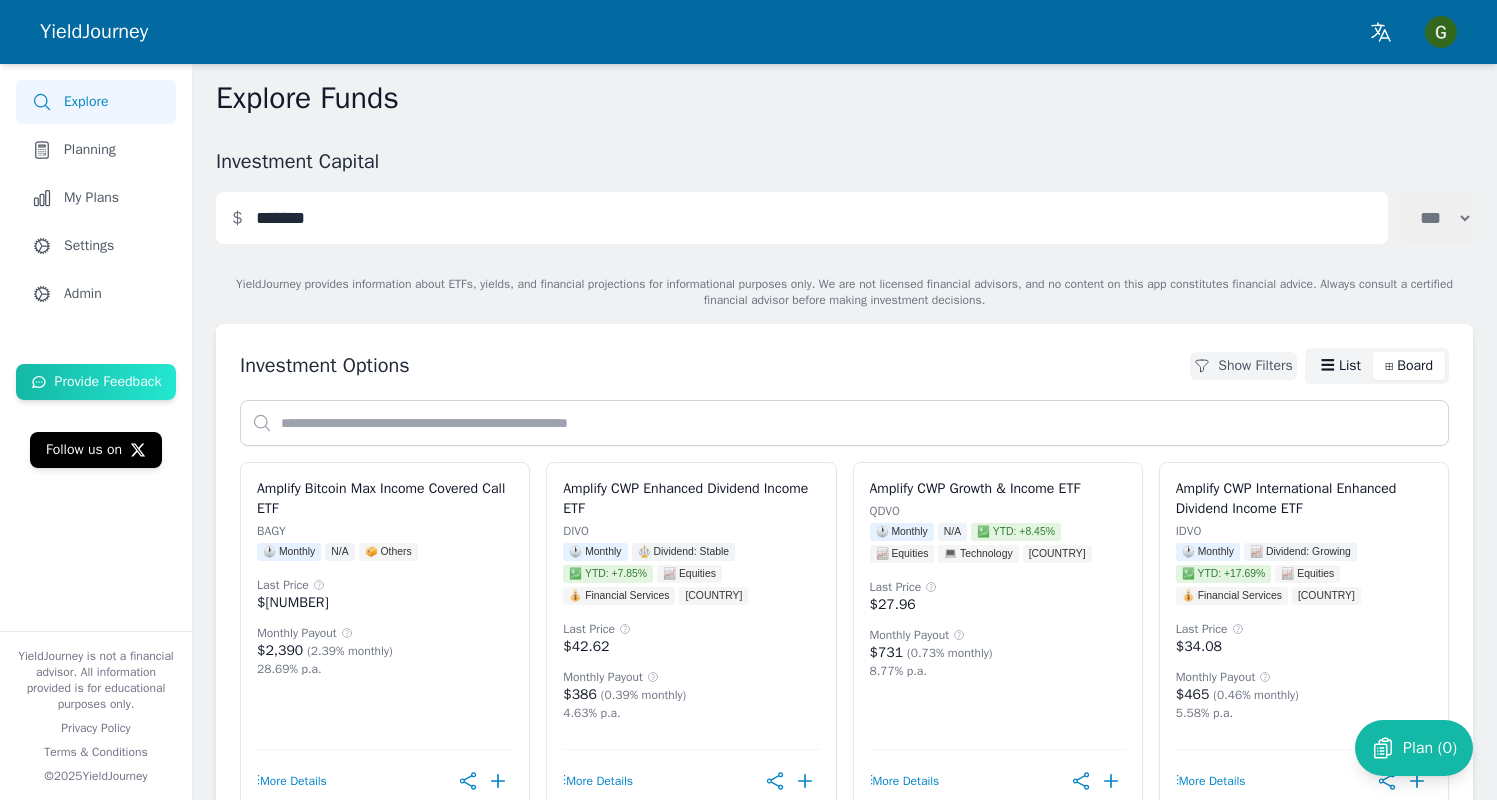 click on "☰ List" at bounding box center (1341, 366) 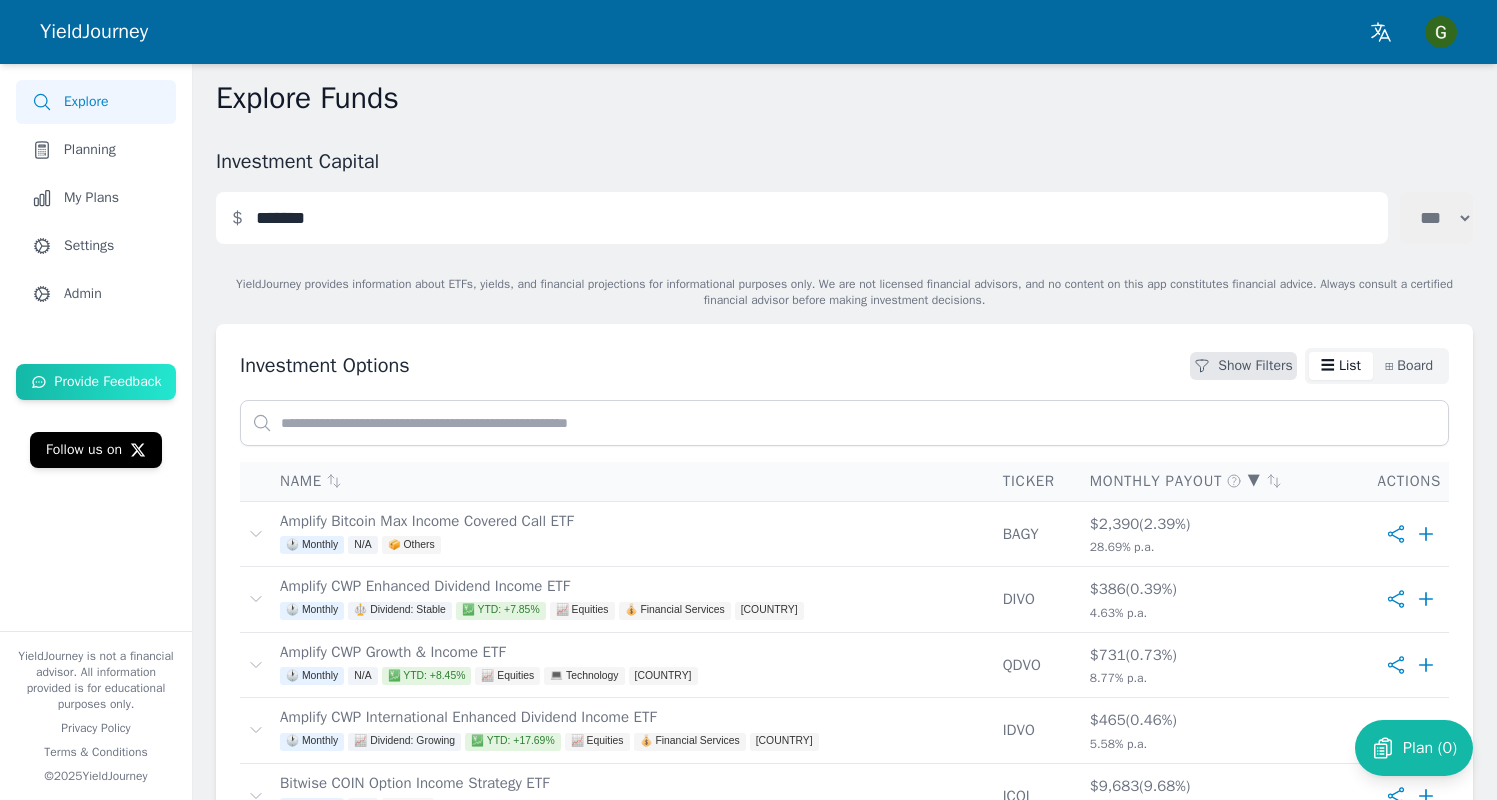 scroll, scrollTop: 272, scrollLeft: 0, axis: vertical 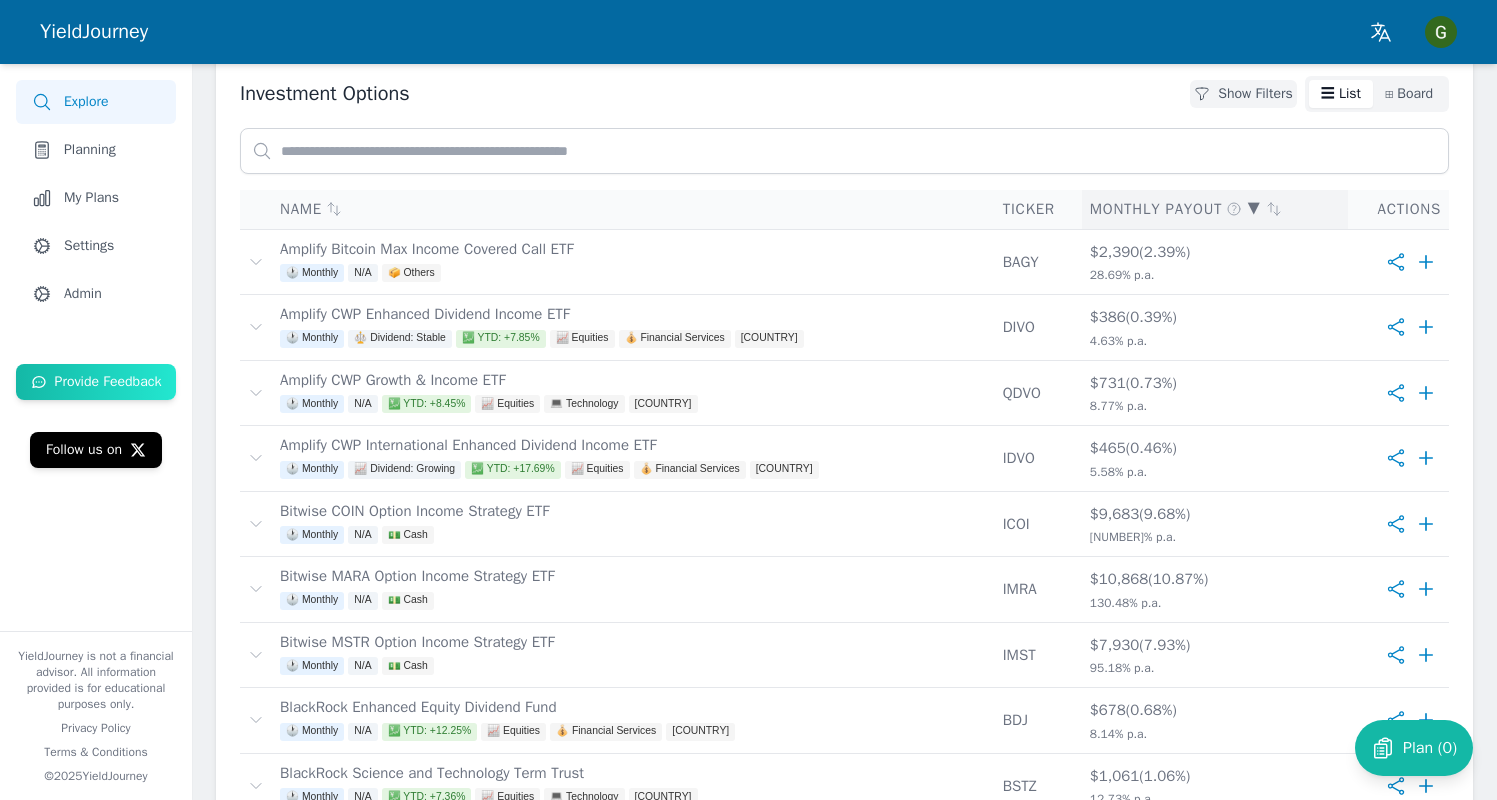 click on "Monthly Payout ▼" at bounding box center (1215, 209) 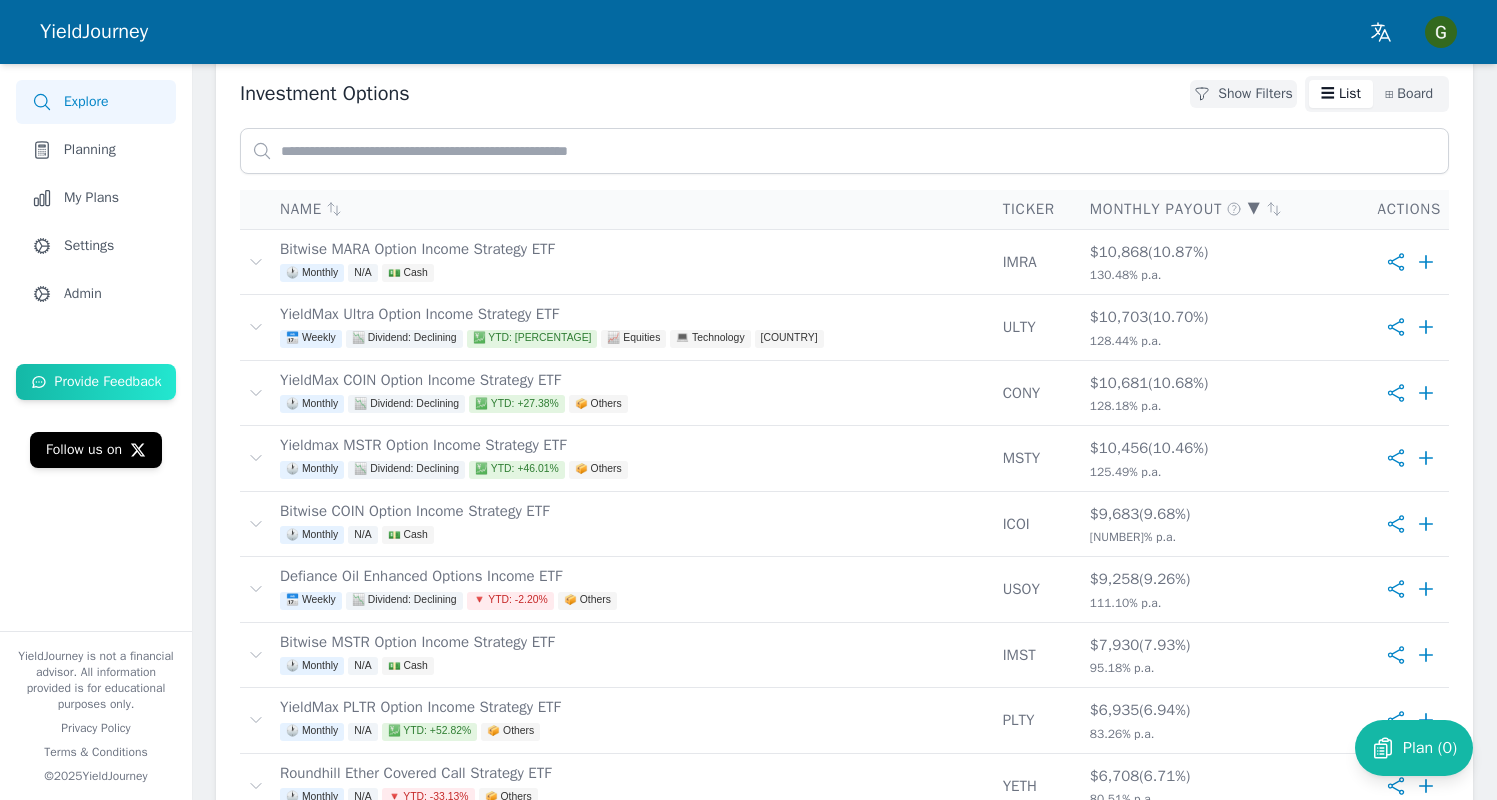 click on "Investment Options Show Filters ☰ List ⊞ Board Name Ticker Monthly Payout ▼ Actions Bitwise MARA Option Income Strategy ETF 🕐 Monthly  N/A 💵 Cash IMRA $[NUMBER]   ( [PERCENT] %) [PERCENT] % p.a. YieldMax Ultra Option Income Strategy ETF 📅 Weekly 📉 Dividend: Declining 💹 YTD: [PERCENT] 📈 Equities 💻 Technology 🇺🇸 United States ULTY $[NUMBER]   ( [PERCENT] %) [PERCENT] % p.a. YieldMax COIN Option Income Strategy ETF 🕐 Monthly 📉 Dividend: Declining 💹 YTD: [PERCENT] 📦 Others CONY $[NUMBER]   ( [PERCENT] %) [PERCENT] % p.a. Yieldmax MSTR Option Income Strategy ETF 🕐 Monthly 📉 Dividend: Declining 💹 YTD: [PERCENT] 📦 Others MSTY $[NUMBER]   ( [PERCENT] %) [PERCENT] % p.a. Bitwise COIN Option Income Strategy ETF 🕐 Monthly  N/A 💵 Cash ICOI $[NUMBER]   ( [PERCENT] %) [PERCENT] % p.a. Defiance Oil Enhanced Options Income ETF 📅 Weekly 📉 Dividend: Declining 🔻 YTD: [PERCENT] 📦 Others USOY $[NUMBER]   ( [PERCENT] %) [PERCENT] % p.a. Bitwise MSTR Option Income Strategy ETF 🕐 Monthly  N/A 💵 Cash IMST $[NUMBER]   ( %)" at bounding box center [844, 2543] 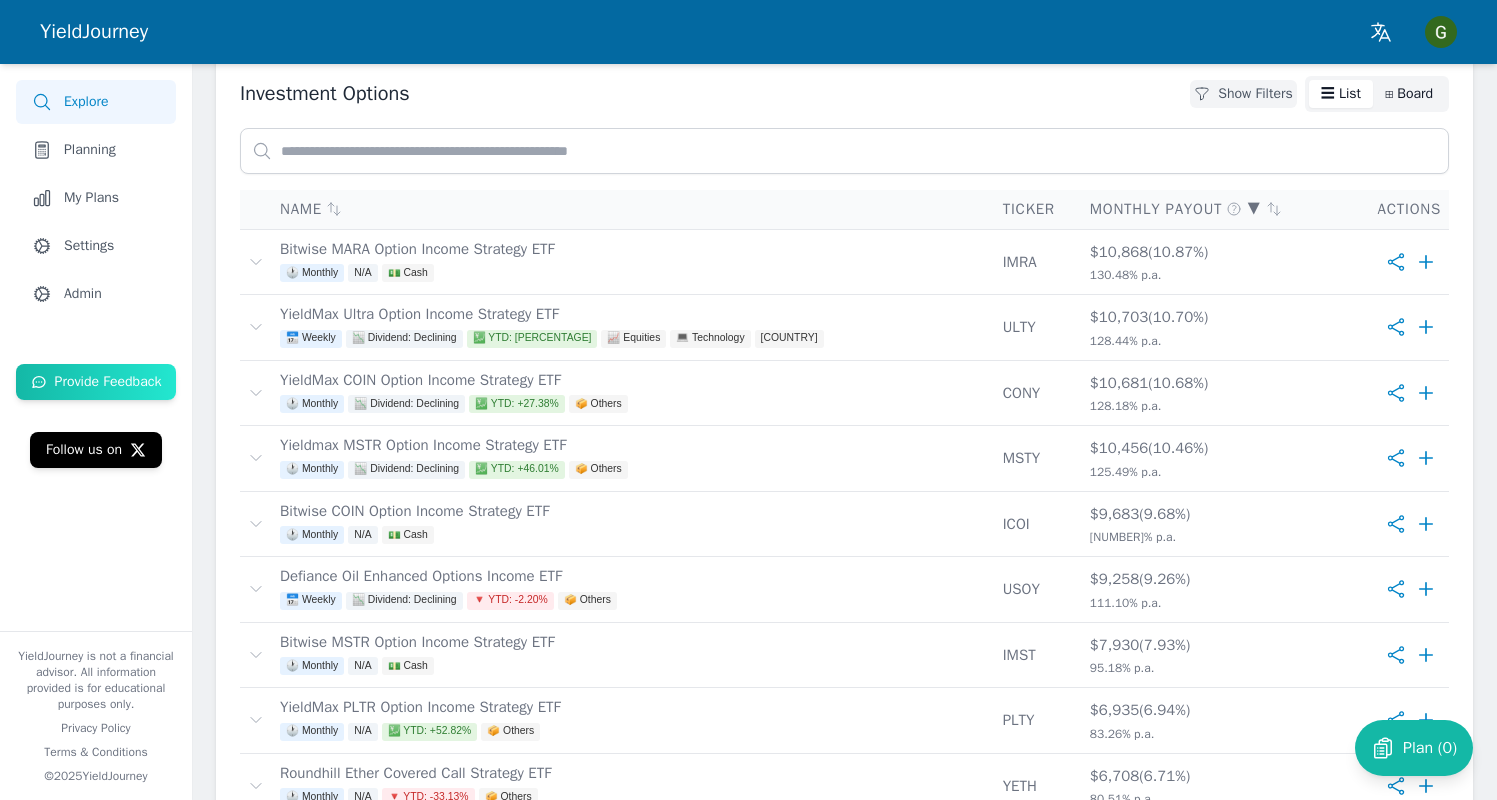 click on "⊞ Board" at bounding box center (1409, 94) 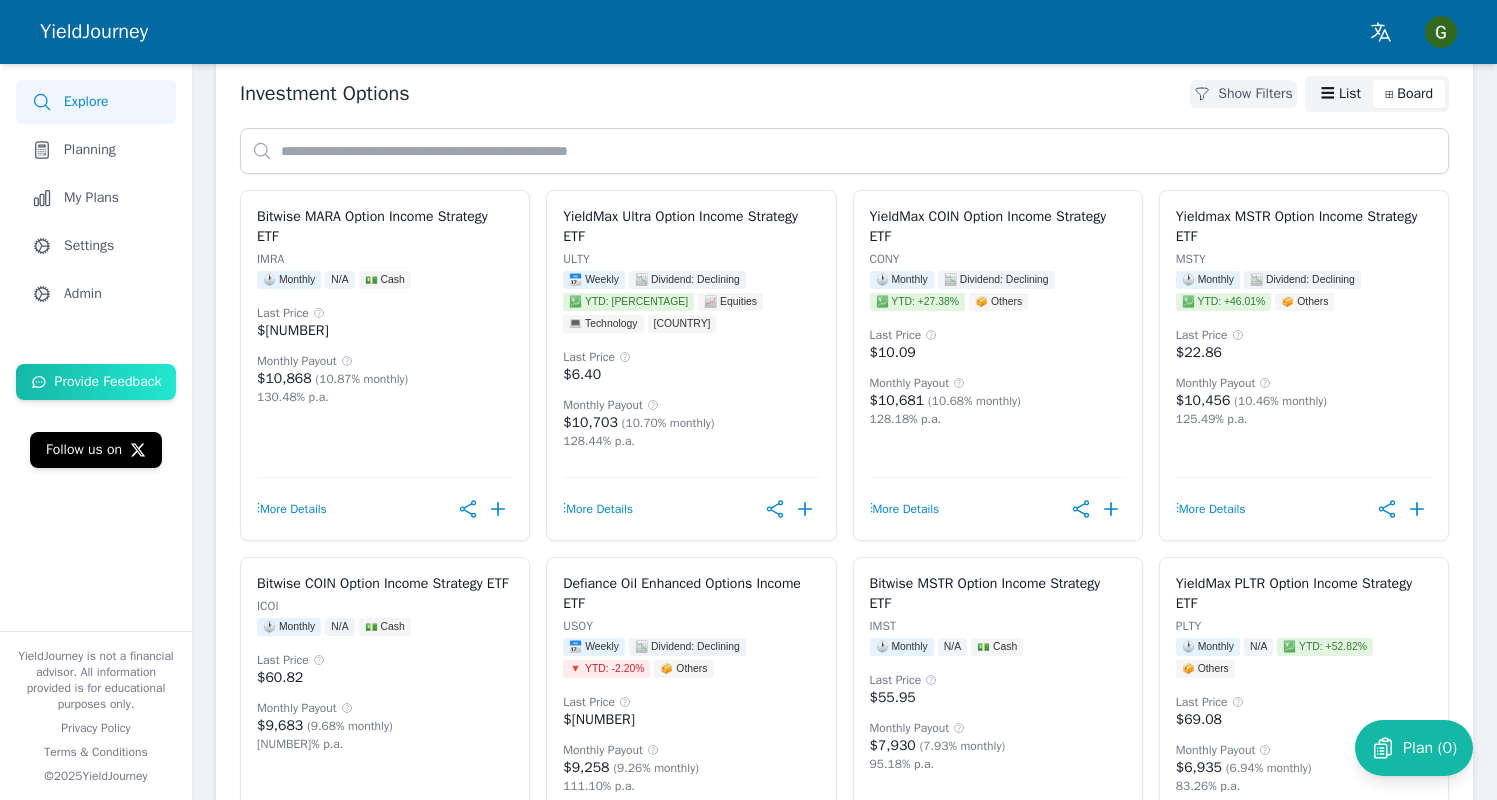 click on "☰ List" at bounding box center (1341, 94) 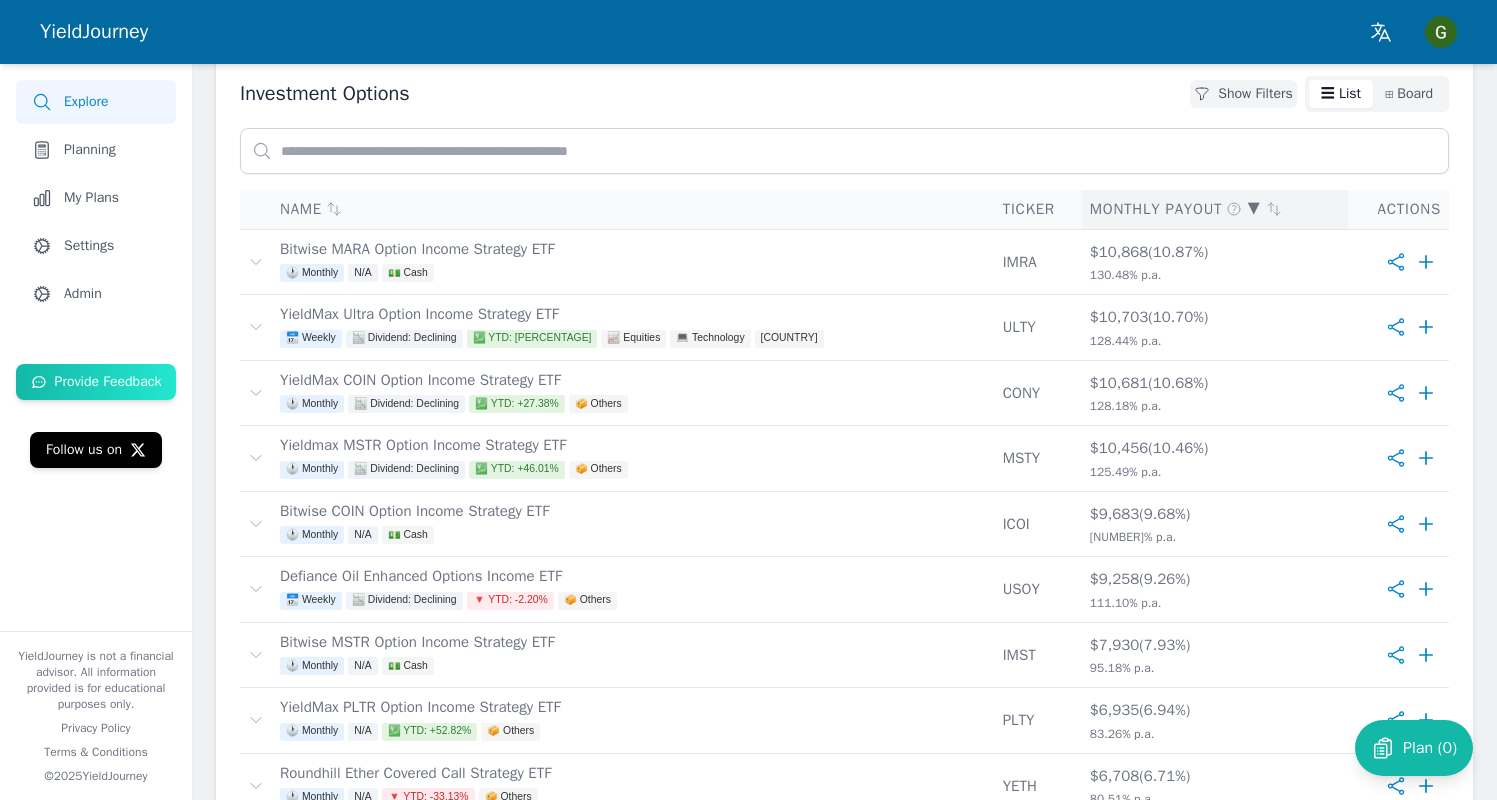 click 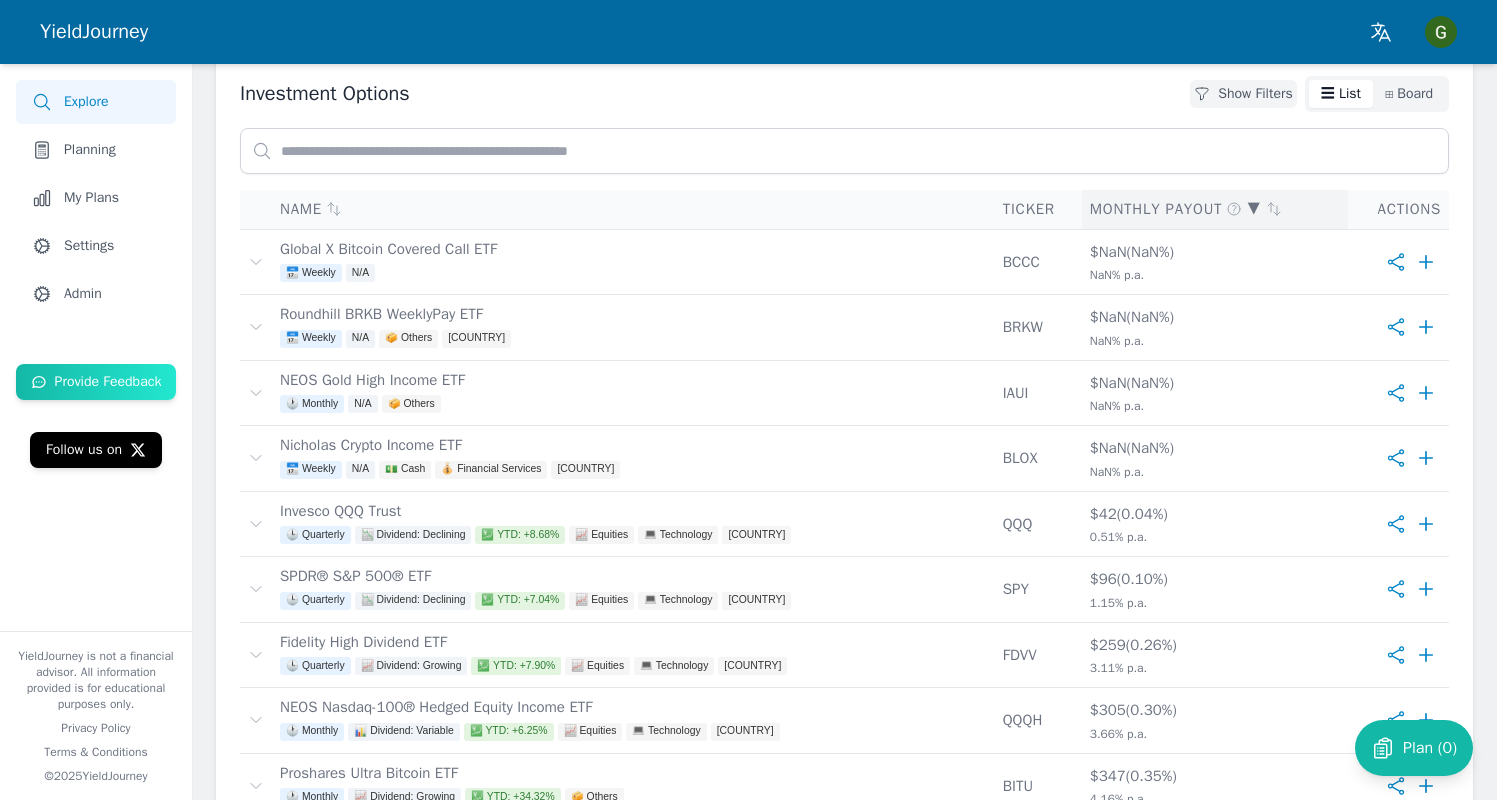 click 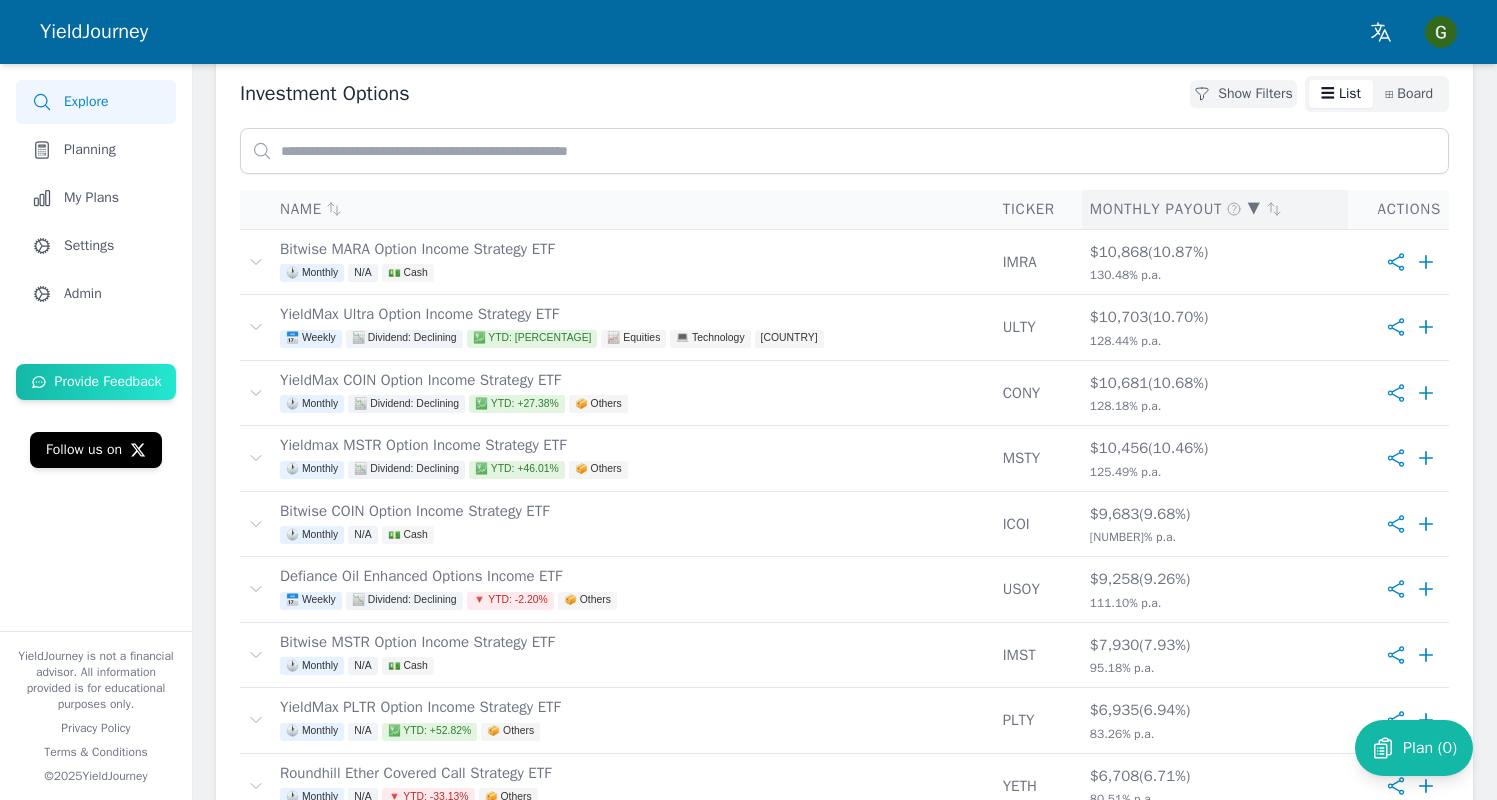 click 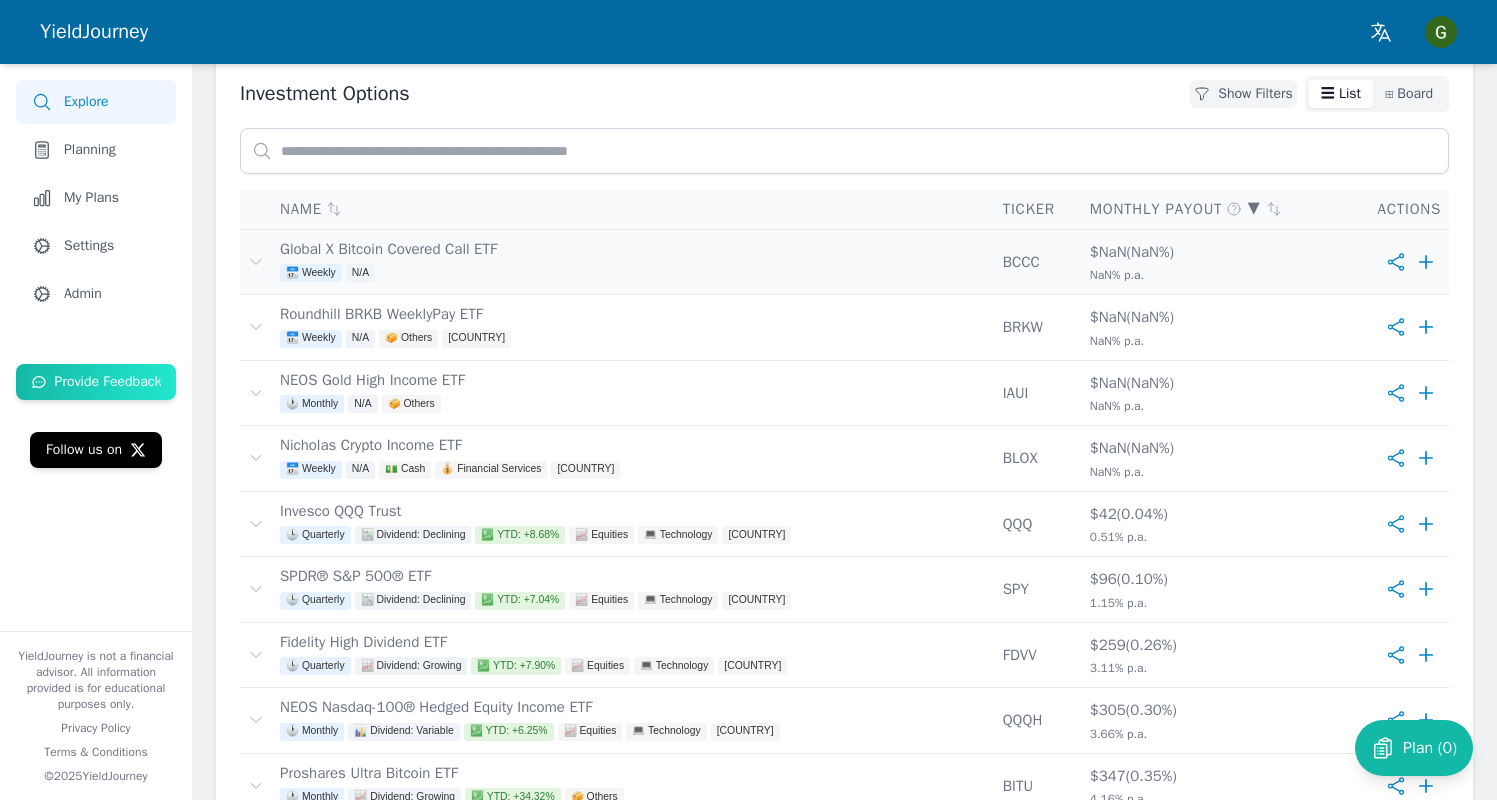 click on "📅 Weekly  N/A" at bounding box center (633, 275) 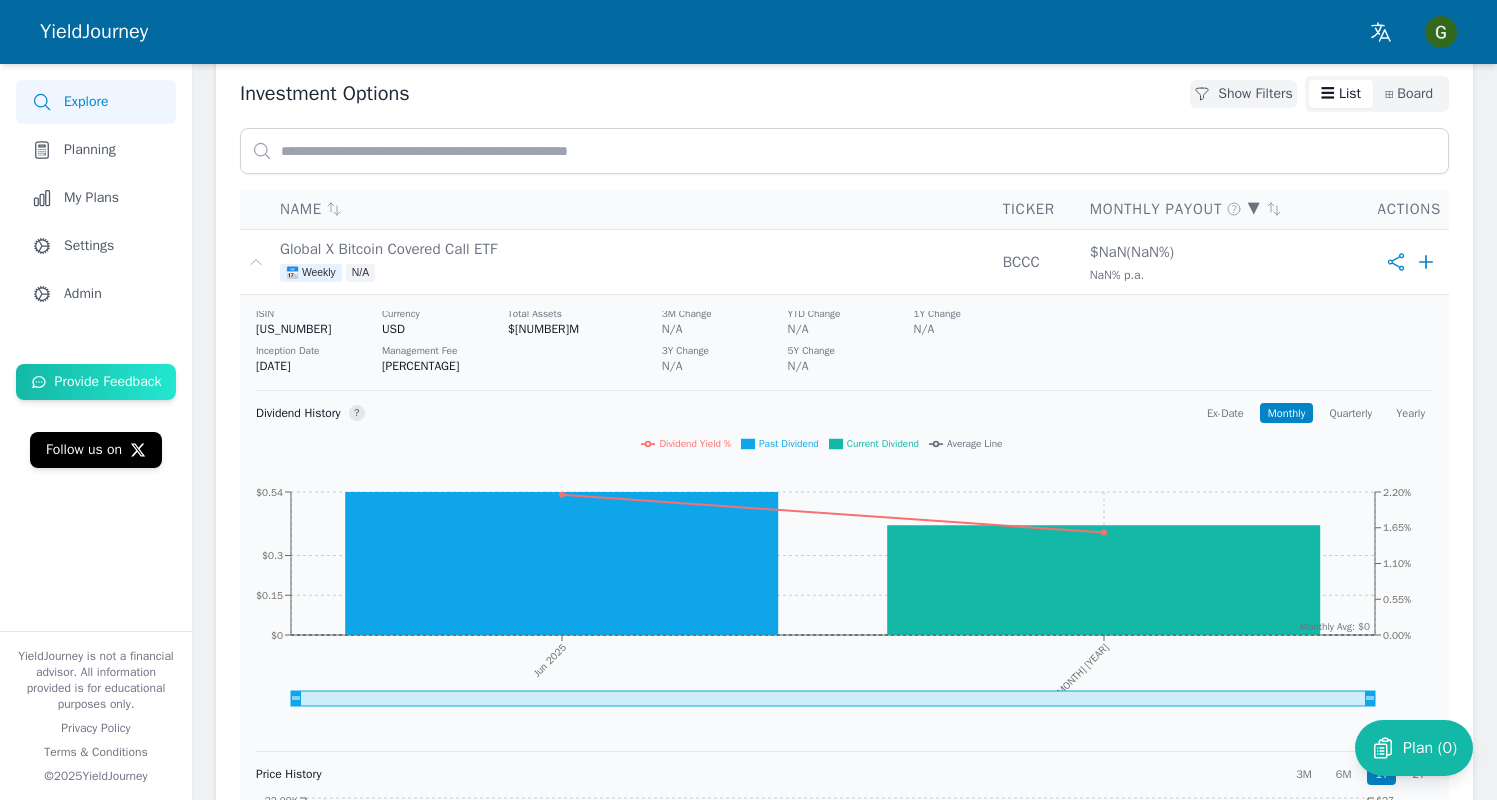scroll, scrollTop: 0, scrollLeft: 0, axis: both 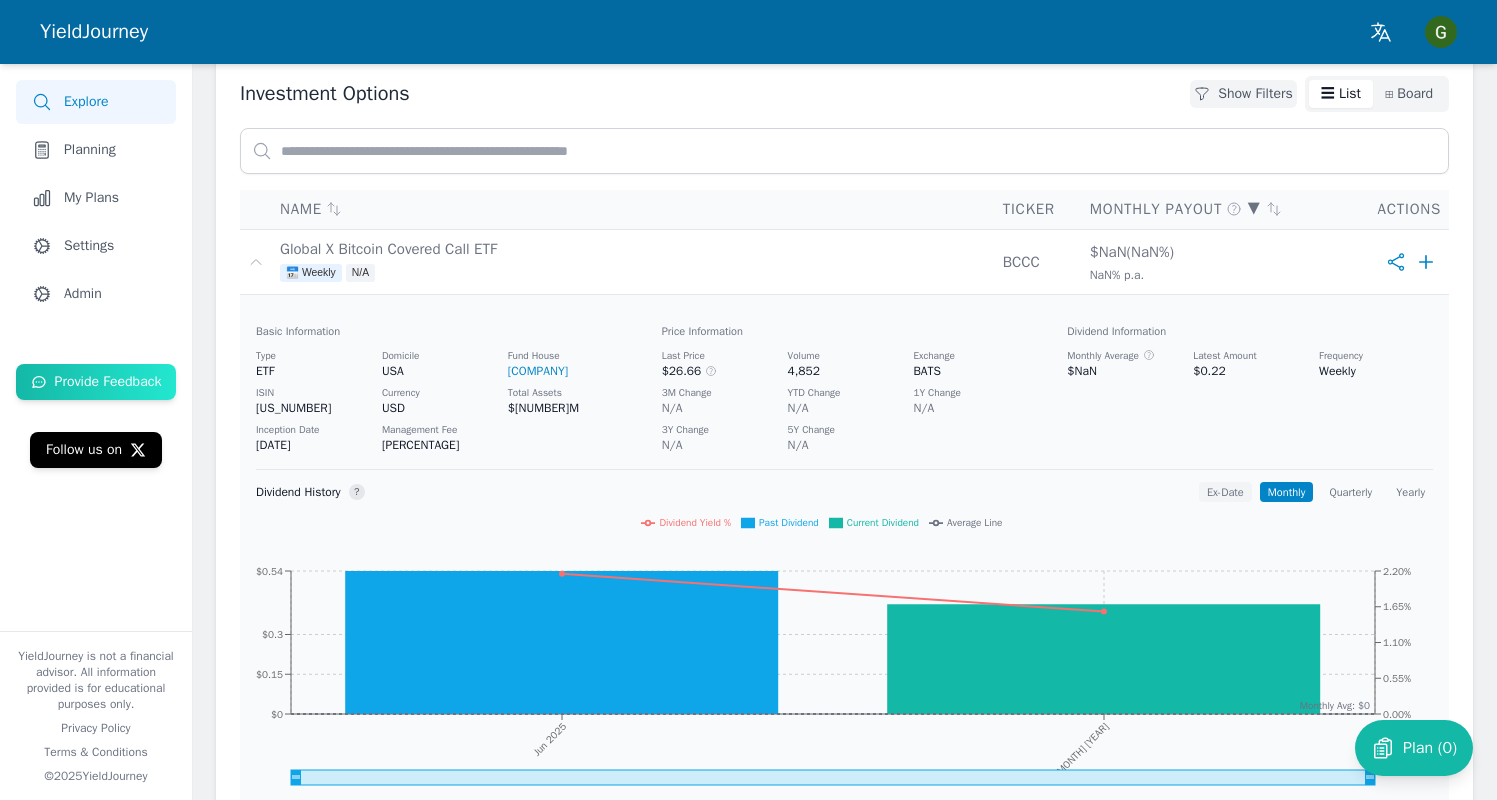 click on "Ex-Date" at bounding box center [1225, 492] 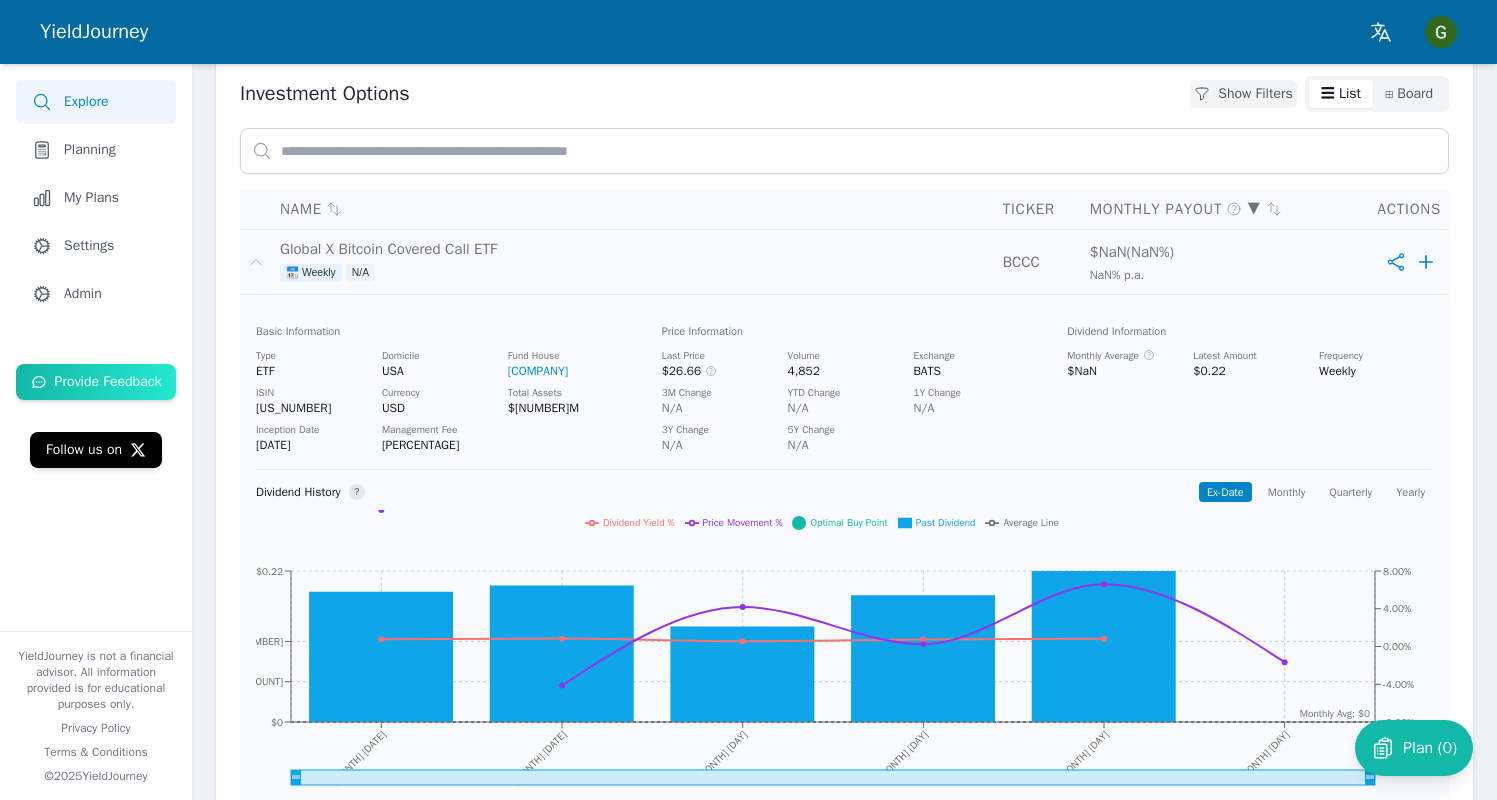 click on "📅 Weekly  N/A" at bounding box center [633, 275] 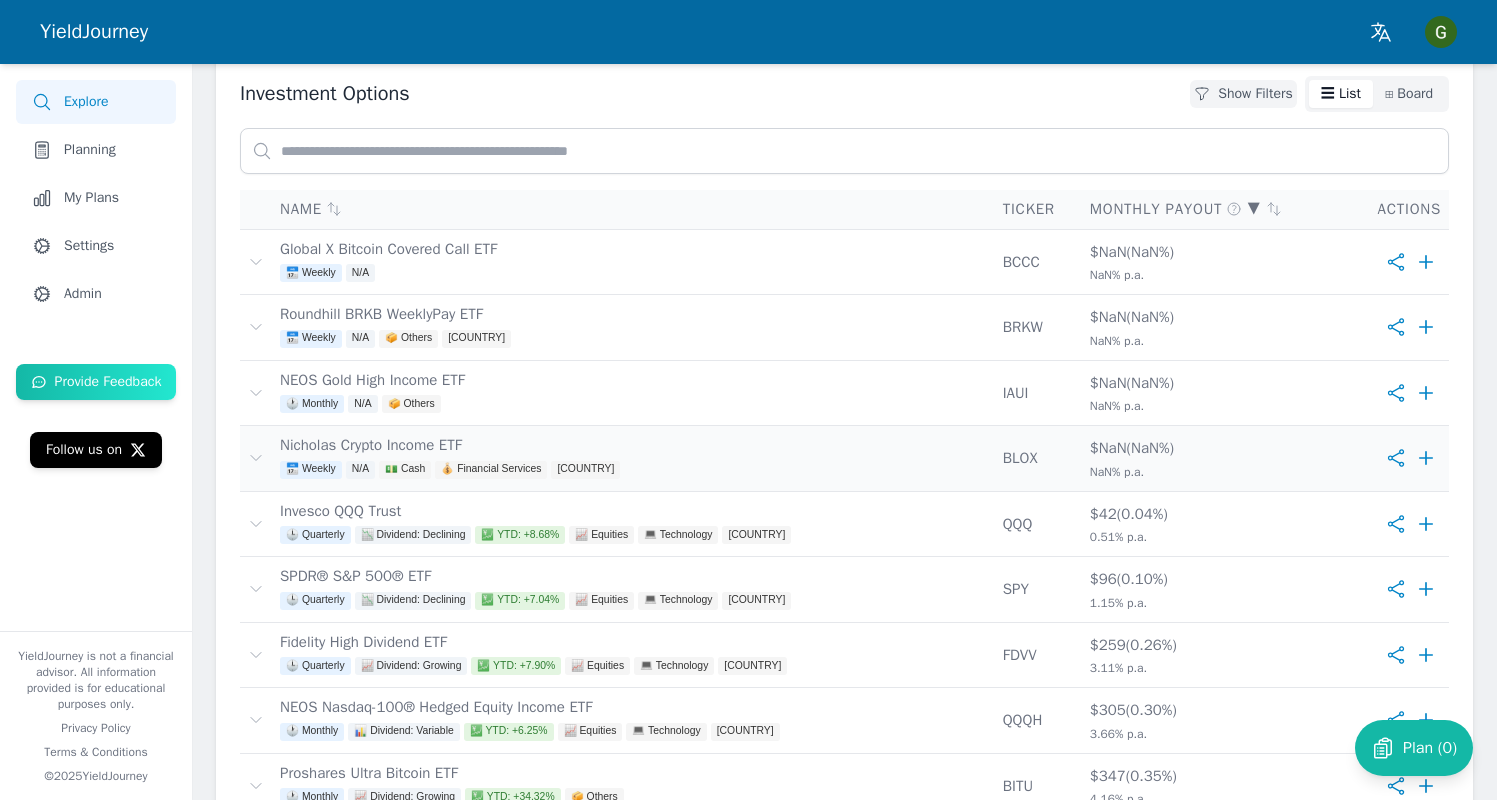 click on "[COMPANY] [COUNTRY]" at bounding box center [633, 458] 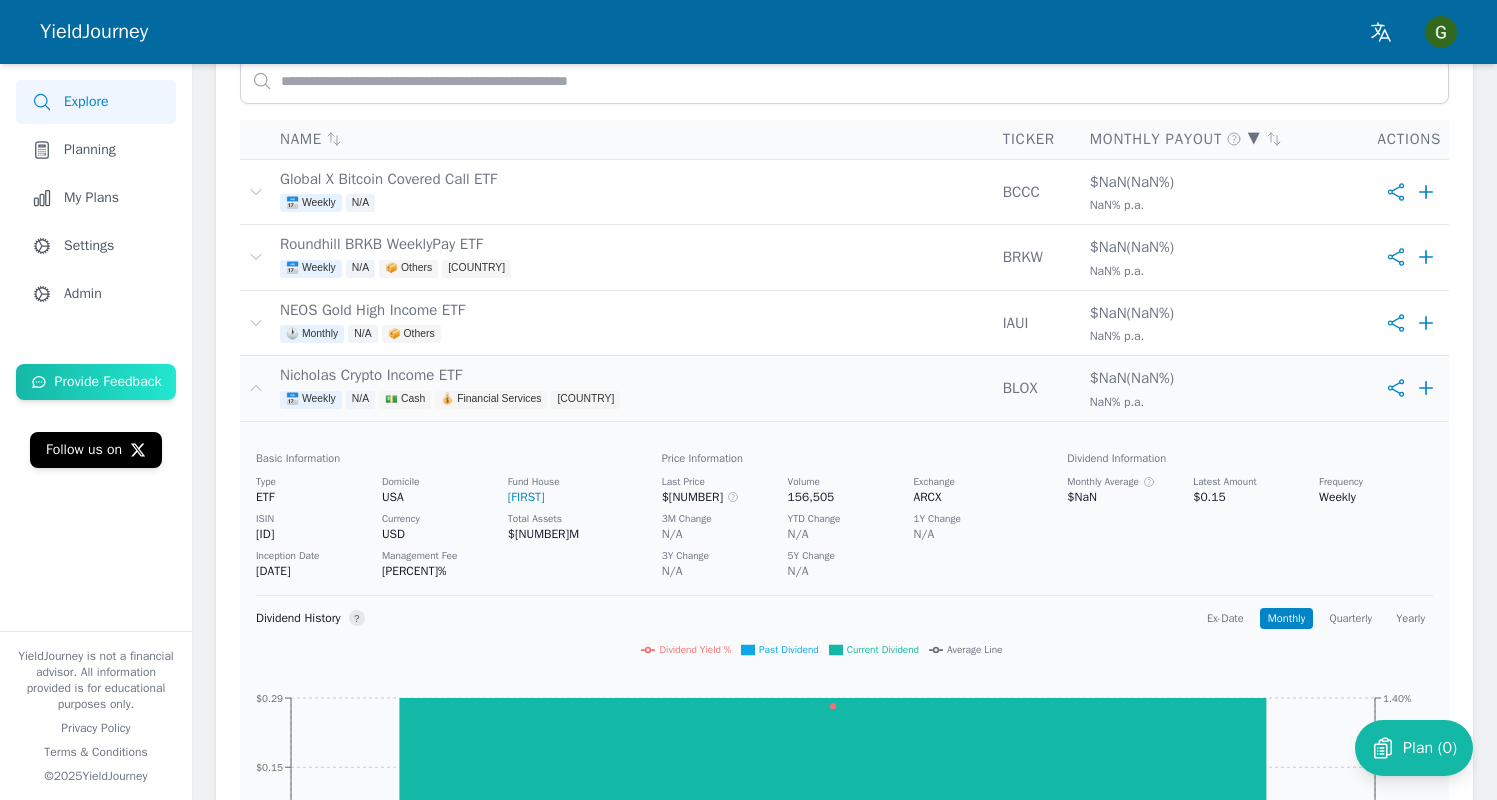 scroll, scrollTop: 608, scrollLeft: 0, axis: vertical 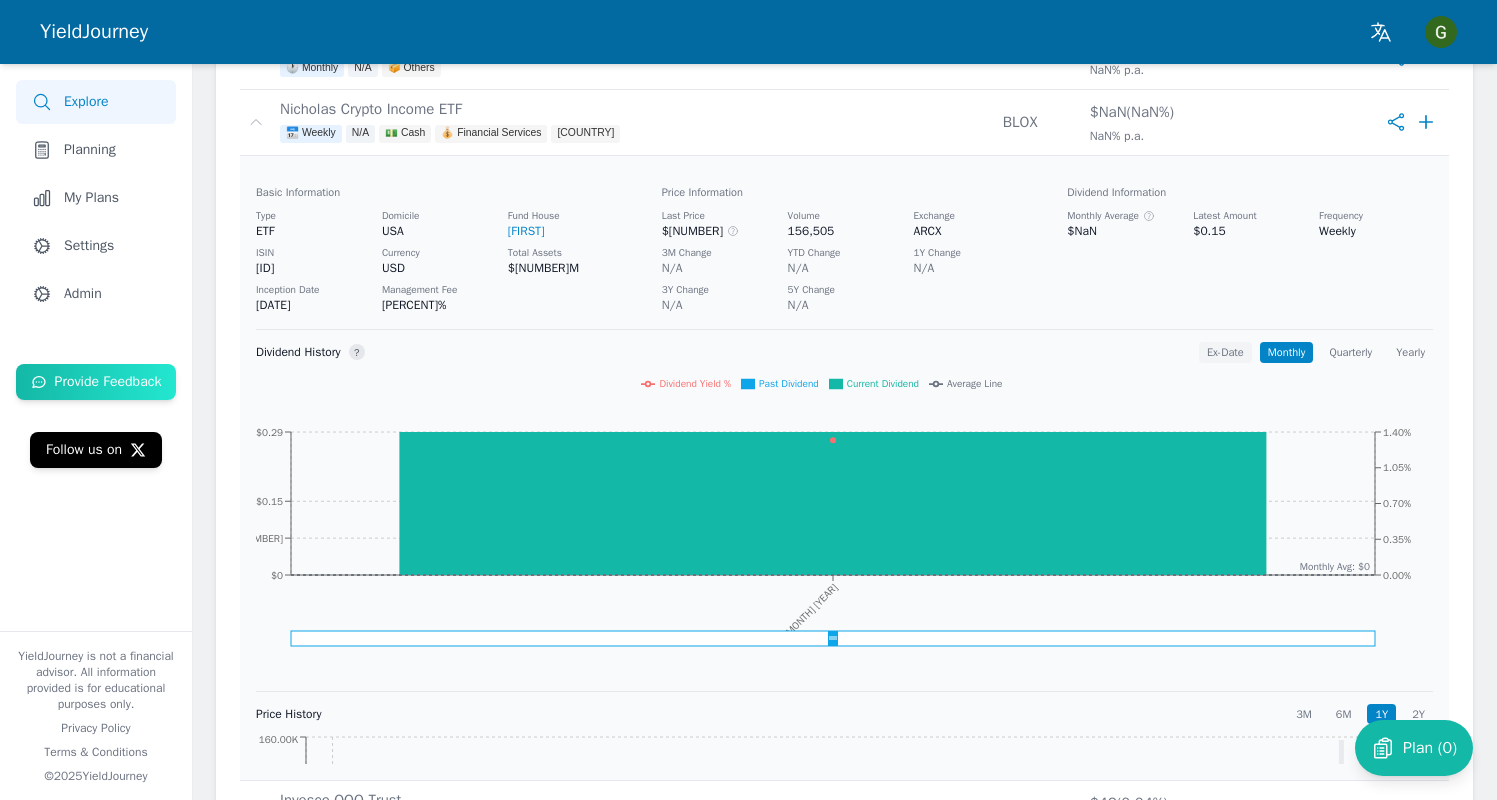 click on "Ex-Date" at bounding box center [1225, 352] 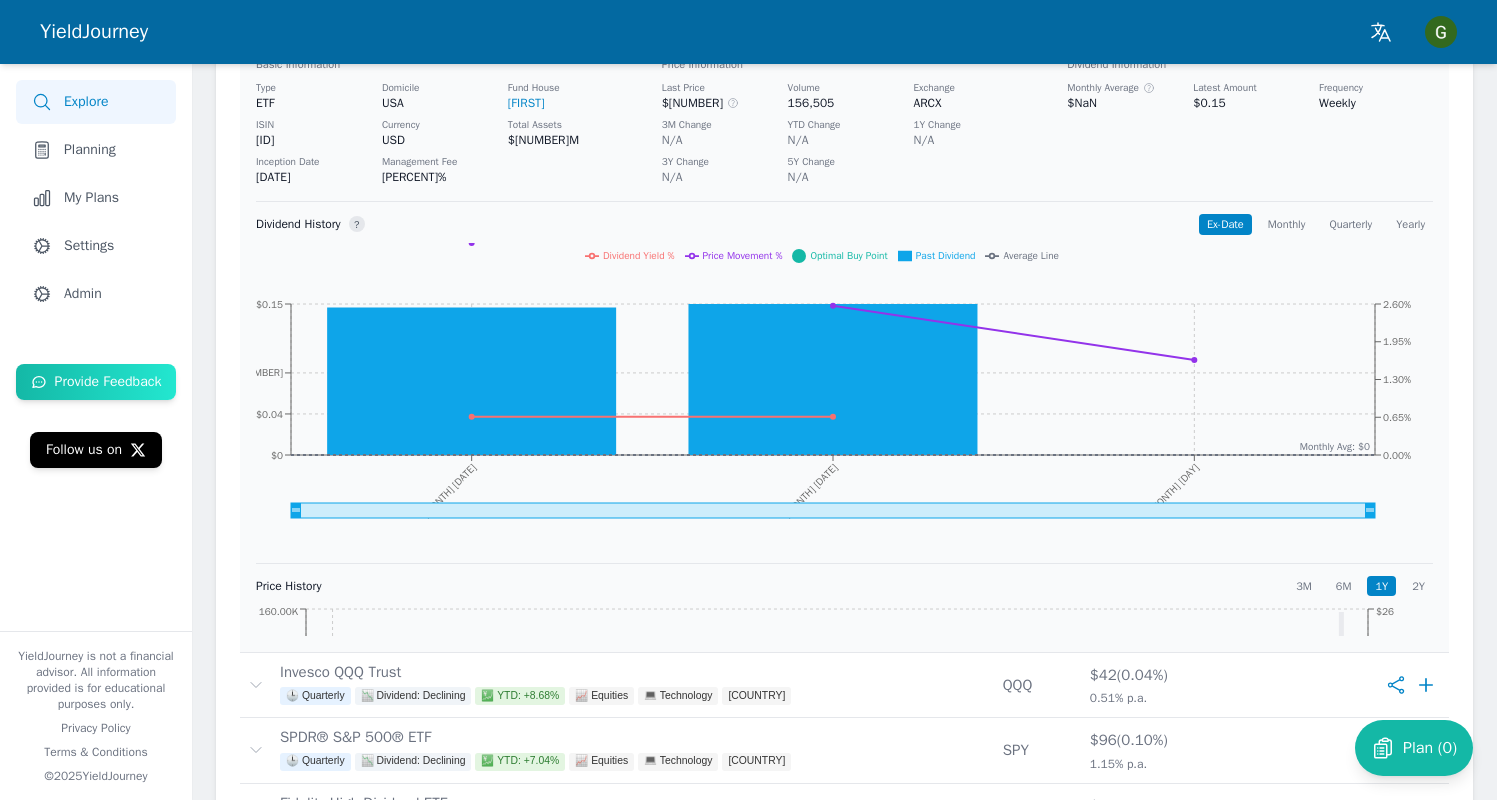 scroll, scrollTop: 753, scrollLeft: 0, axis: vertical 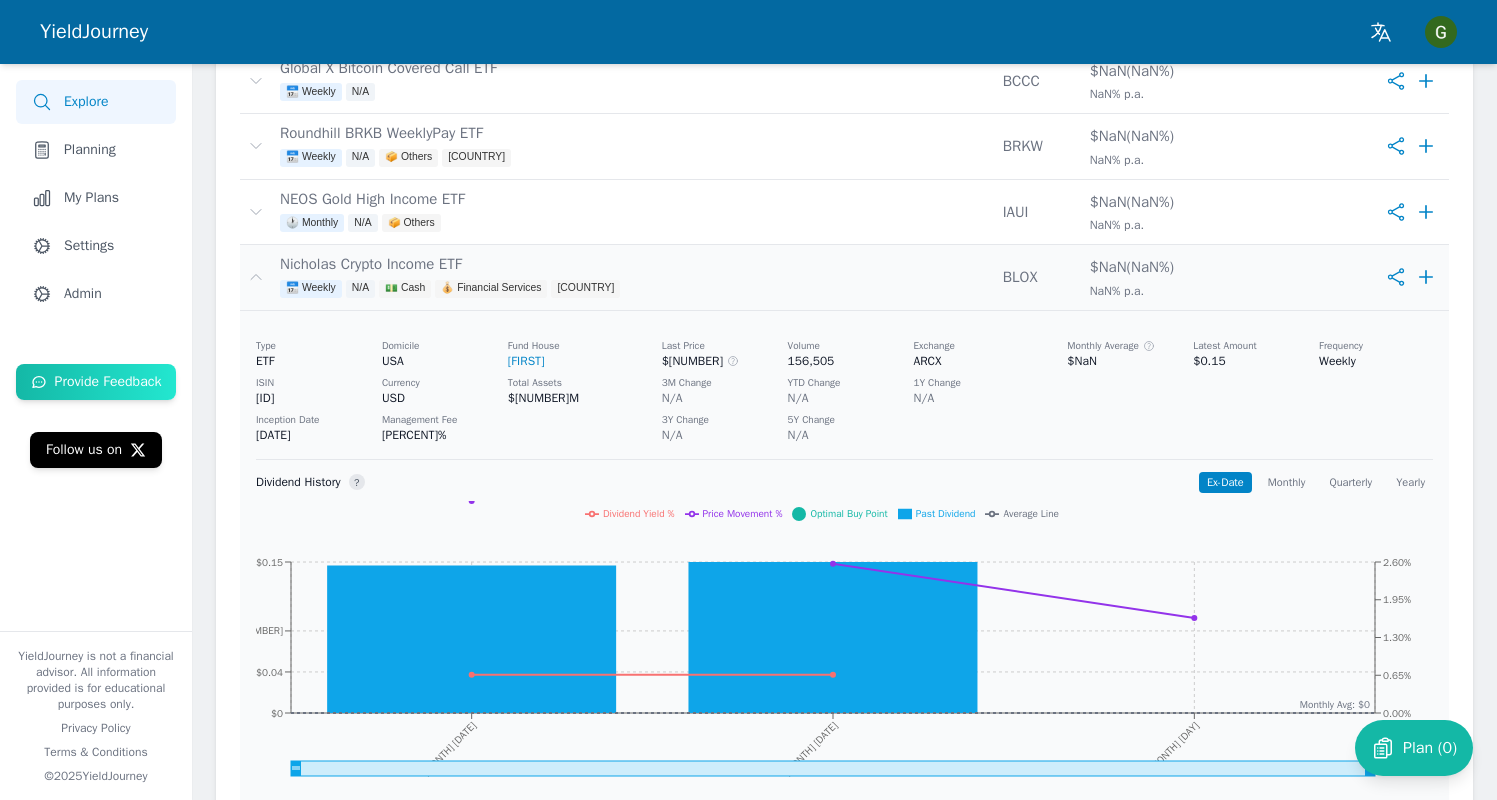 click 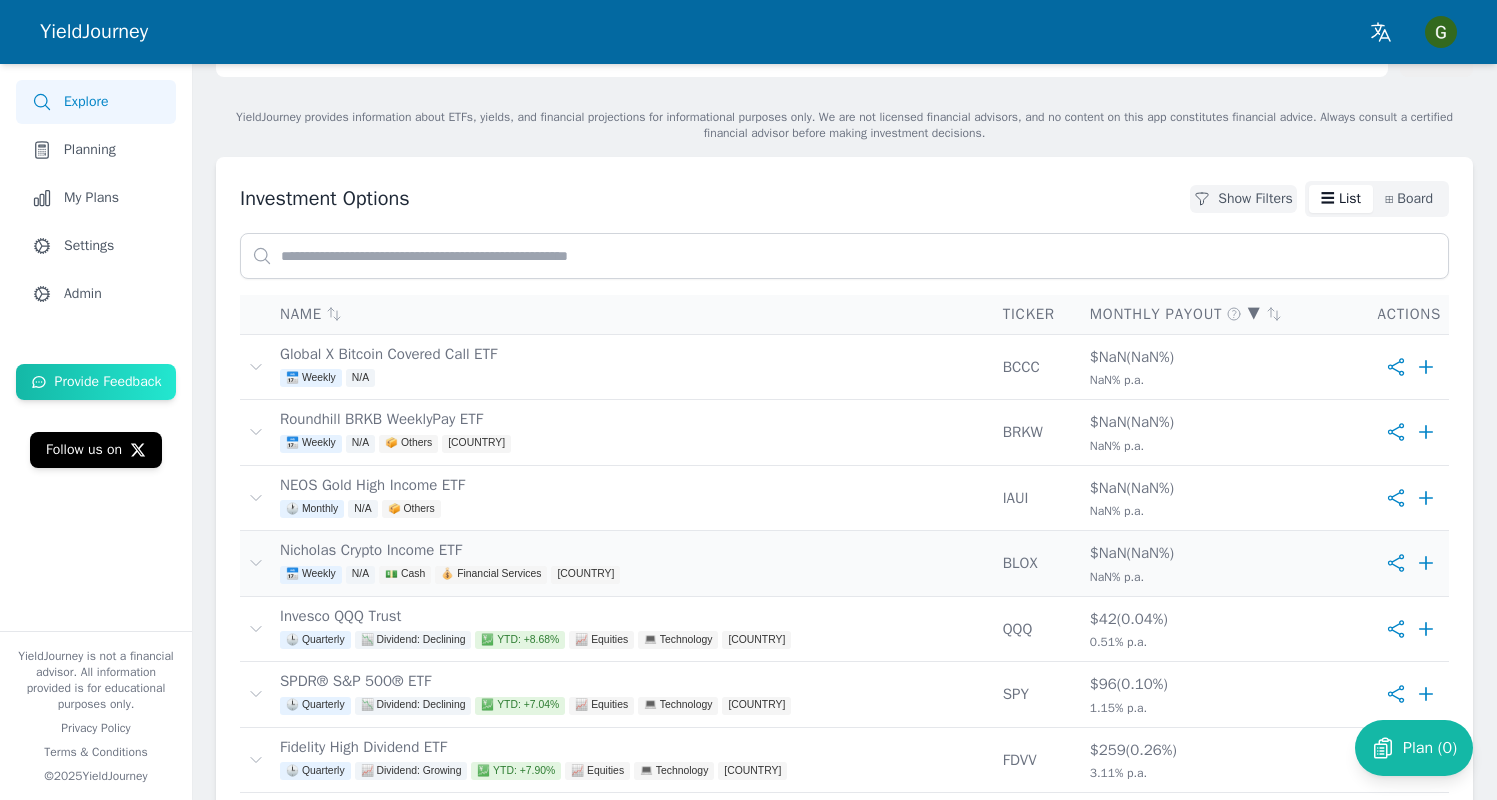 scroll, scrollTop: 170, scrollLeft: 0, axis: vertical 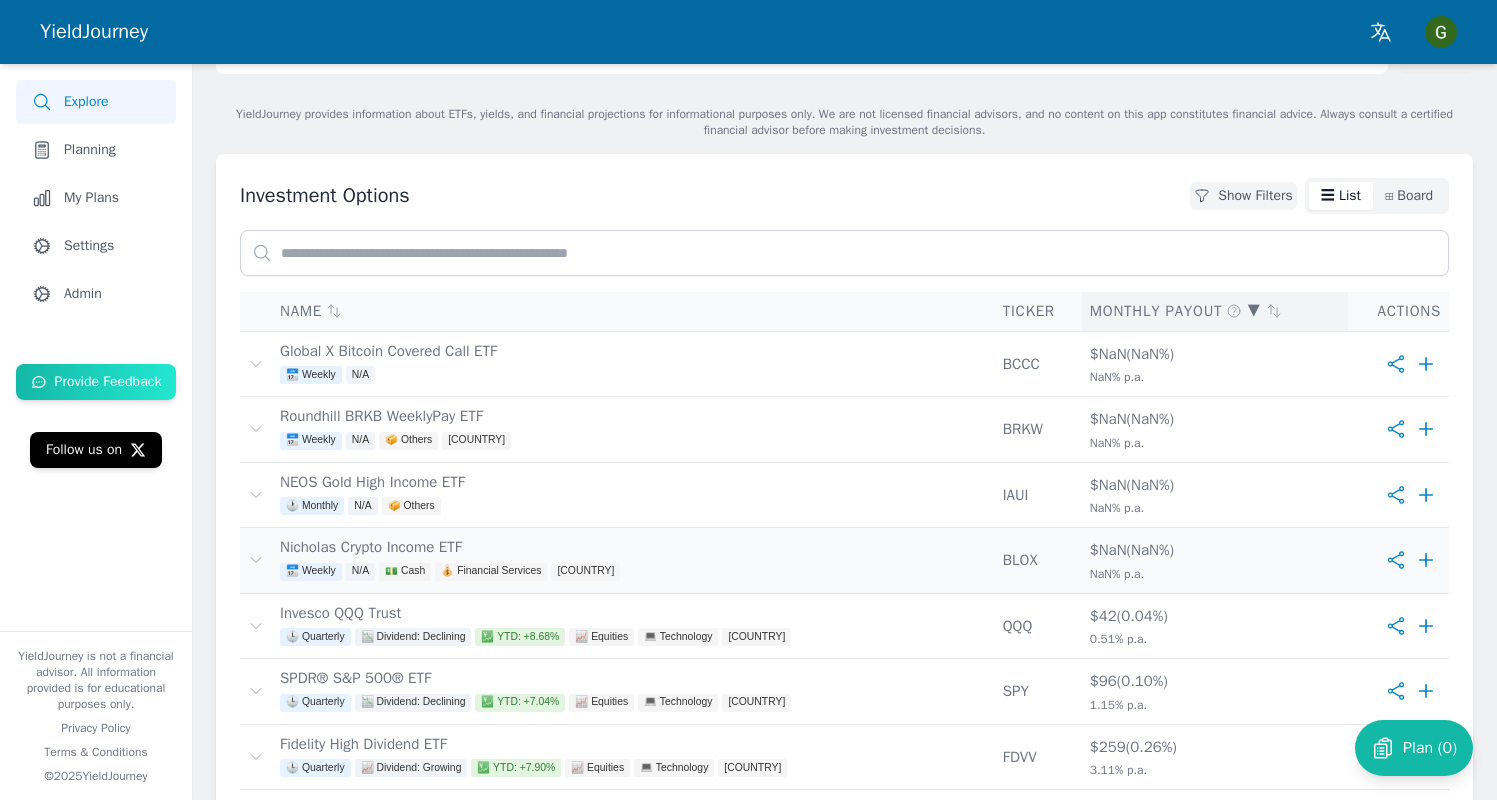 click 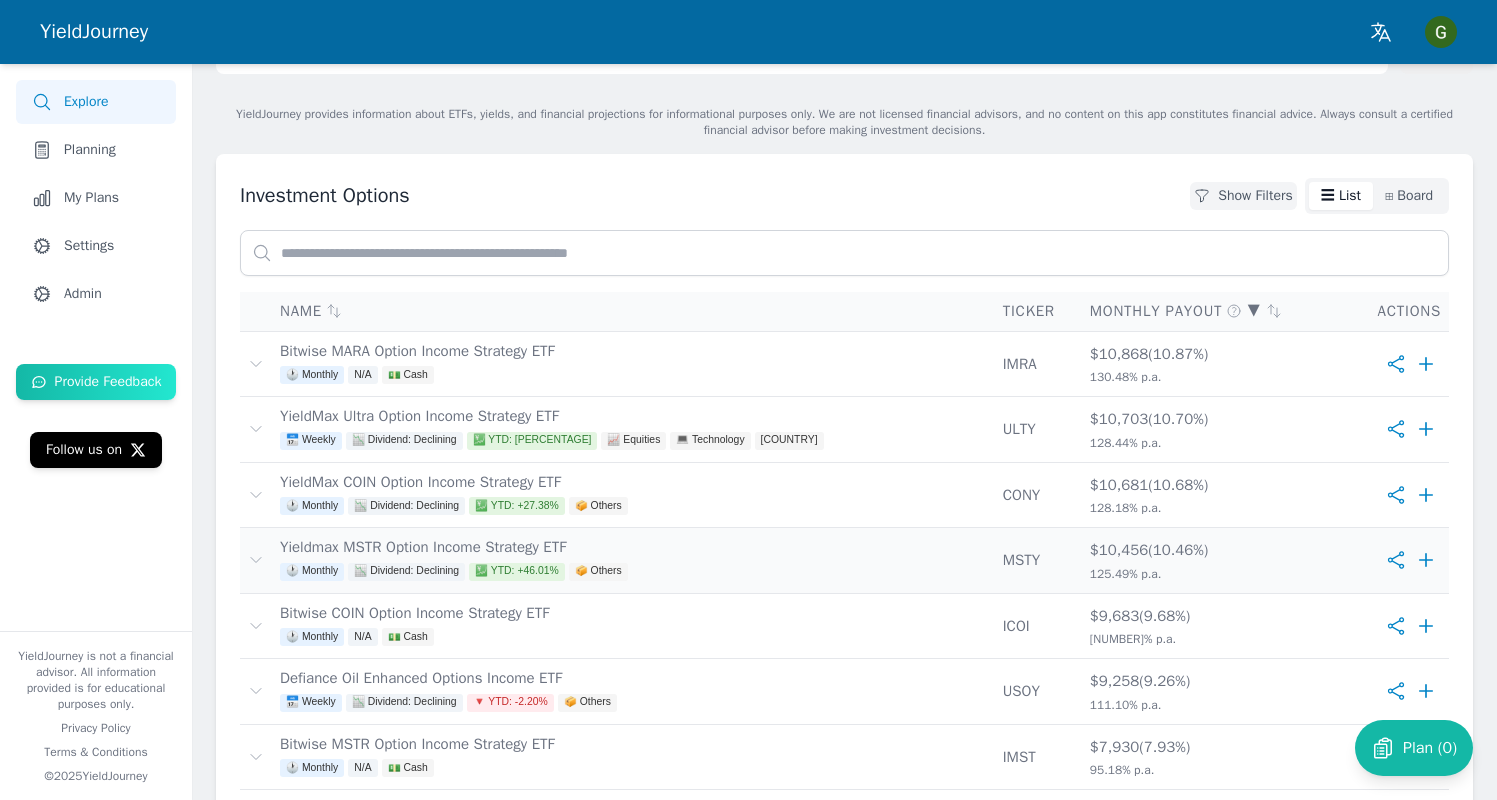 click on "🕐 Monthly 📉 Dividend: Declining 💹 YTD: [PERCENTAGE] 📦 Others" at bounding box center [633, 574] 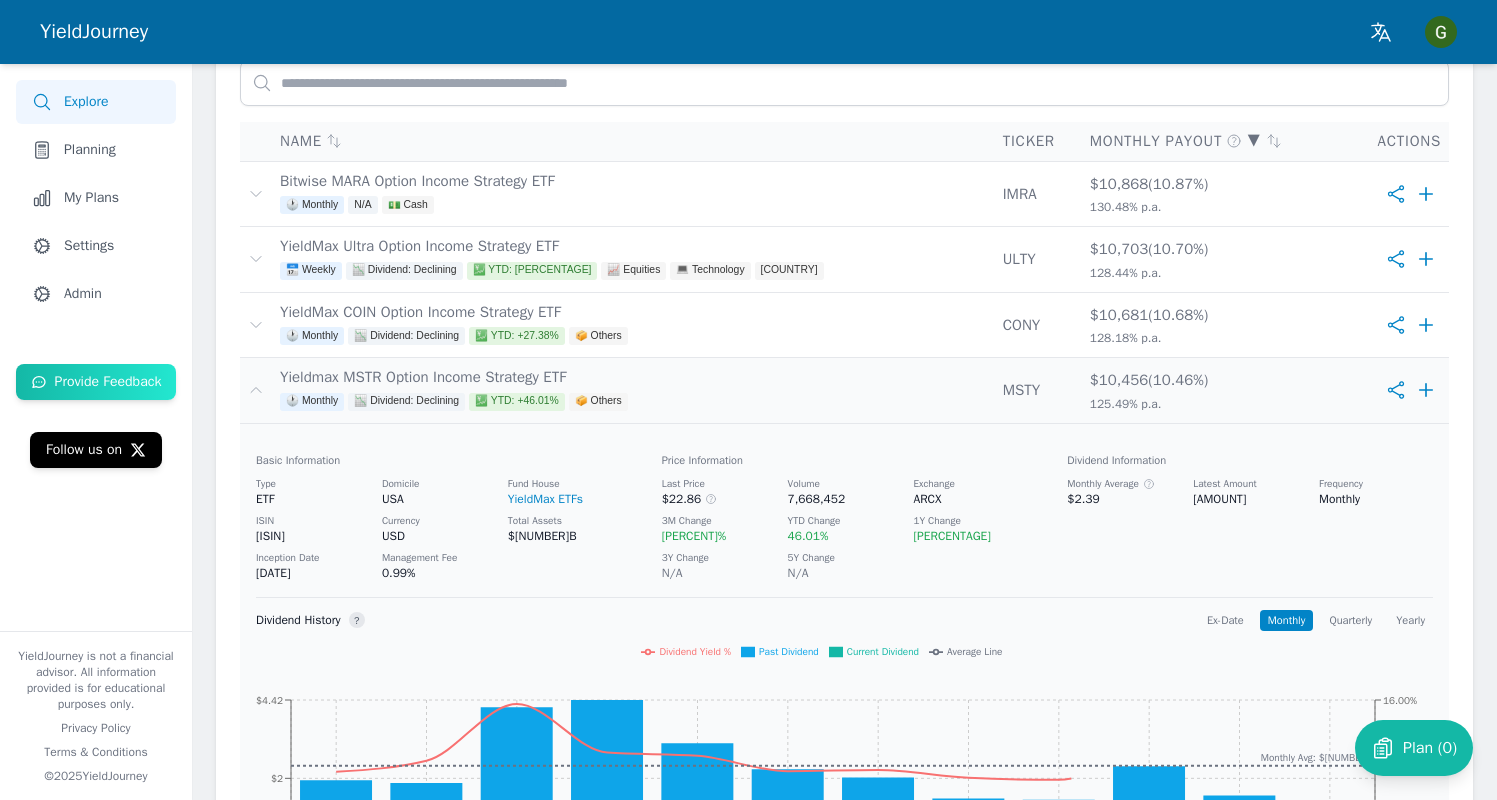 scroll, scrollTop: 349, scrollLeft: 0, axis: vertical 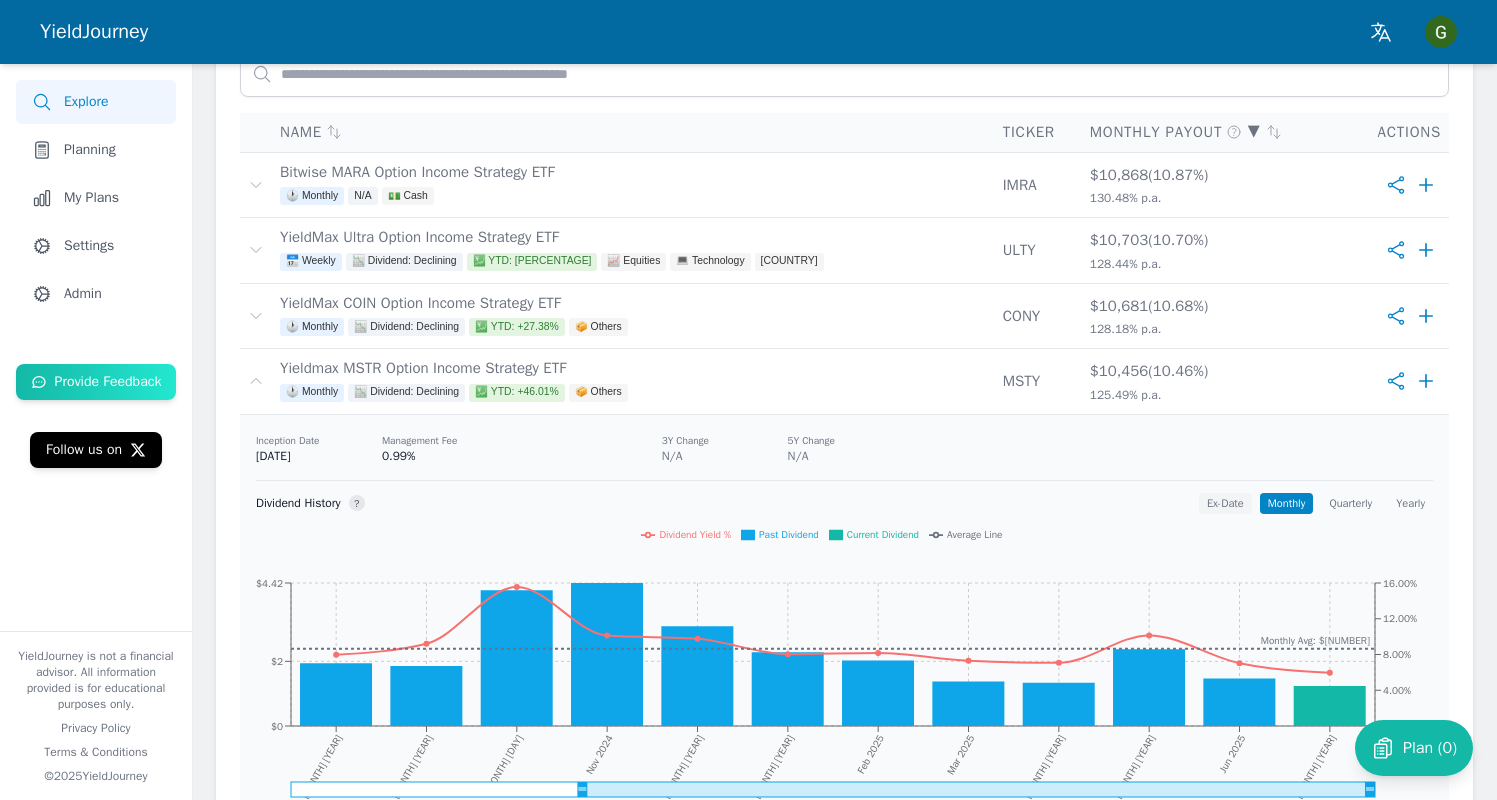 click on "Ex-Date" at bounding box center (1225, 503) 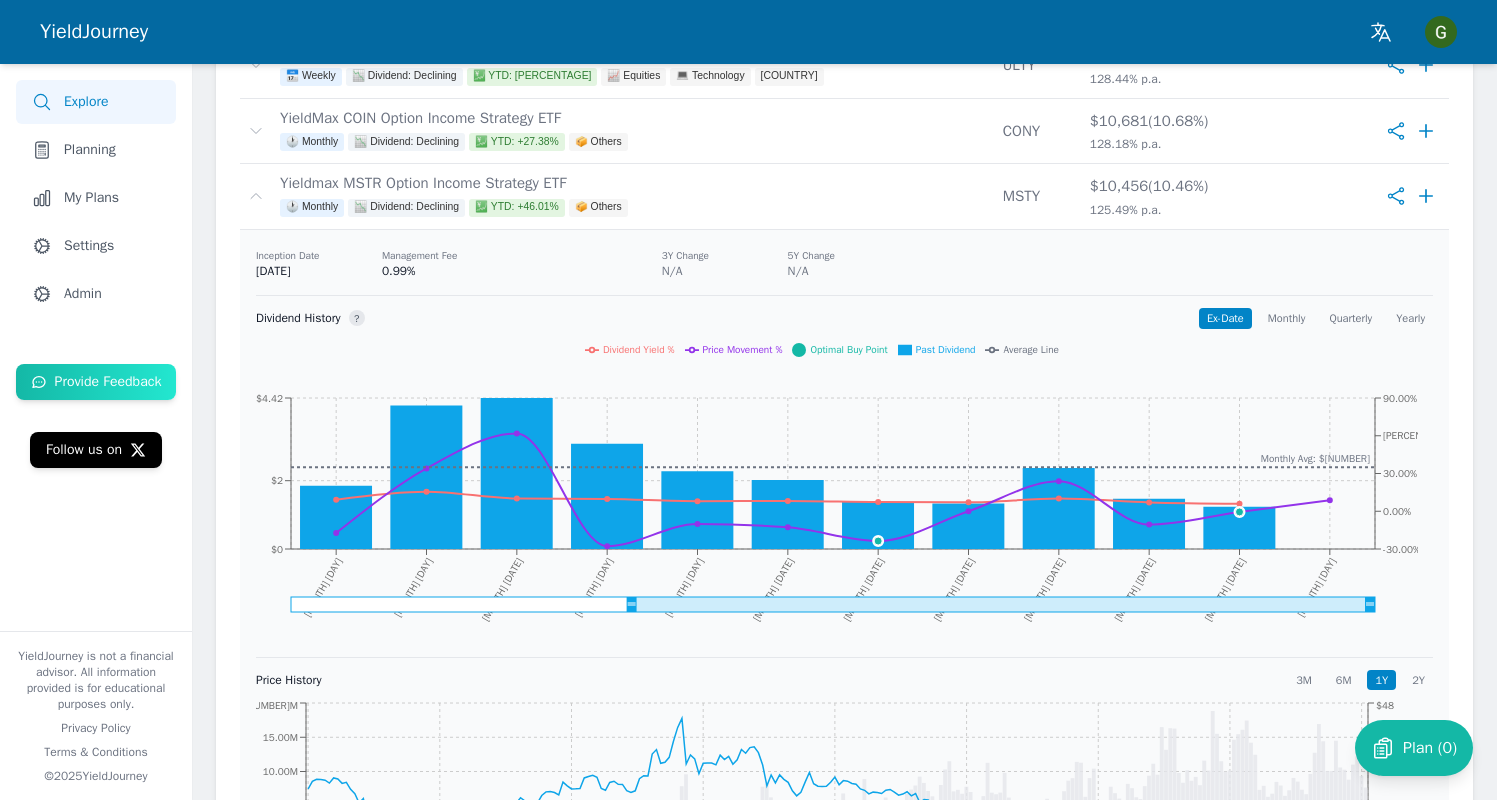 scroll, scrollTop: 535, scrollLeft: 0, axis: vertical 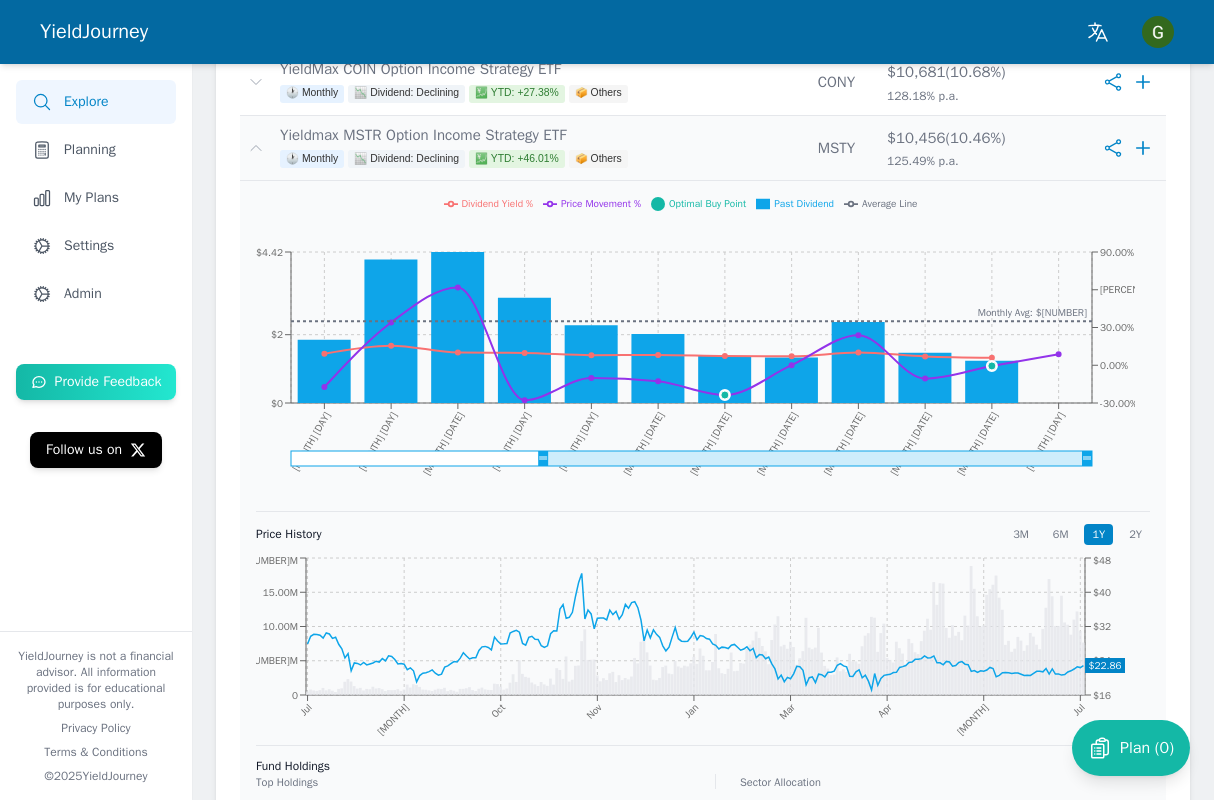 click on "[AMOUNT] ( [PERCENTAGE] ) [PERCENTAGE] p.a." at bounding box center (982, 148) 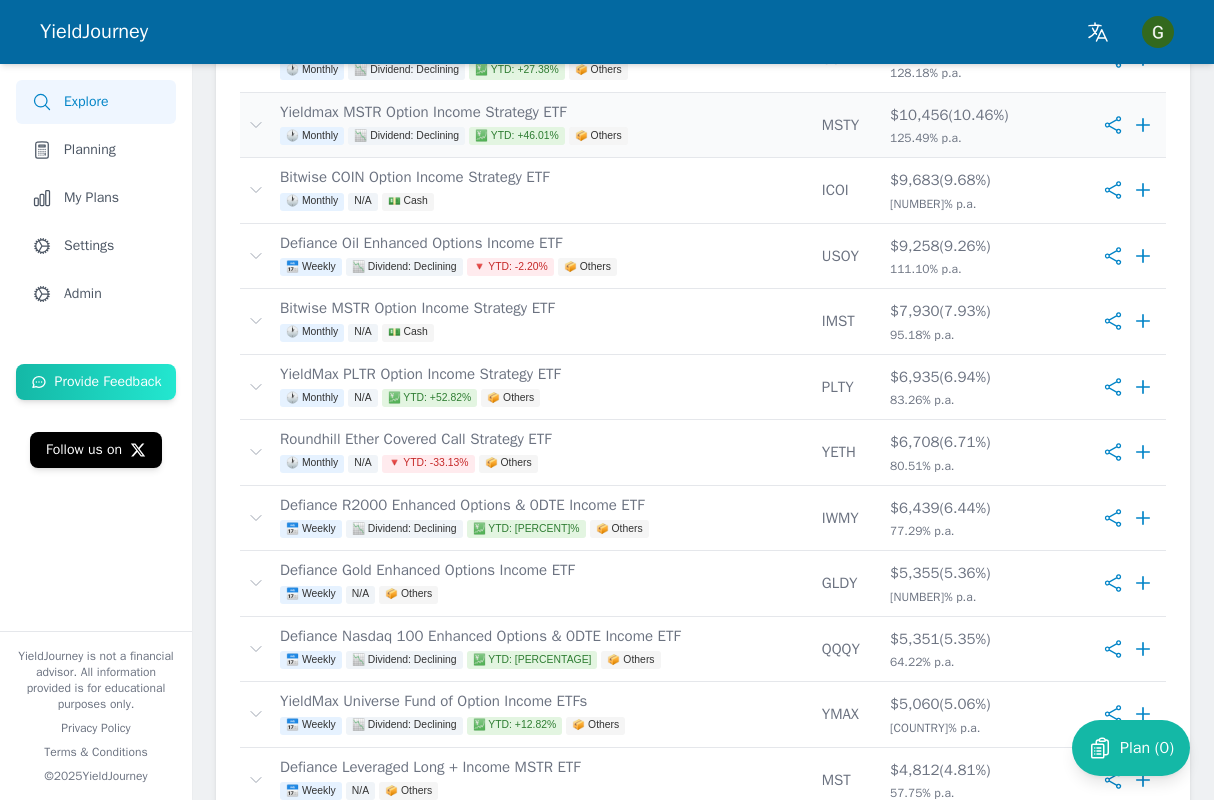 click on "[AMOUNT] ( [PERCENTAGE] ) [PERCENTAGE] p.a." at bounding box center (984, 125) 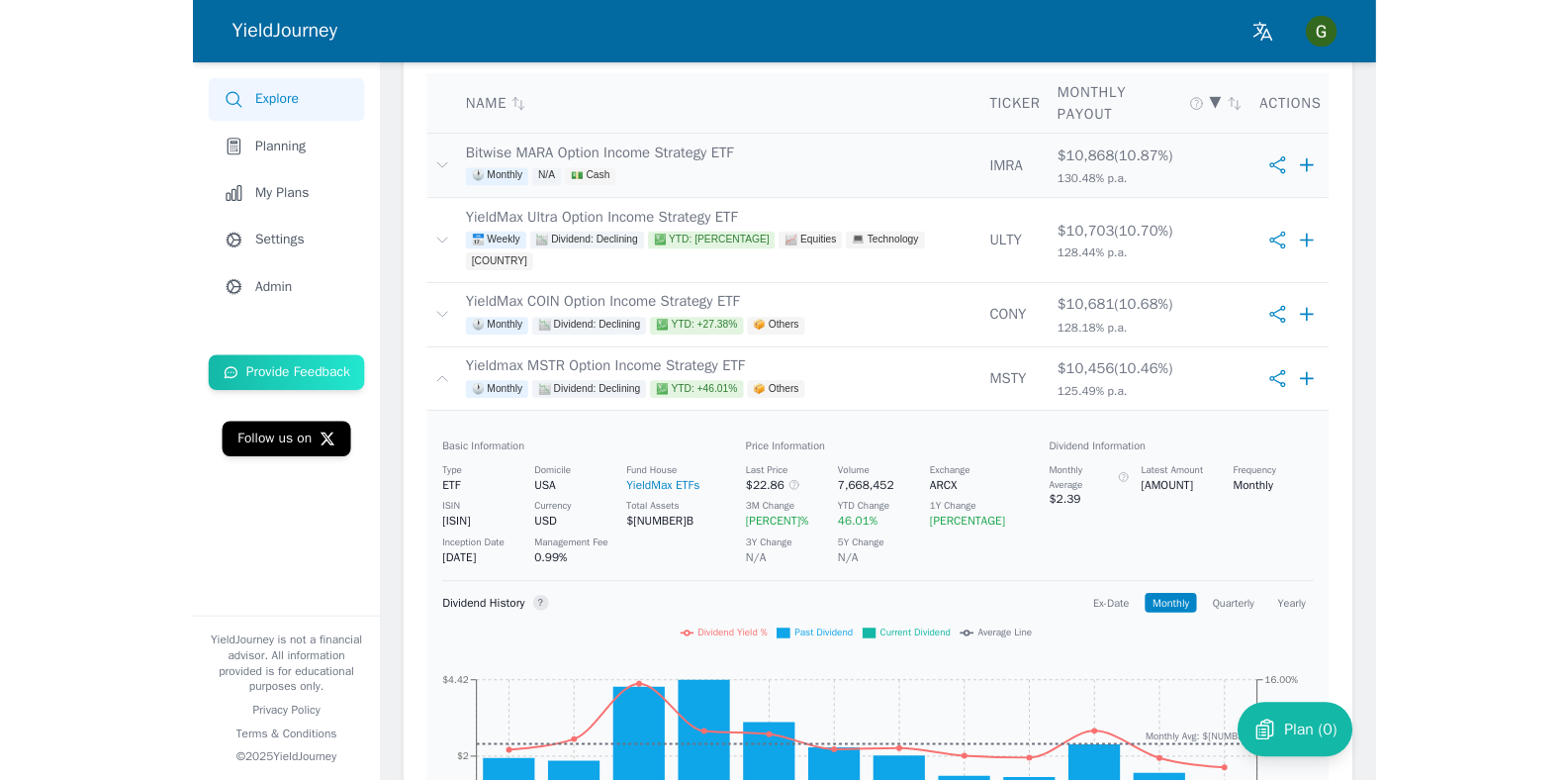scroll, scrollTop: 378, scrollLeft: 0, axis: vertical 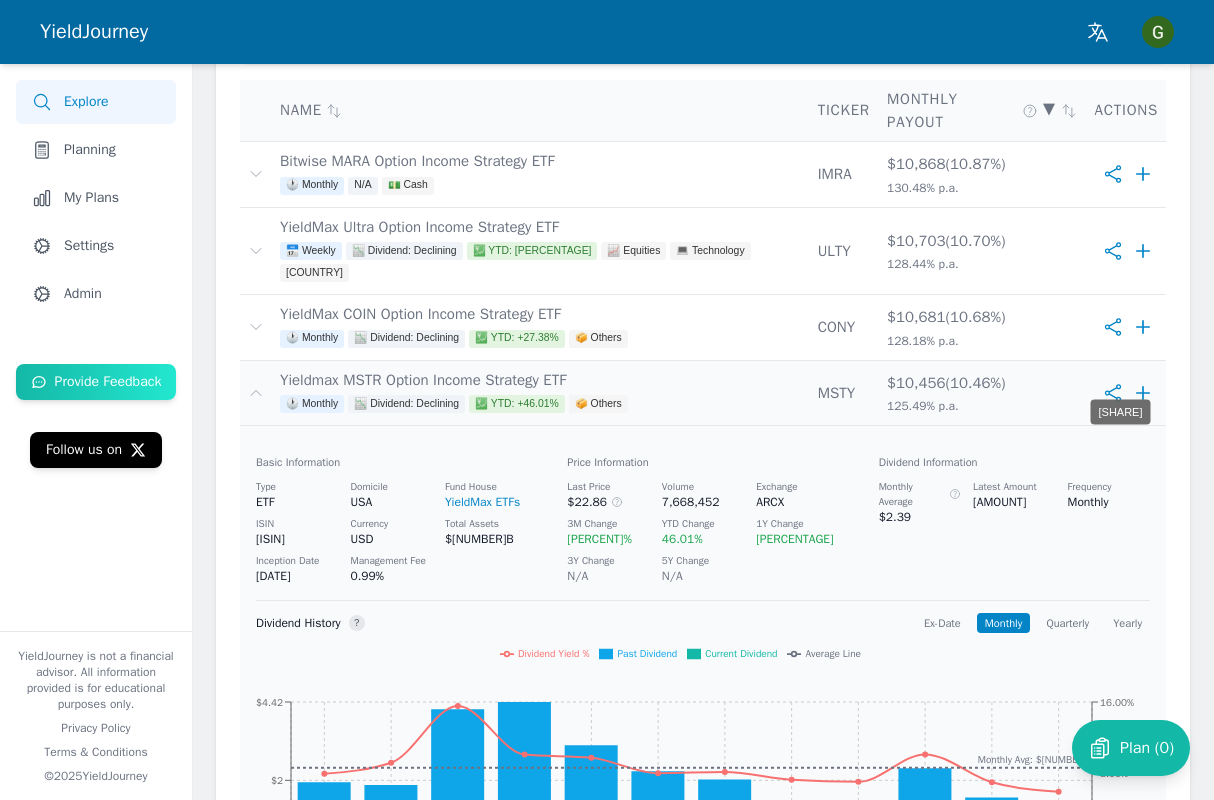 click at bounding box center [1113, 393] 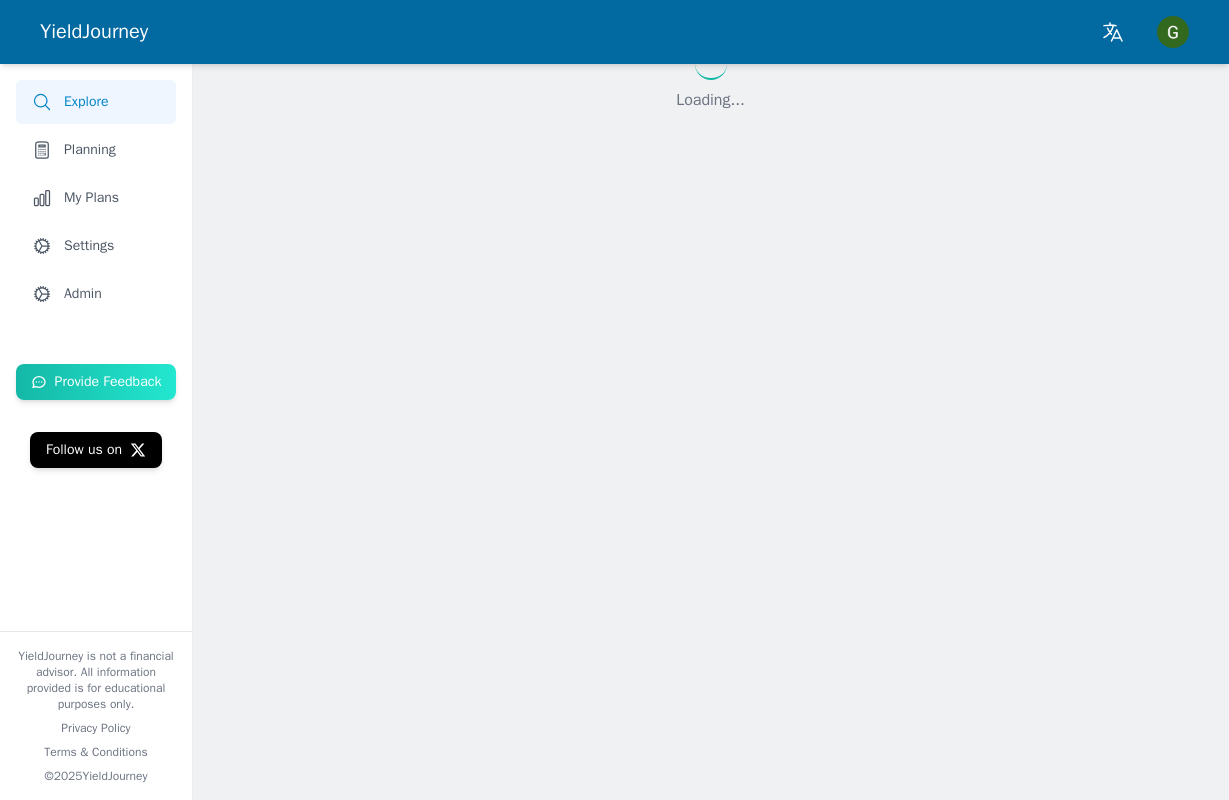 scroll, scrollTop: 0, scrollLeft: 0, axis: both 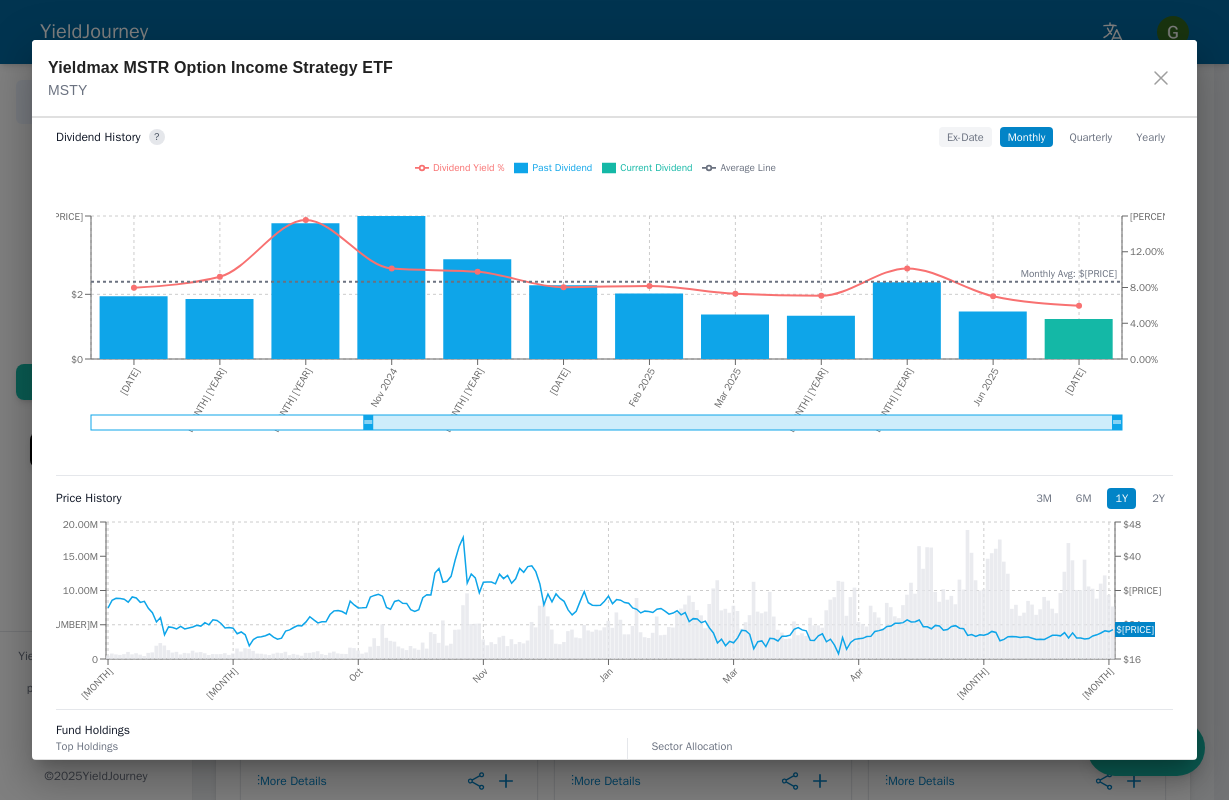 click on "Ex-Date" at bounding box center (965, 137) 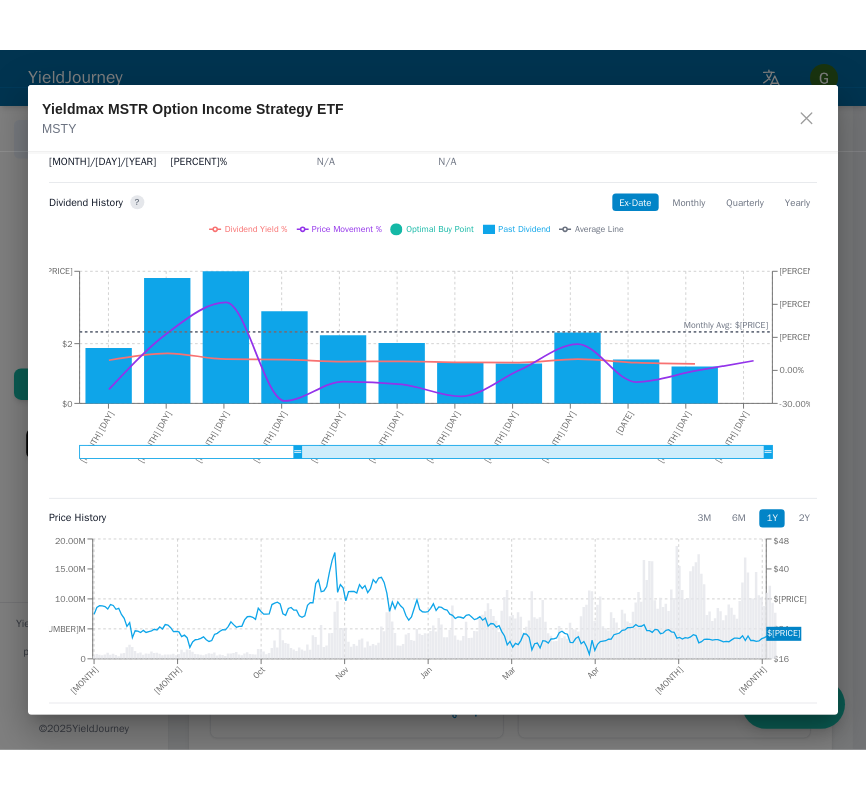 scroll, scrollTop: 215, scrollLeft: 0, axis: vertical 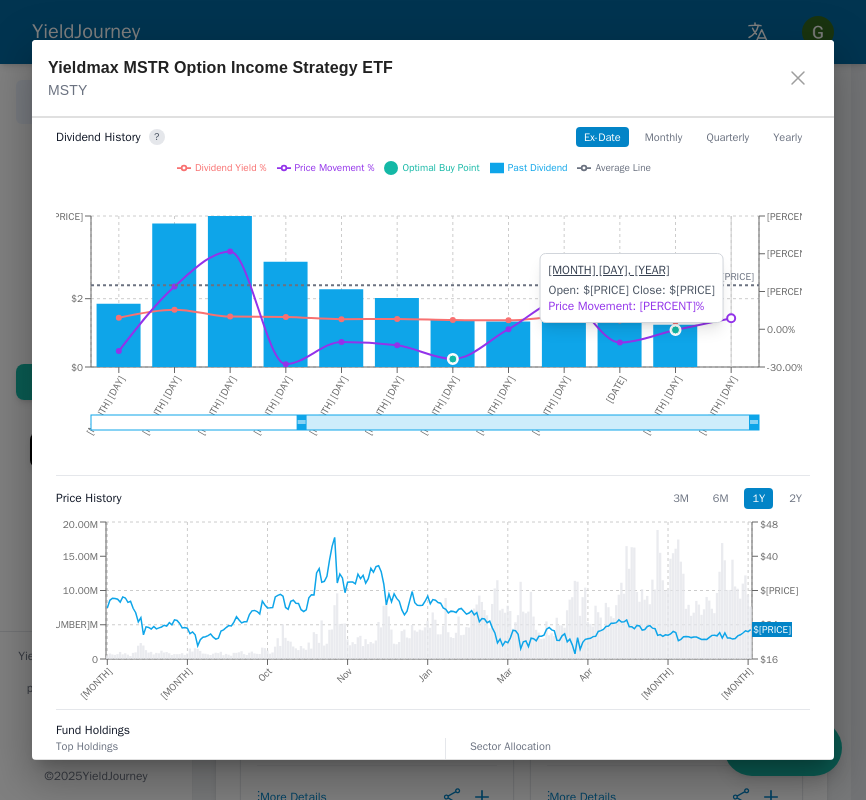 type 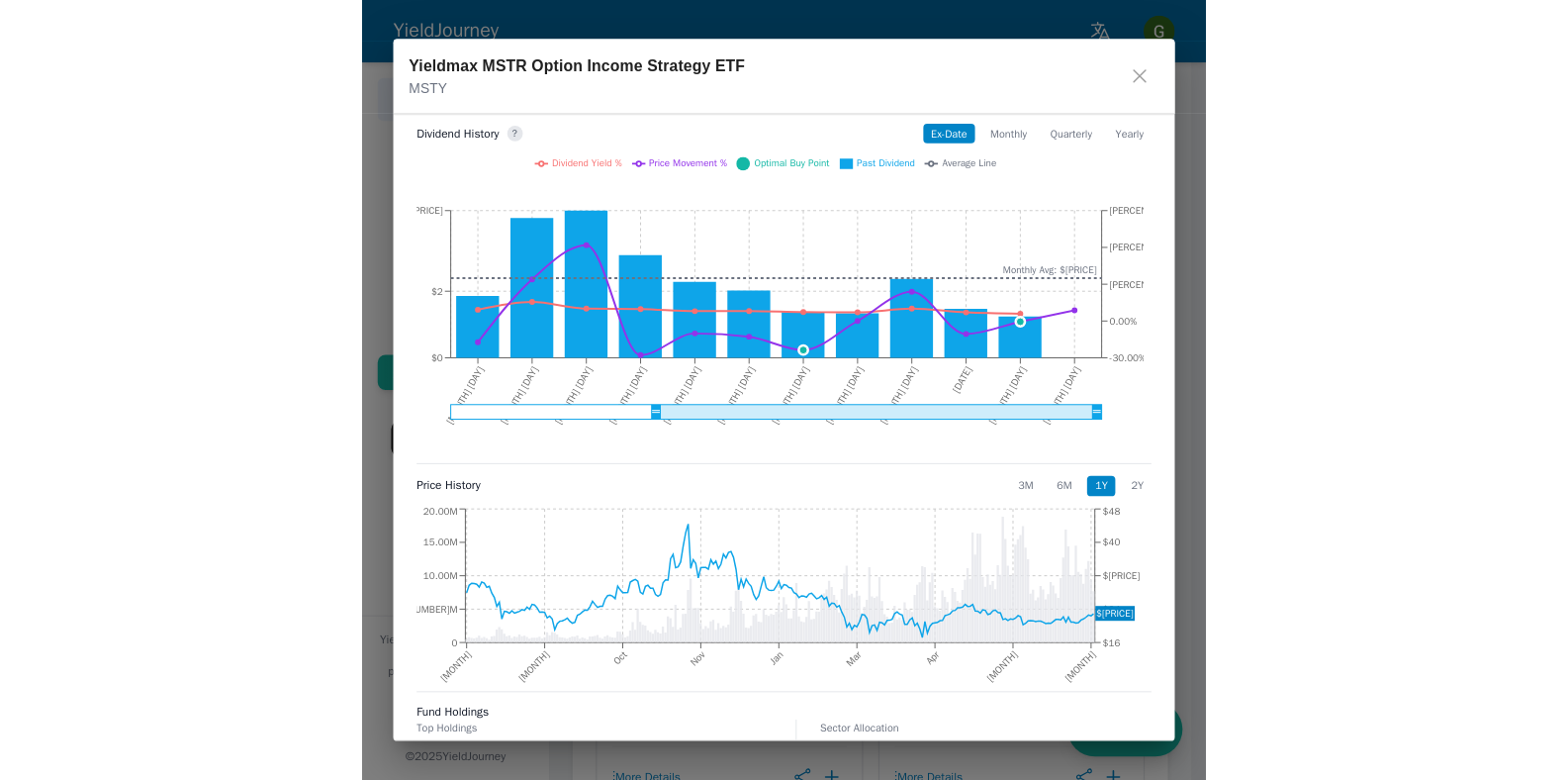 scroll, scrollTop: 652, scrollLeft: 0, axis: vertical 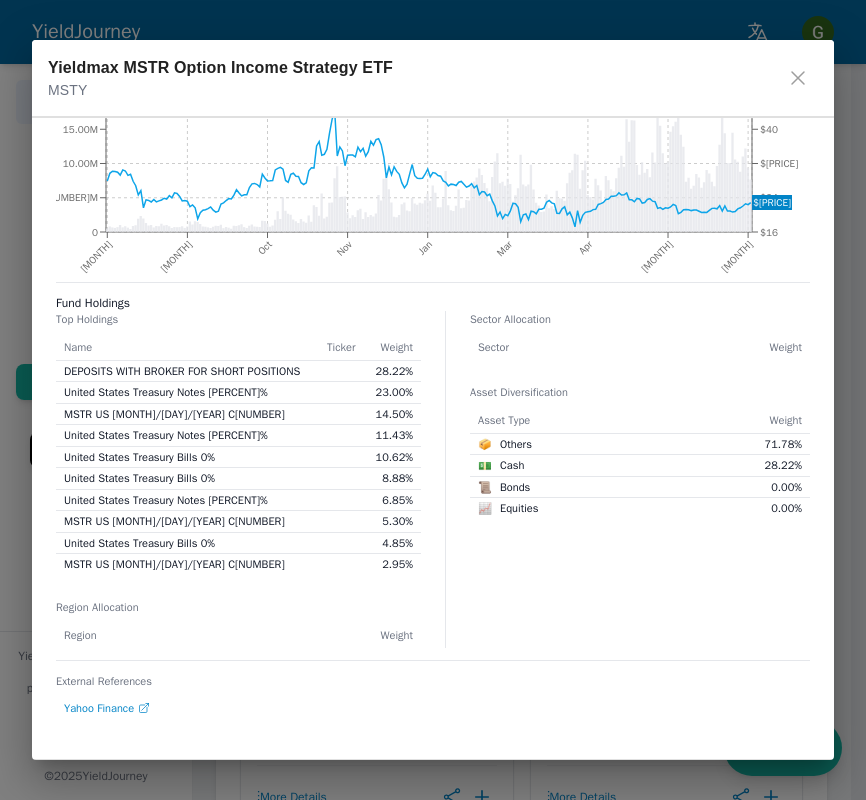 click 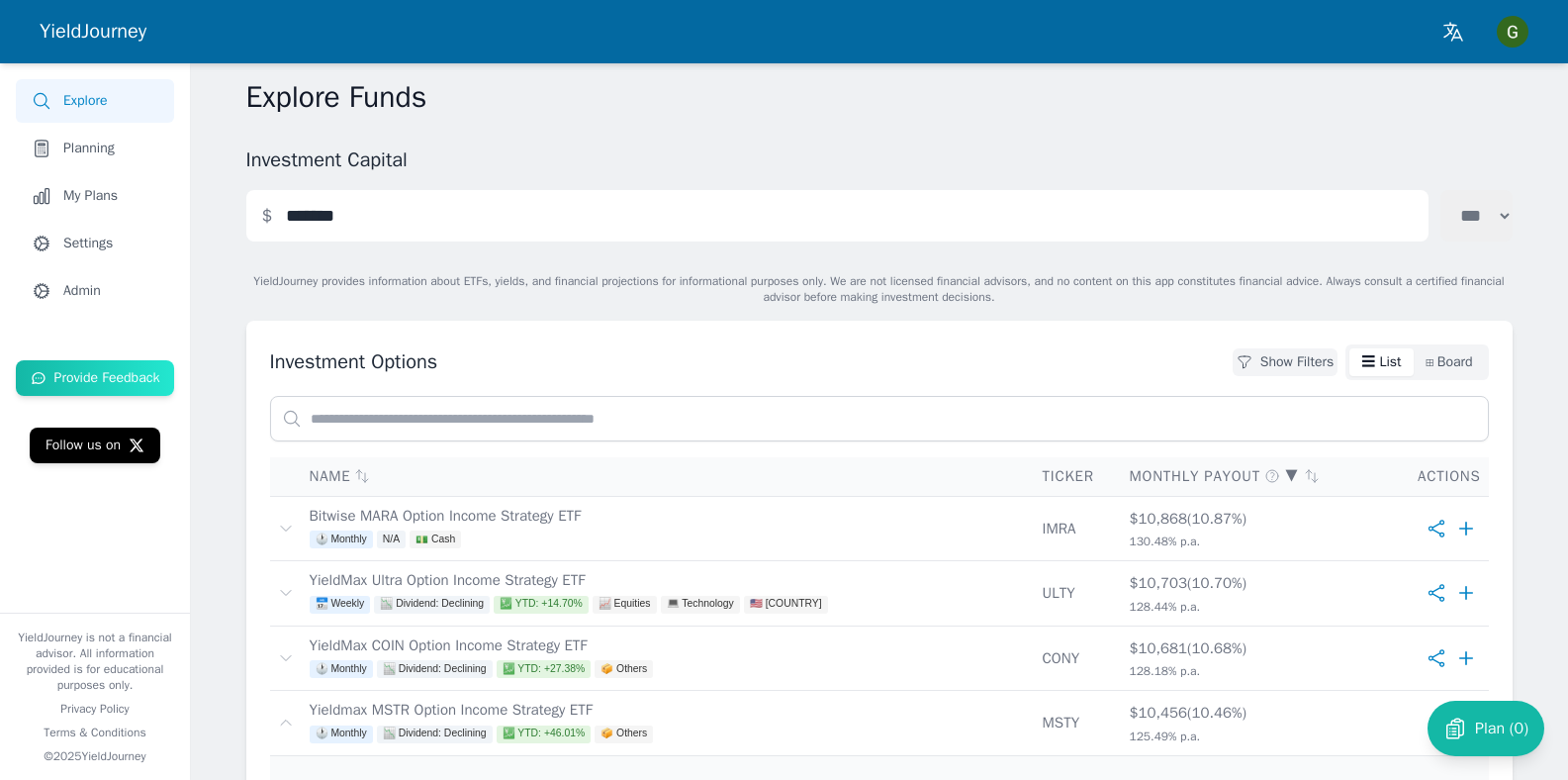 scroll, scrollTop: 0, scrollLeft: 0, axis: both 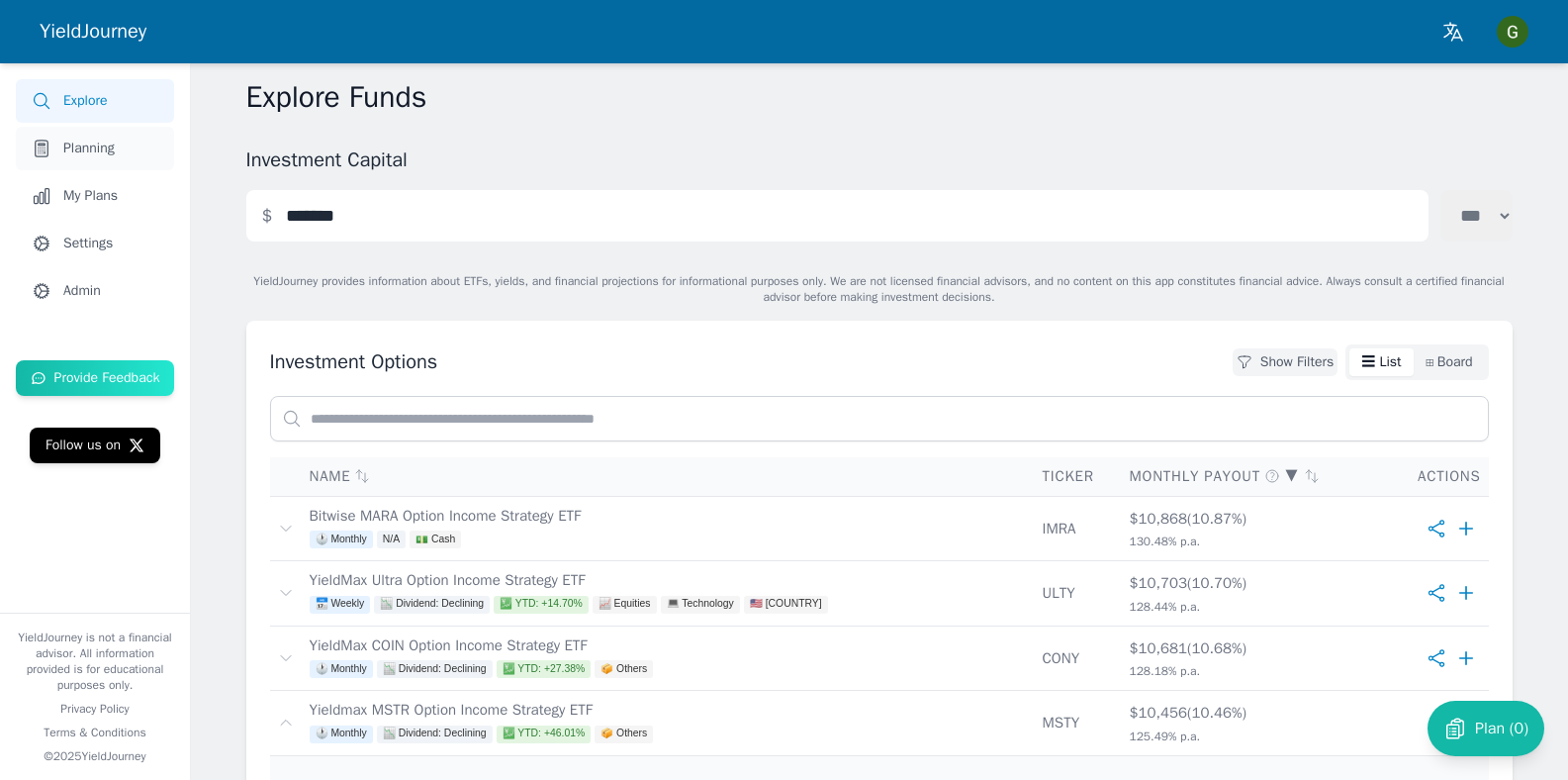 click on "Planning" at bounding box center [89, 148] 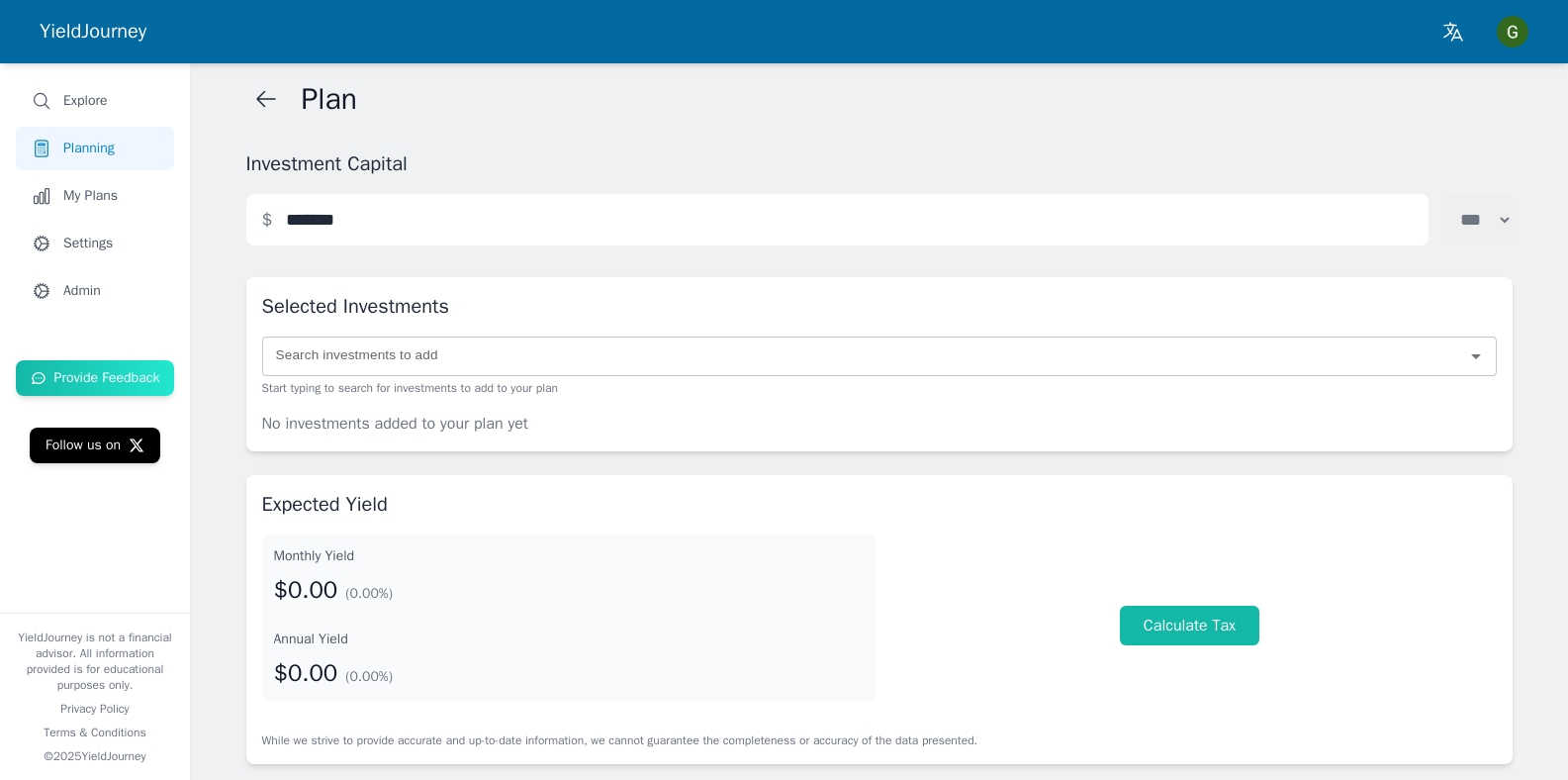 click 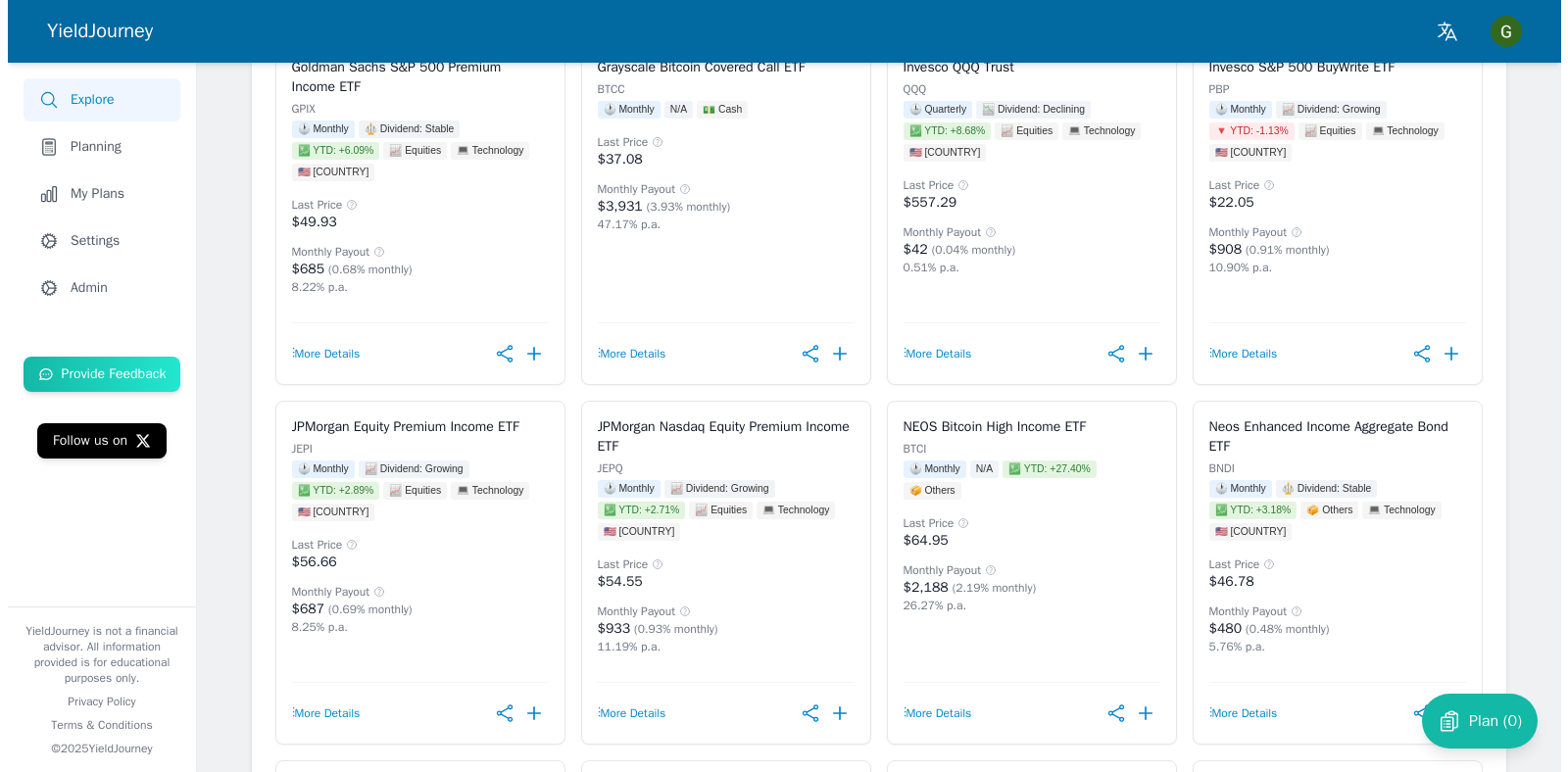 scroll, scrollTop: 6475, scrollLeft: 0, axis: vertical 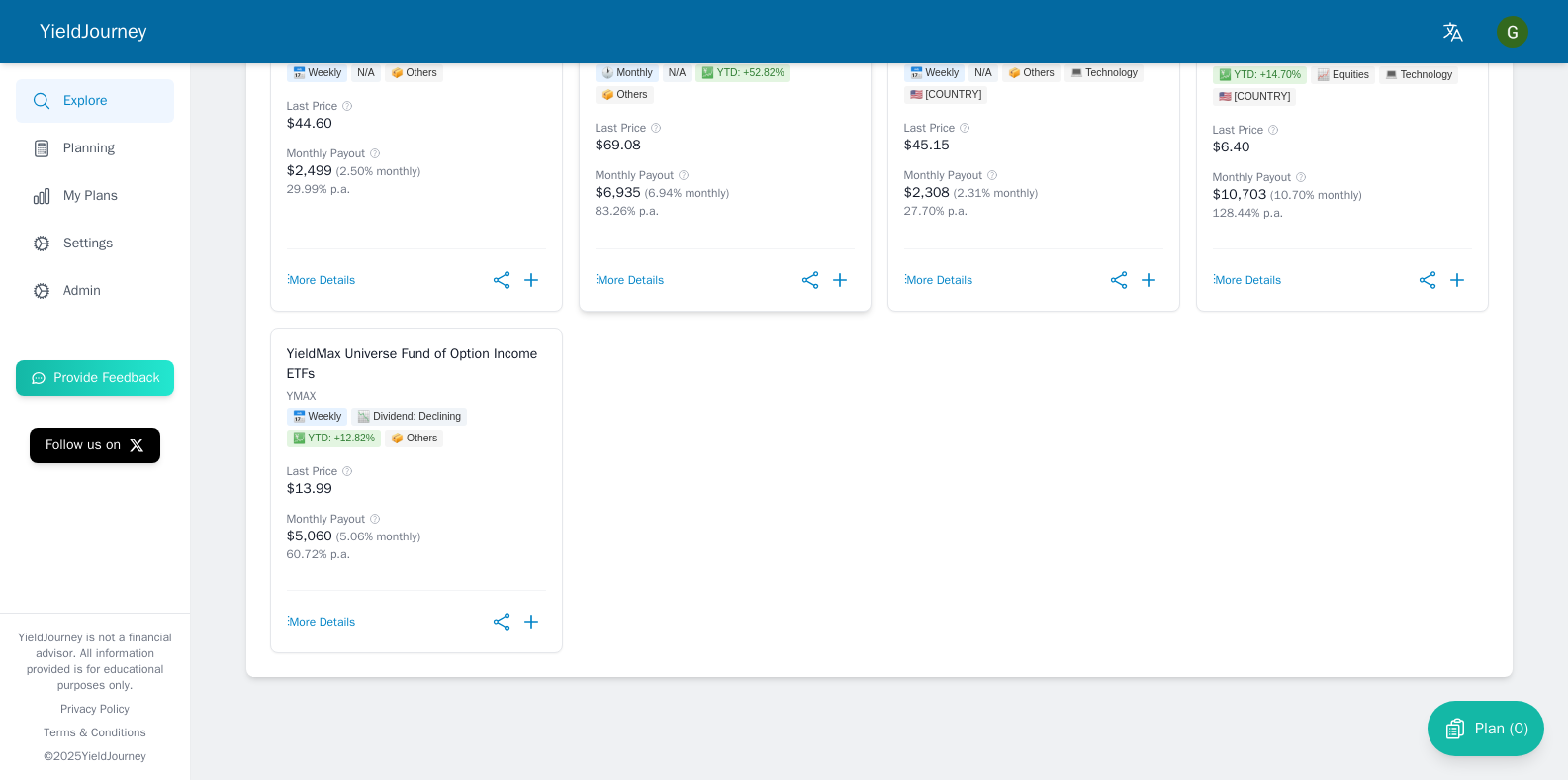 click on "Monthly Payout" at bounding box center [725, 175] 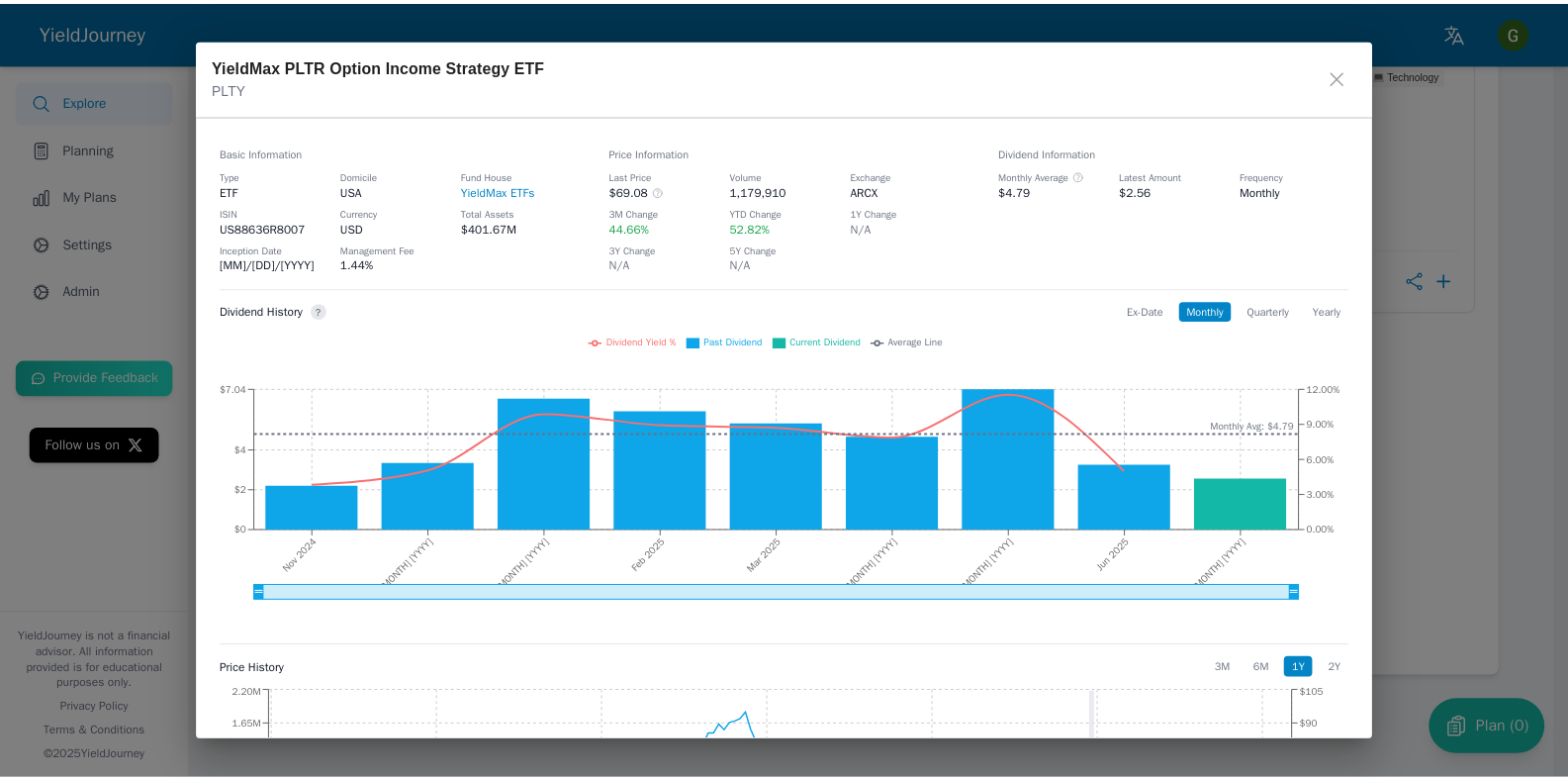 scroll, scrollTop: 478, scrollLeft: 0, axis: vertical 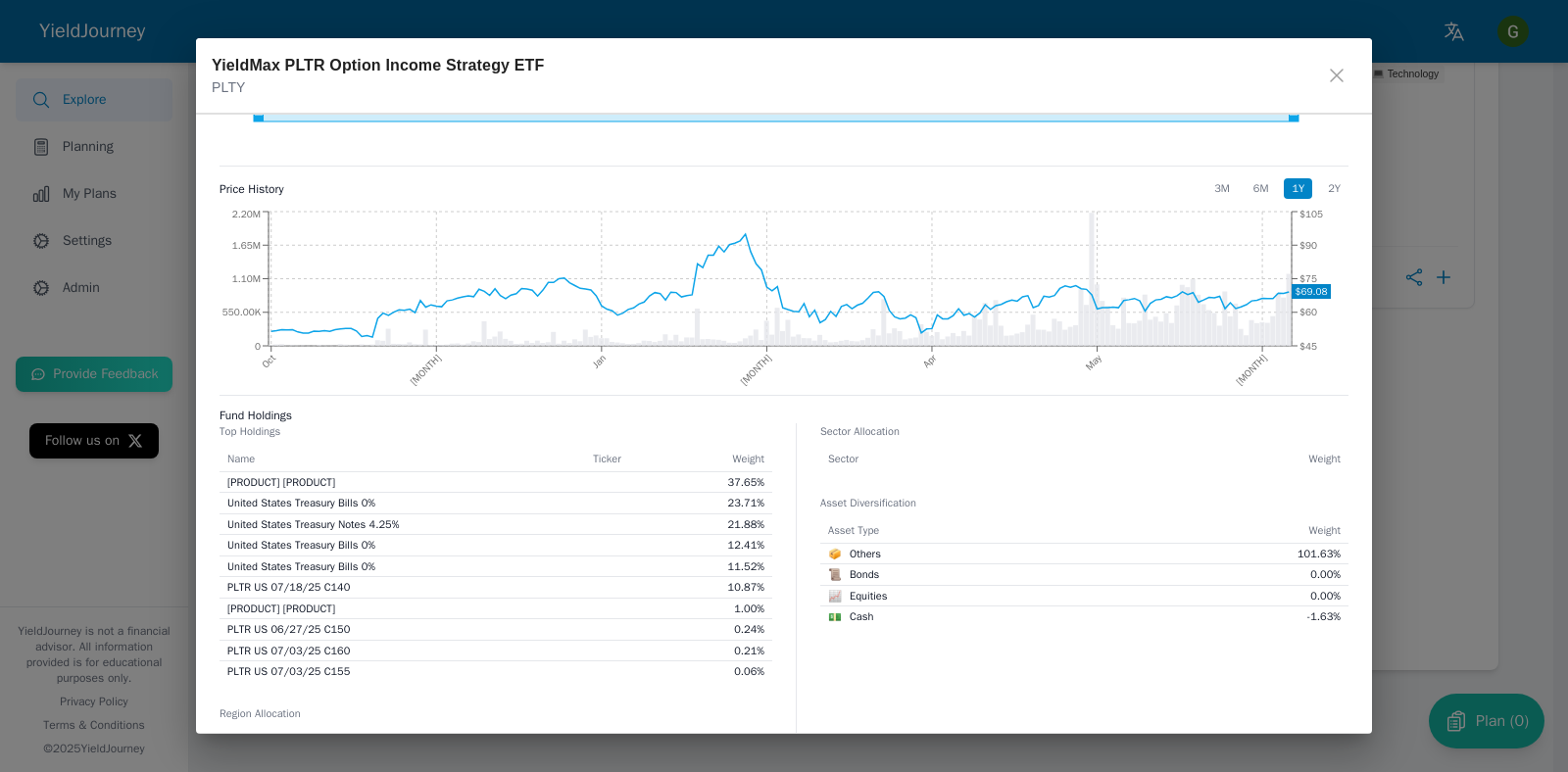 click on "YieldMax PLTR Option Income Strategy ETF PLTY" at bounding box center (784, 75) 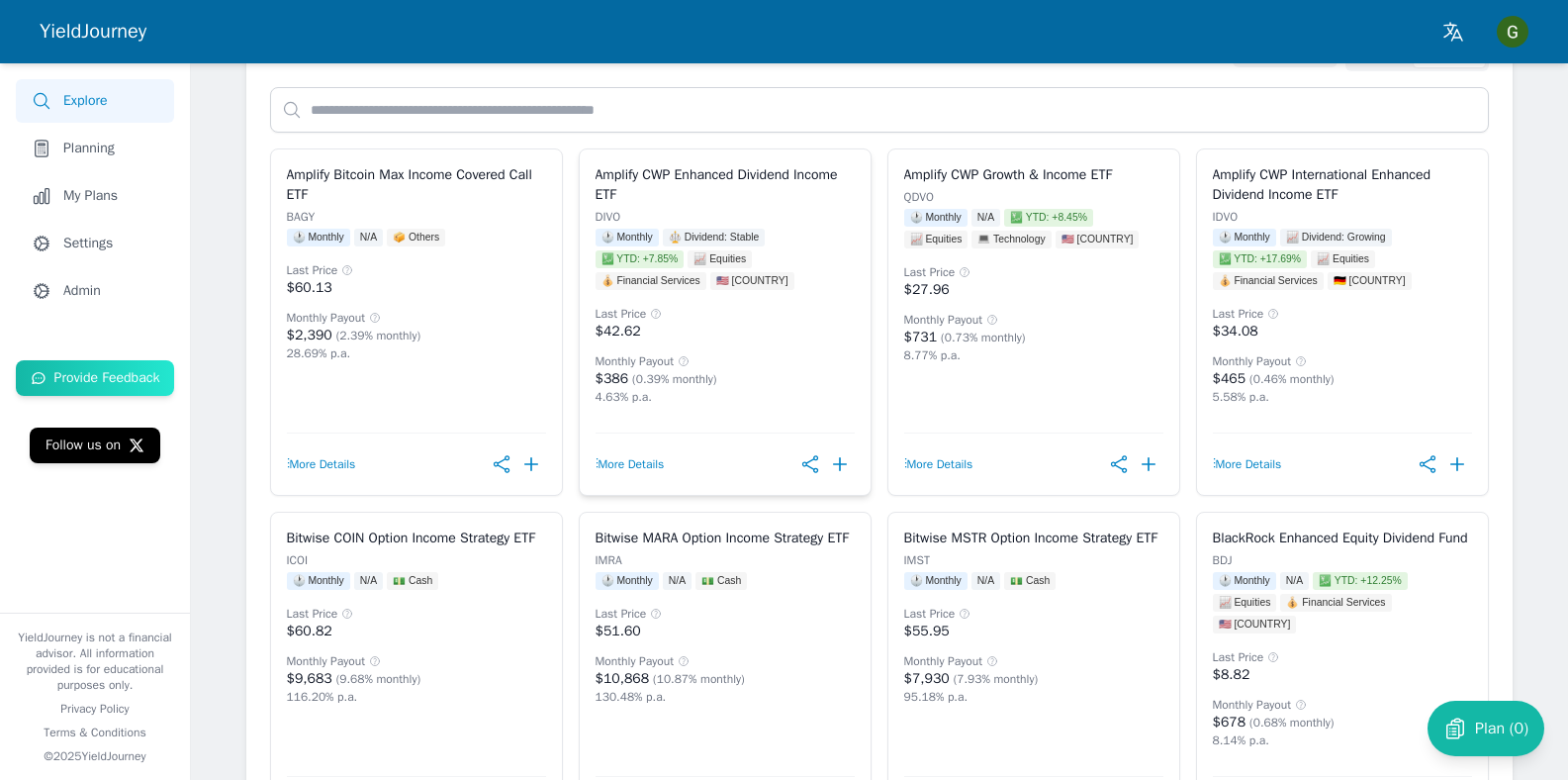 scroll, scrollTop: 422, scrollLeft: 0, axis: vertical 